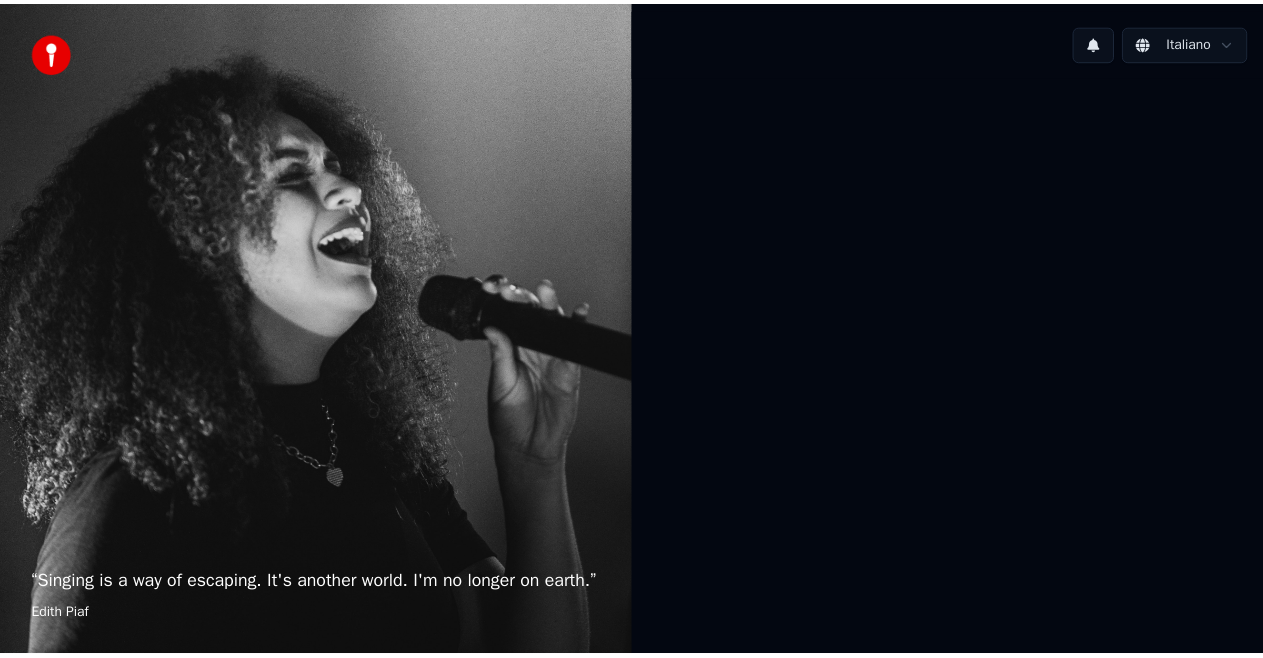 scroll, scrollTop: 0, scrollLeft: 0, axis: both 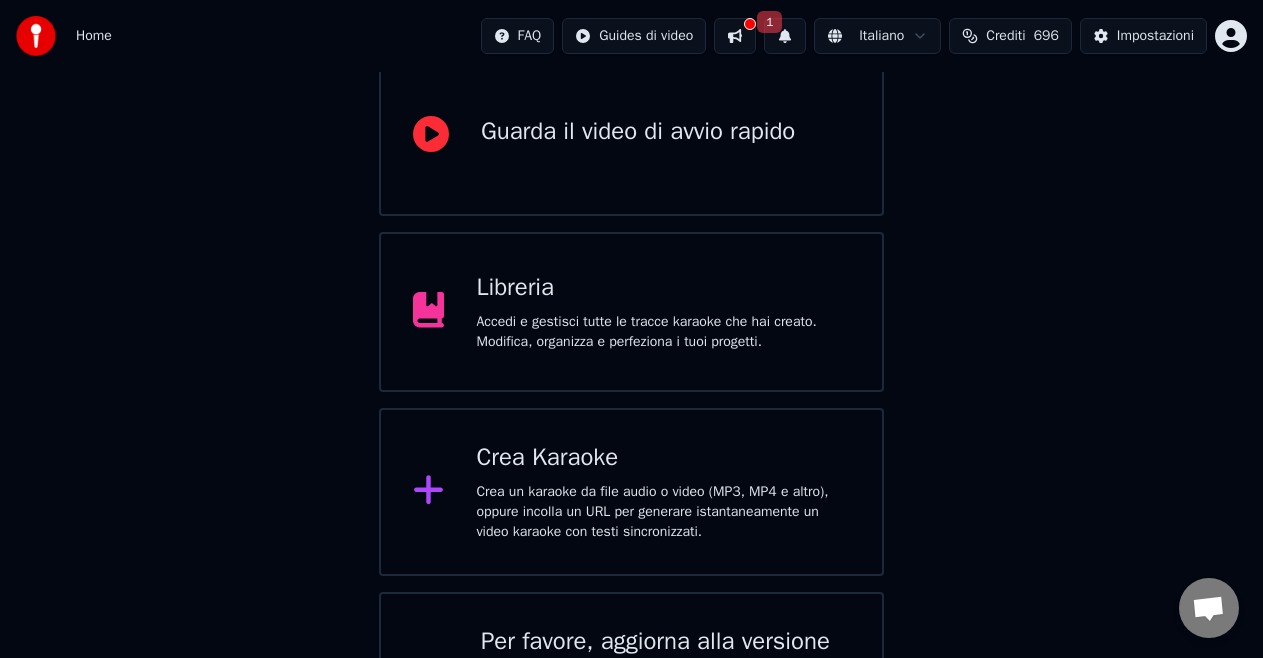 click on "Crea un karaoke da file audio o video (MP3, MP4 e altro), oppure incolla un URL per generare istantaneamente un video karaoke con testi sincronizzati." at bounding box center (663, 512) 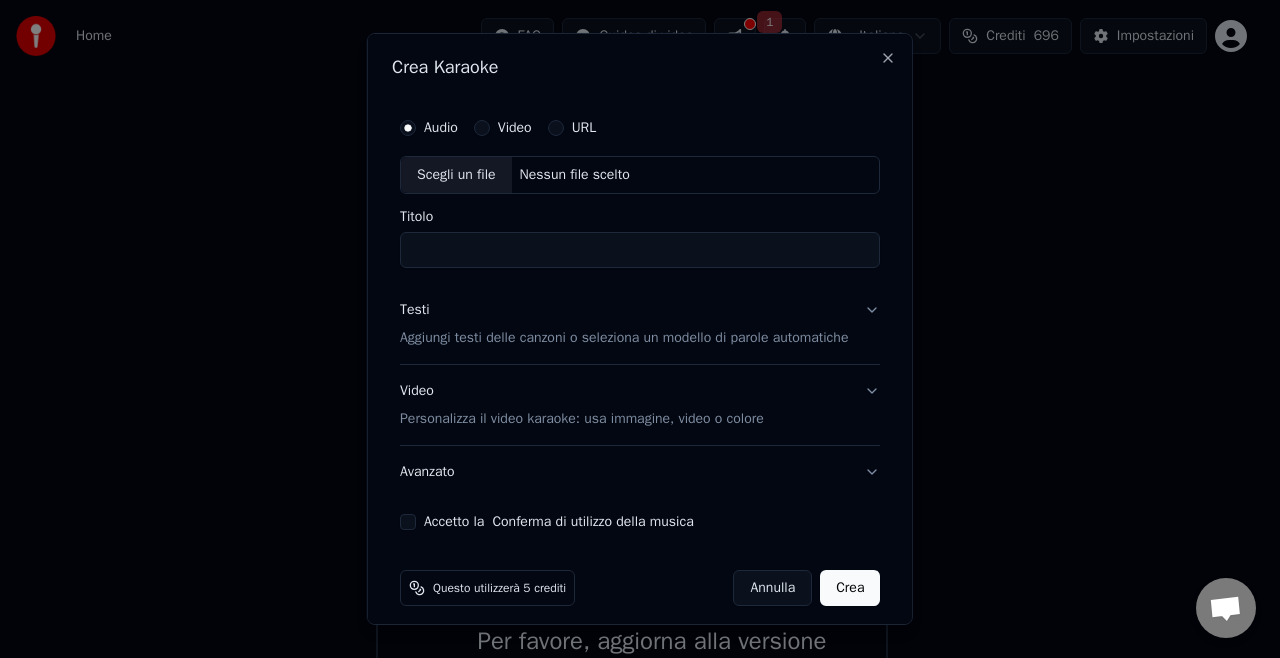 click on "Scegli un file" at bounding box center (456, 175) 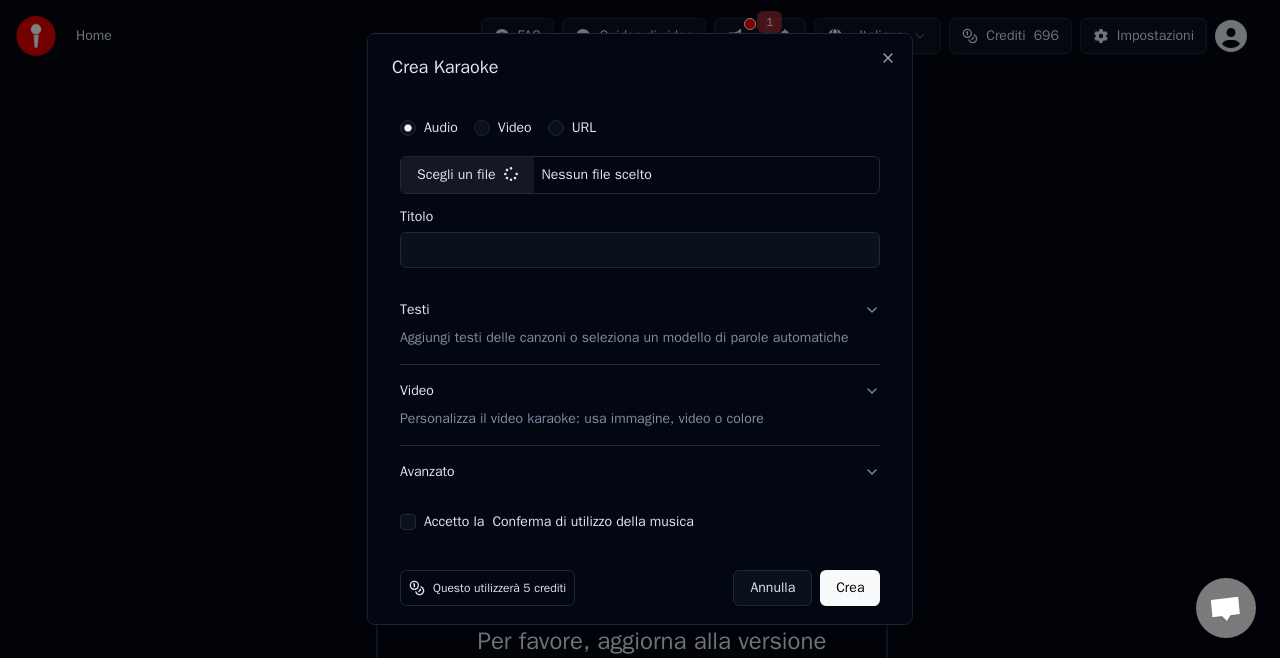 type on "**********" 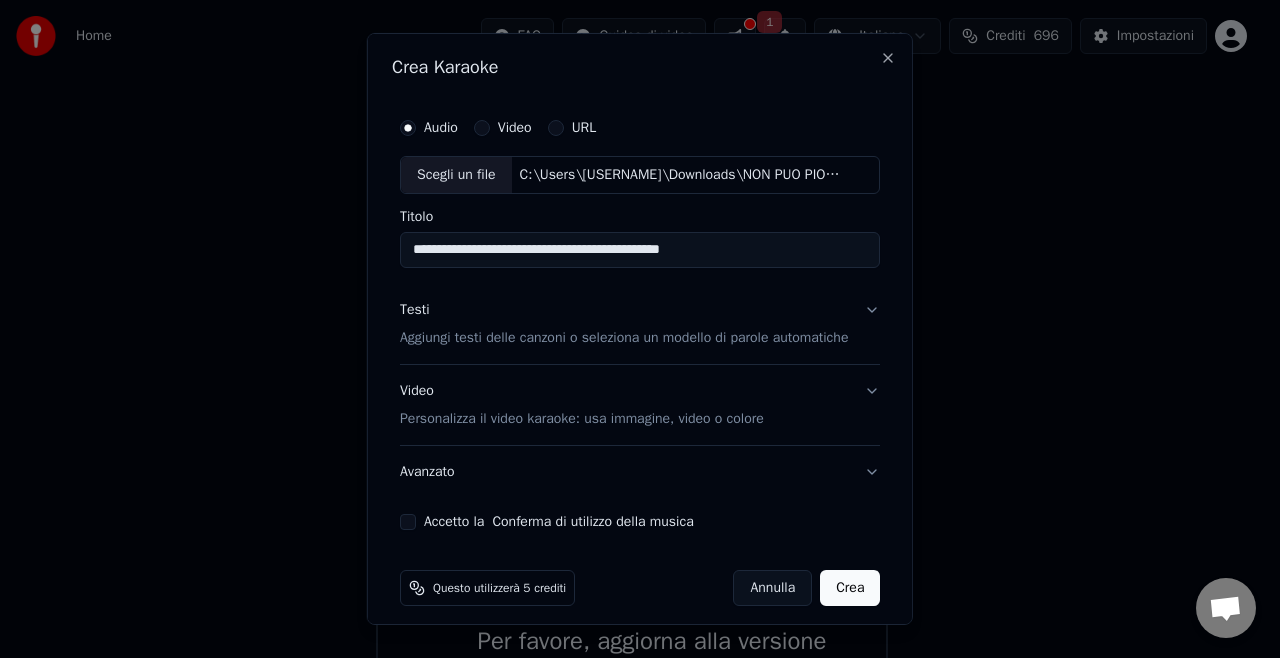 click on "Testi Aggiungi testi delle canzoni o seleziona un modello di parole automatiche" at bounding box center (624, 324) 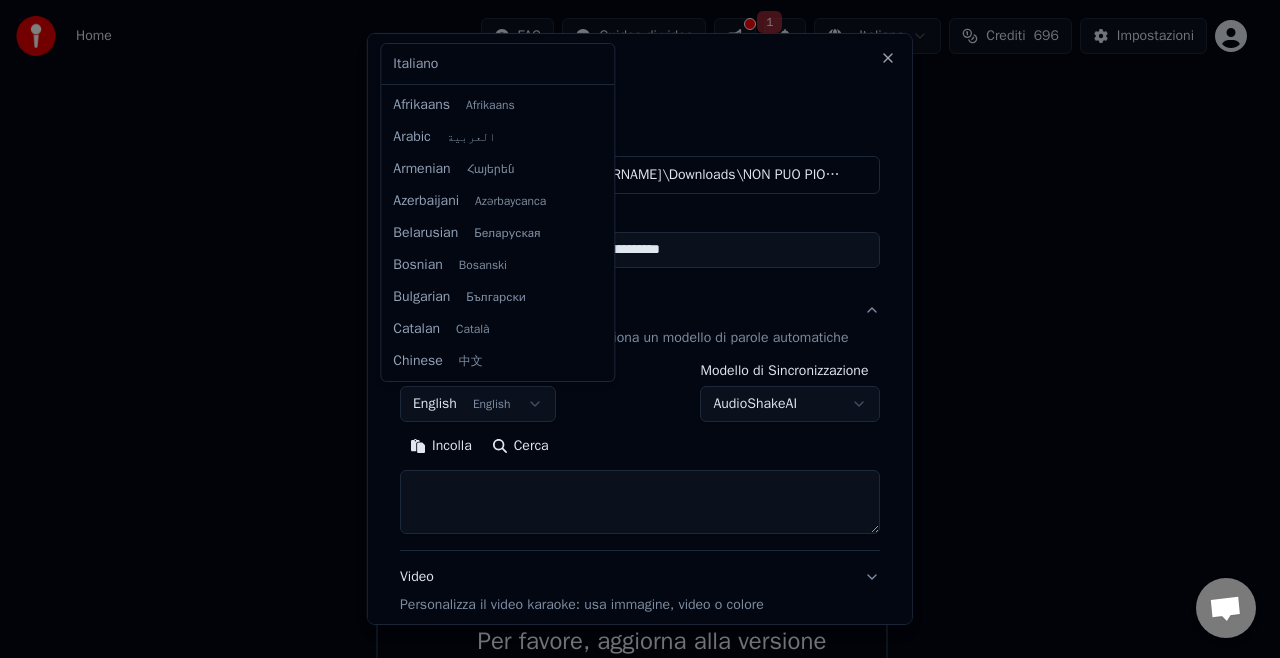 click on "**********" at bounding box center [631, 306] 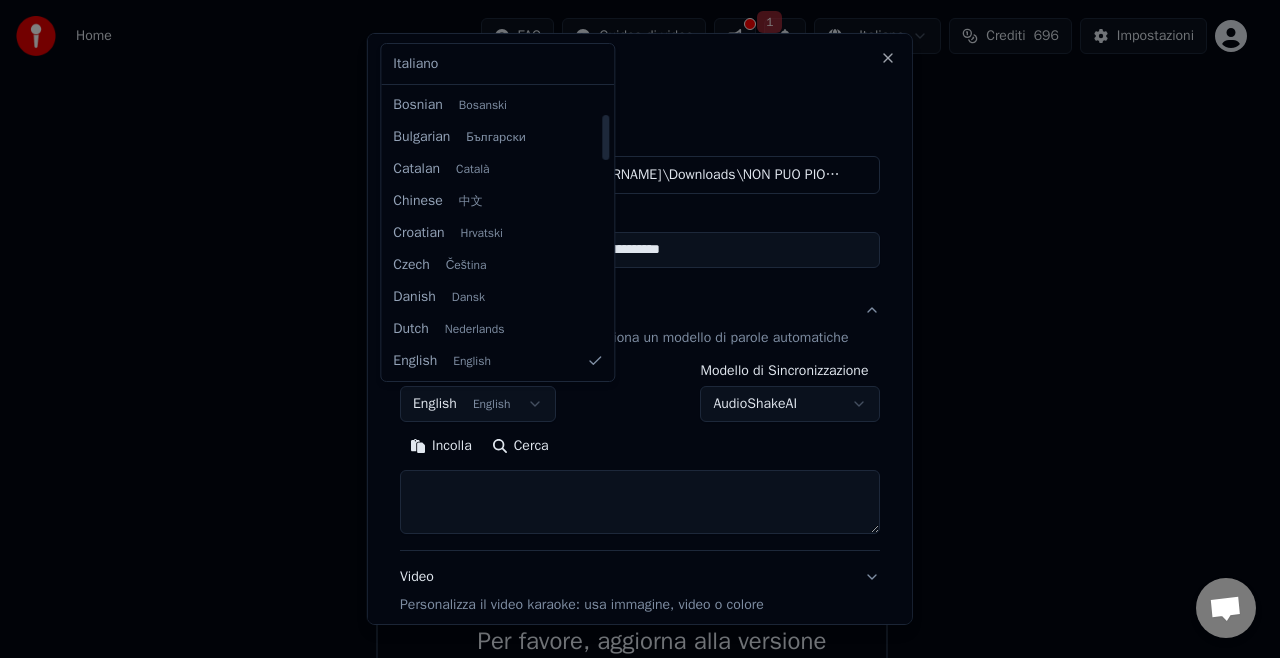 select on "**" 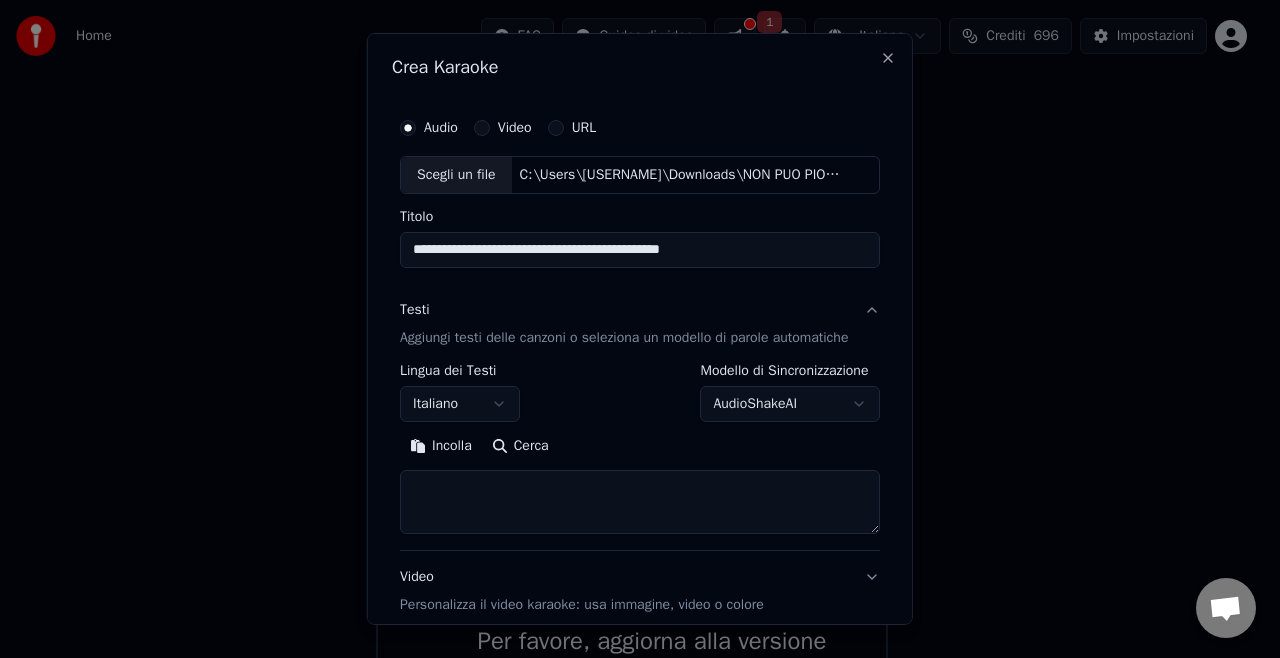 click at bounding box center [640, 502] 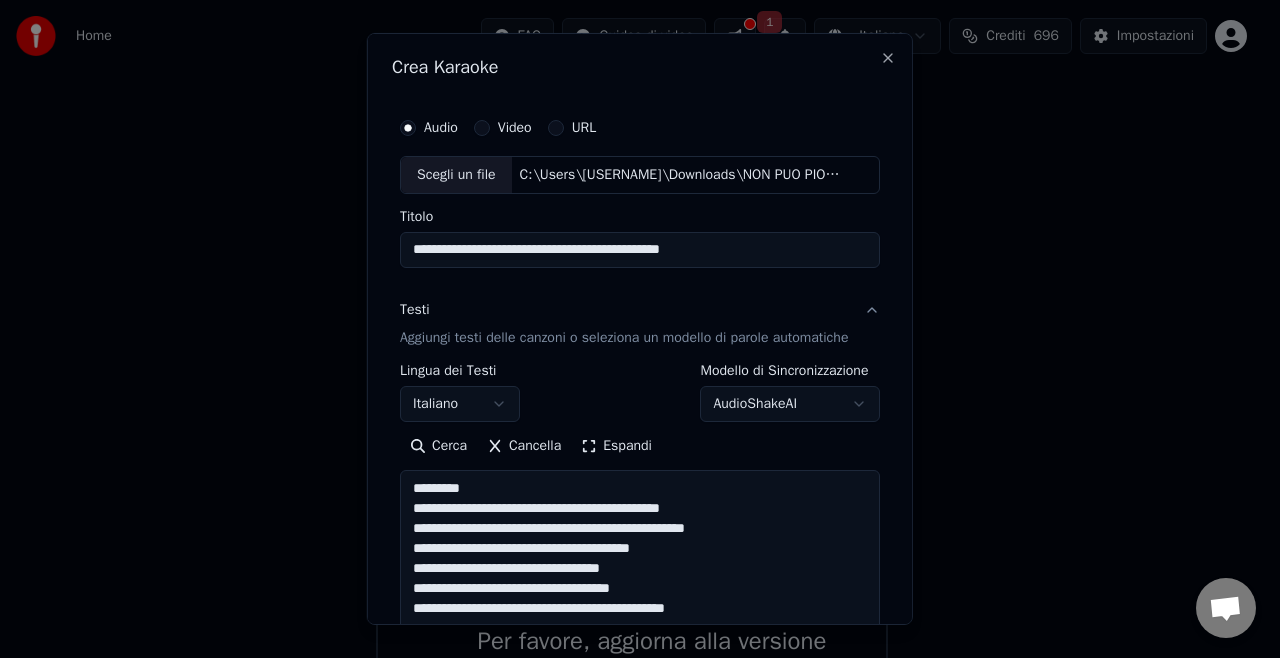 scroll, scrollTop: 1064, scrollLeft: 0, axis: vertical 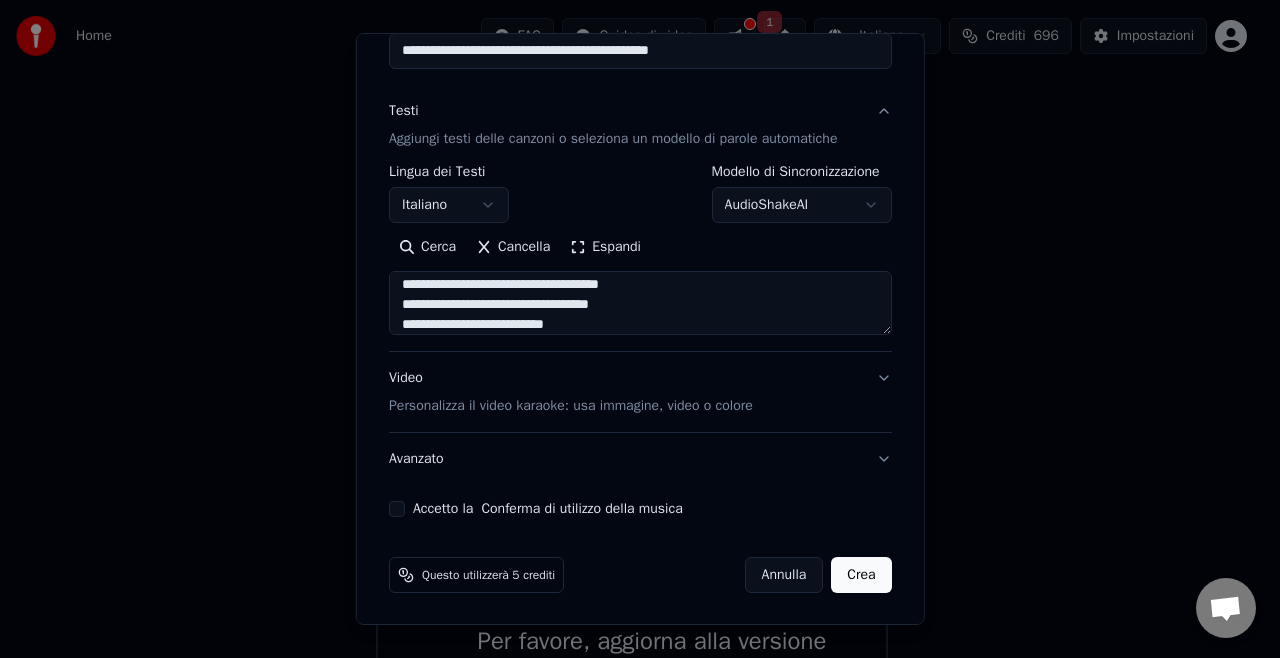 type on "**********" 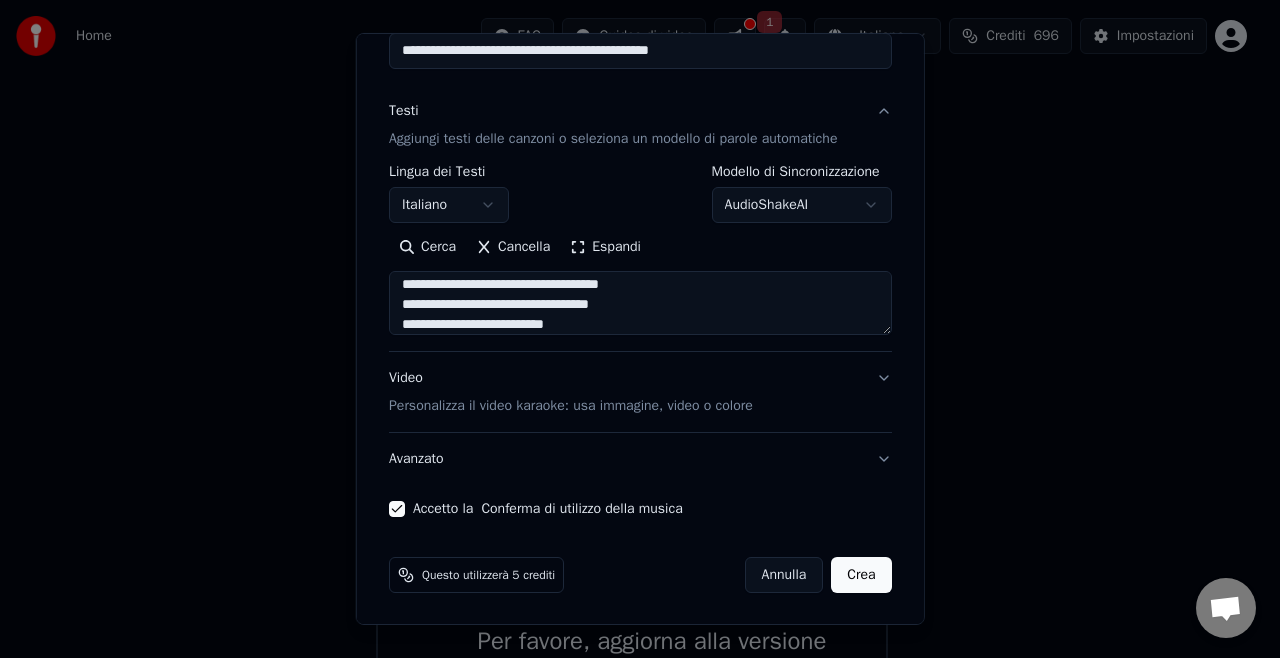 click on "Crea" at bounding box center [861, 575] 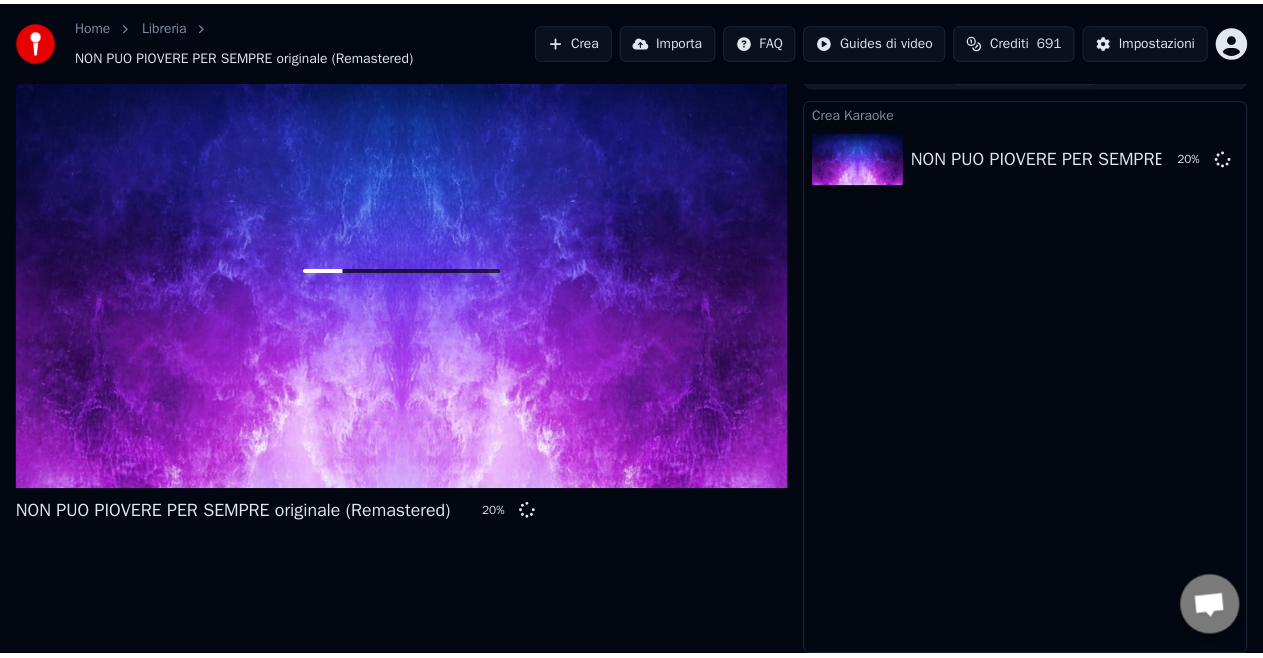 scroll, scrollTop: 21, scrollLeft: 0, axis: vertical 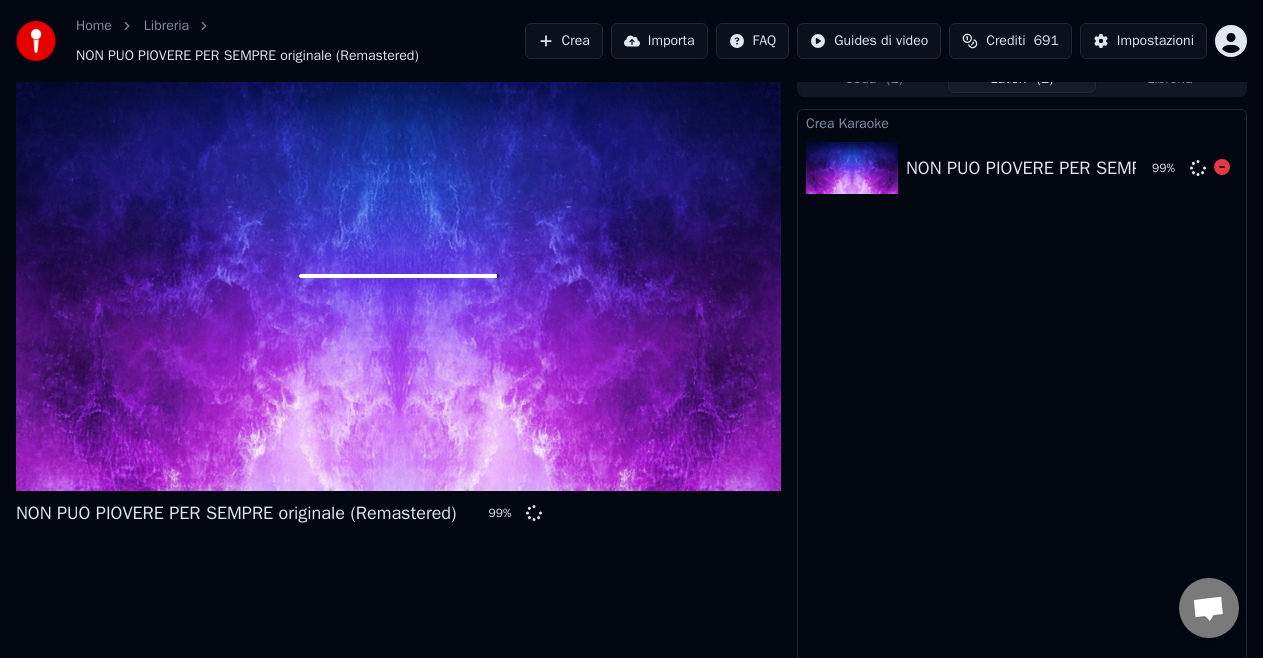 click at bounding box center (852, 168) 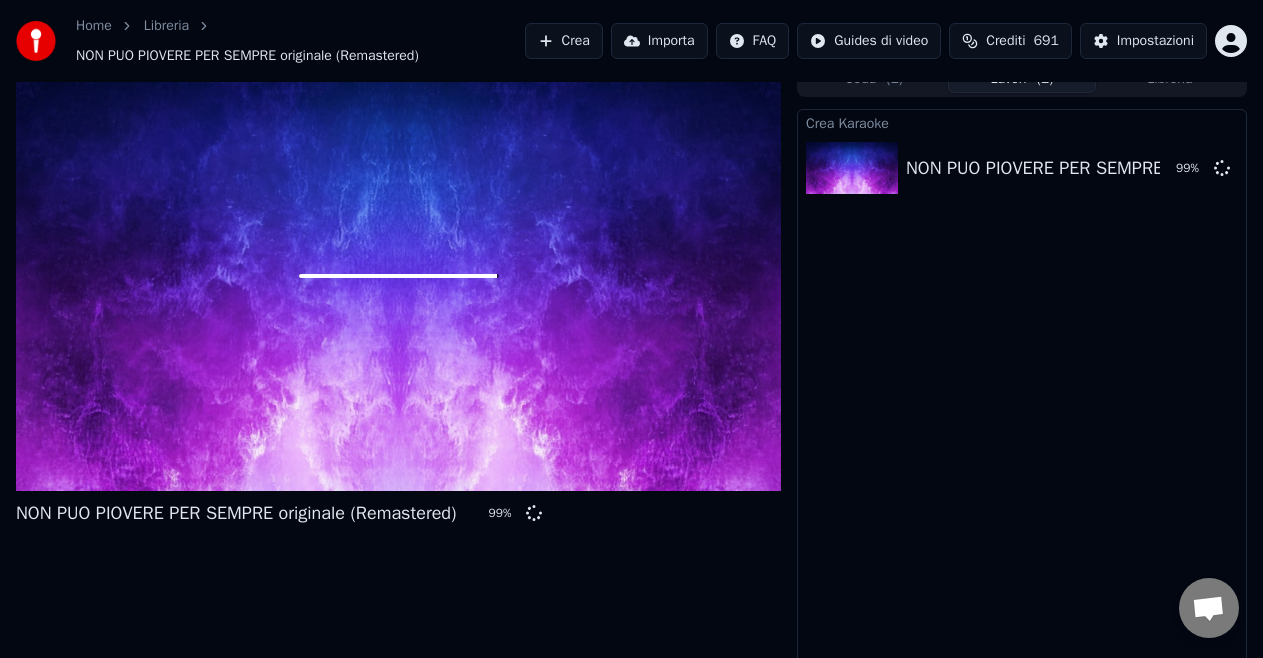 click at bounding box center (398, 276) 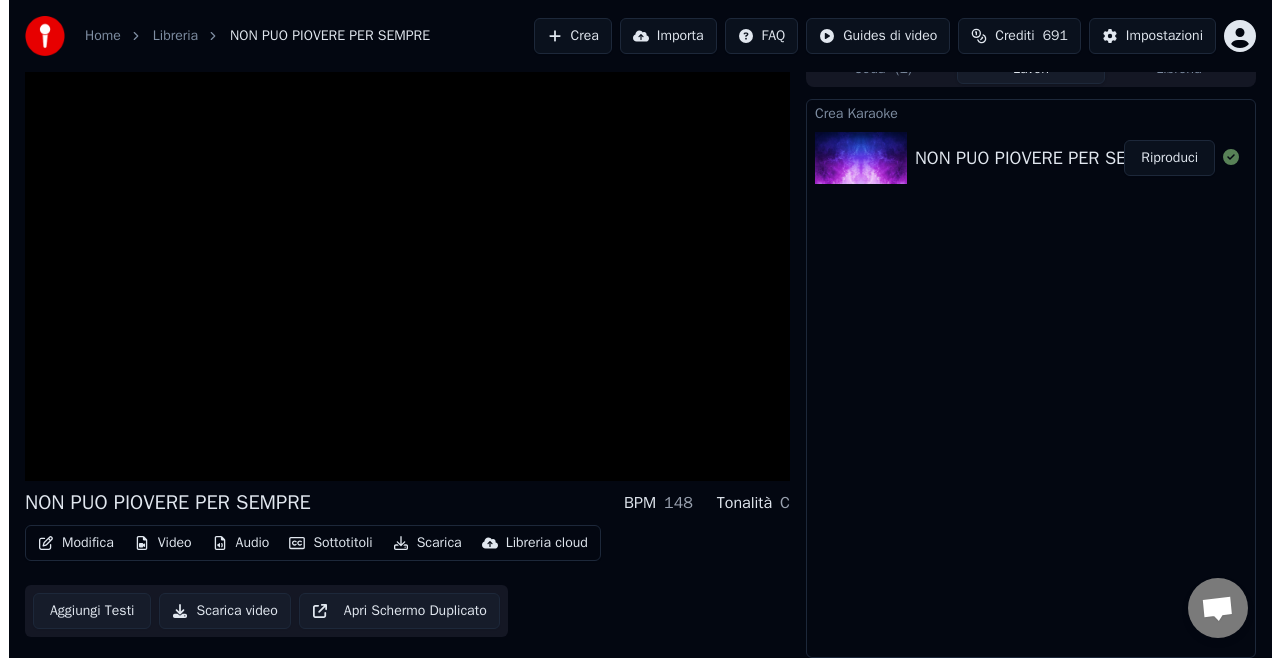 scroll, scrollTop: 11, scrollLeft: 0, axis: vertical 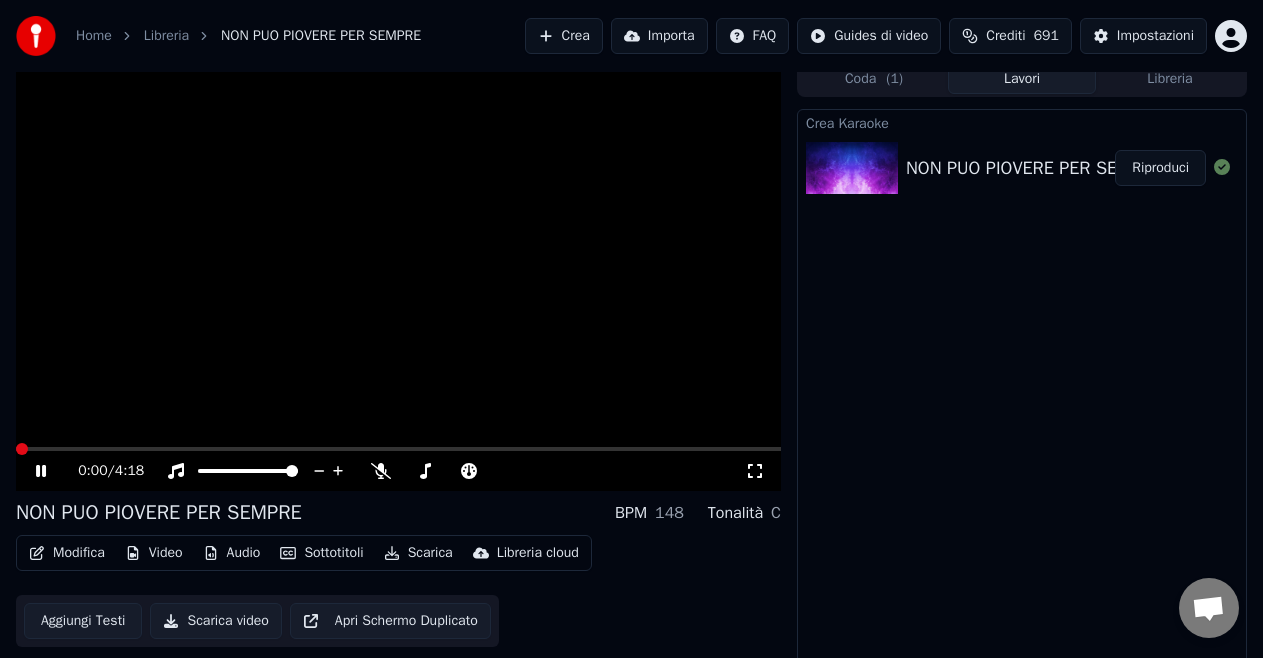 click at bounding box center [16, 449] 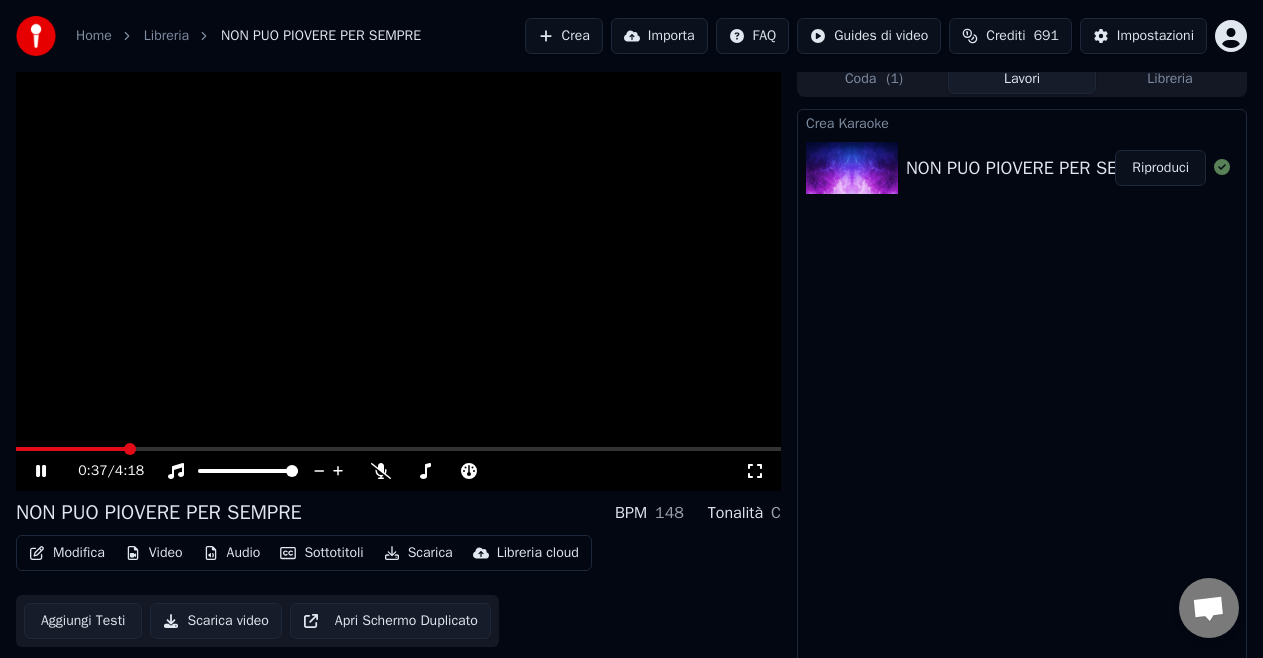 click at bounding box center (130, 449) 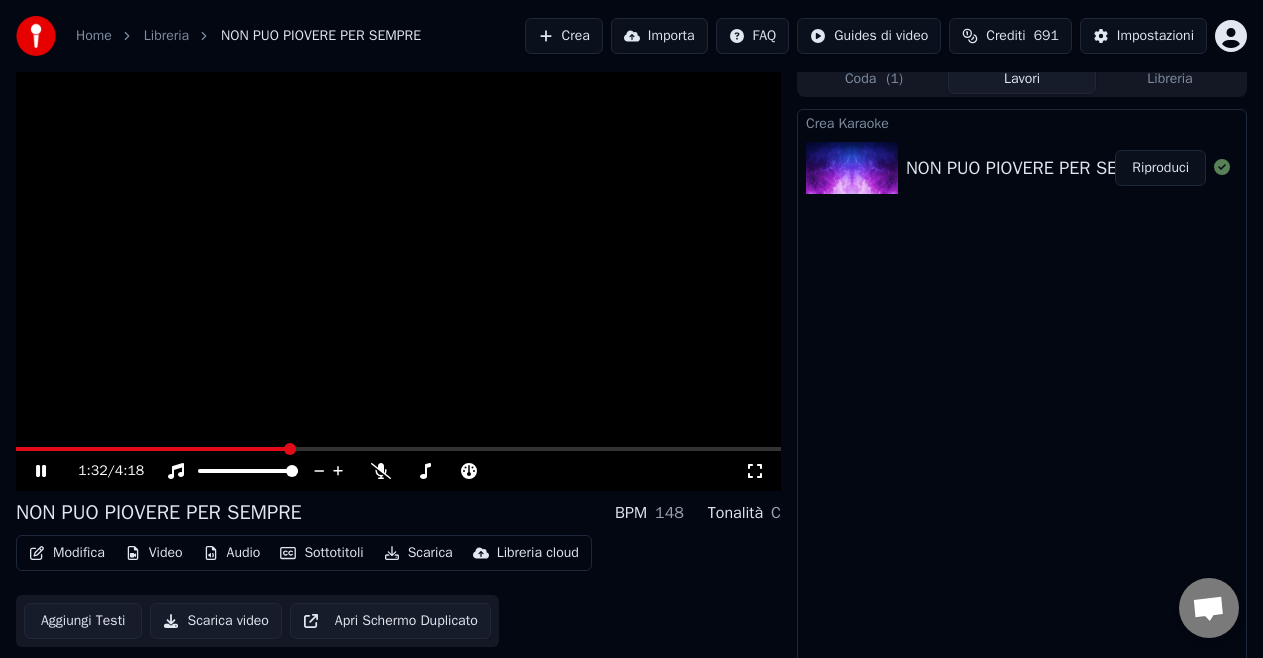click at bounding box center (290, 449) 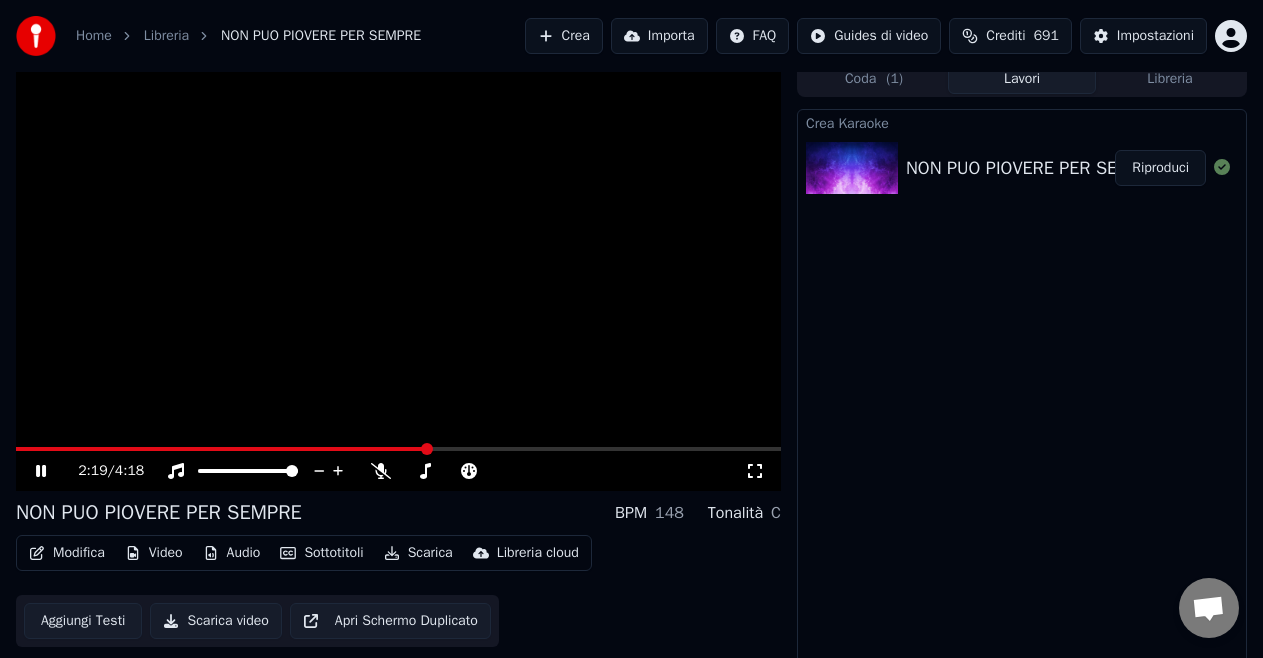 click at bounding box center (427, 449) 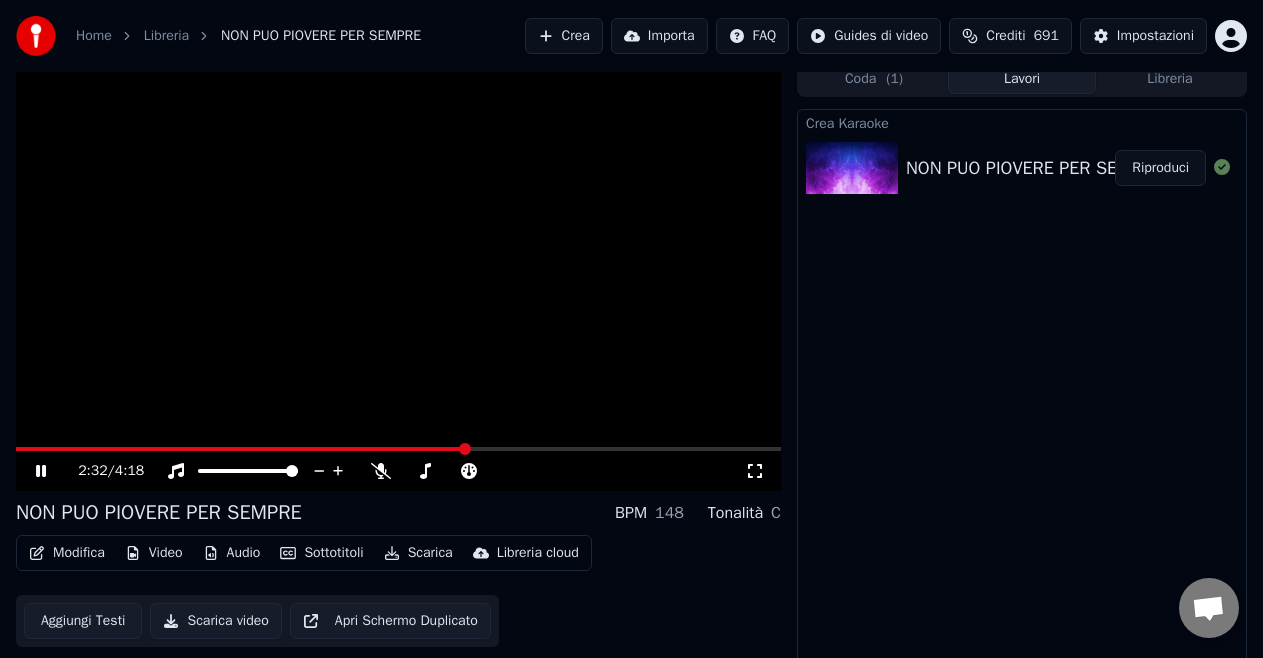 click at bounding box center (465, 449) 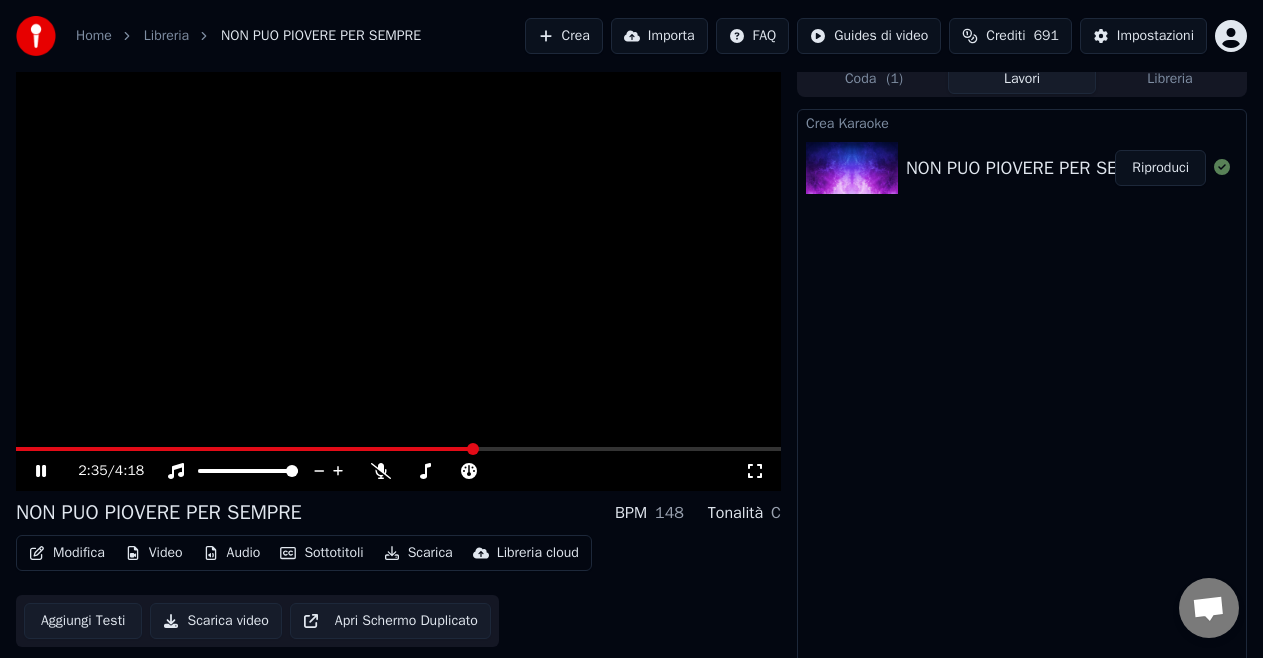 click at bounding box center [473, 449] 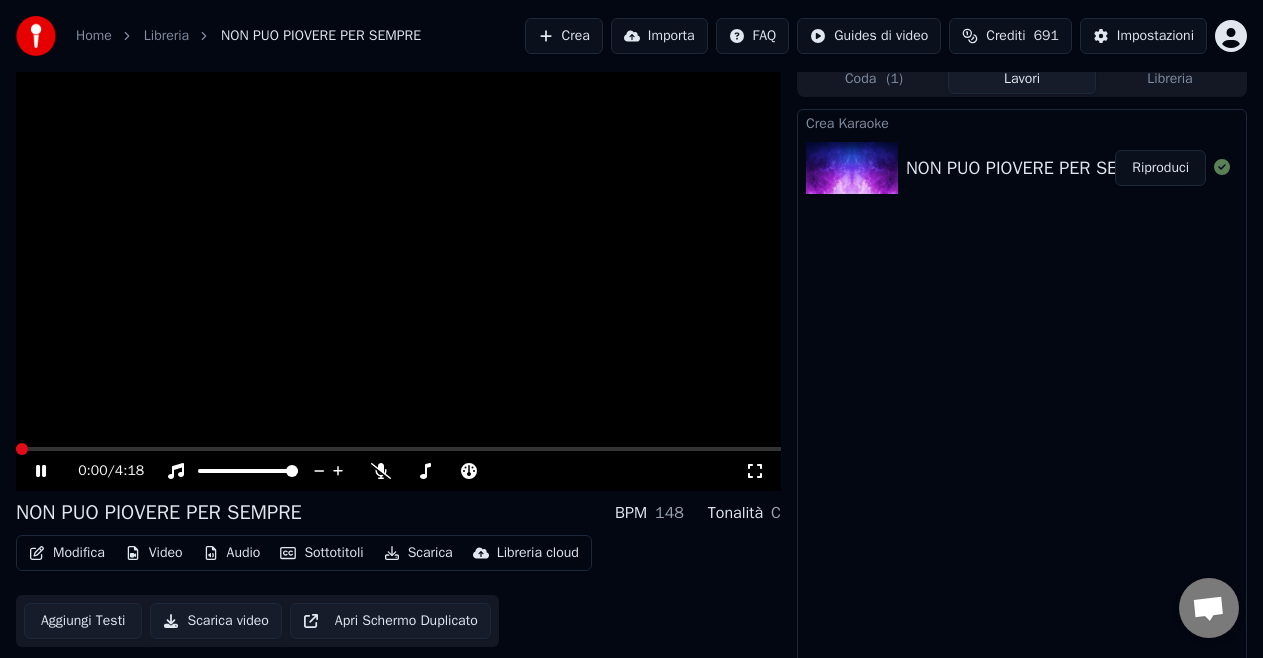 click at bounding box center [22, 449] 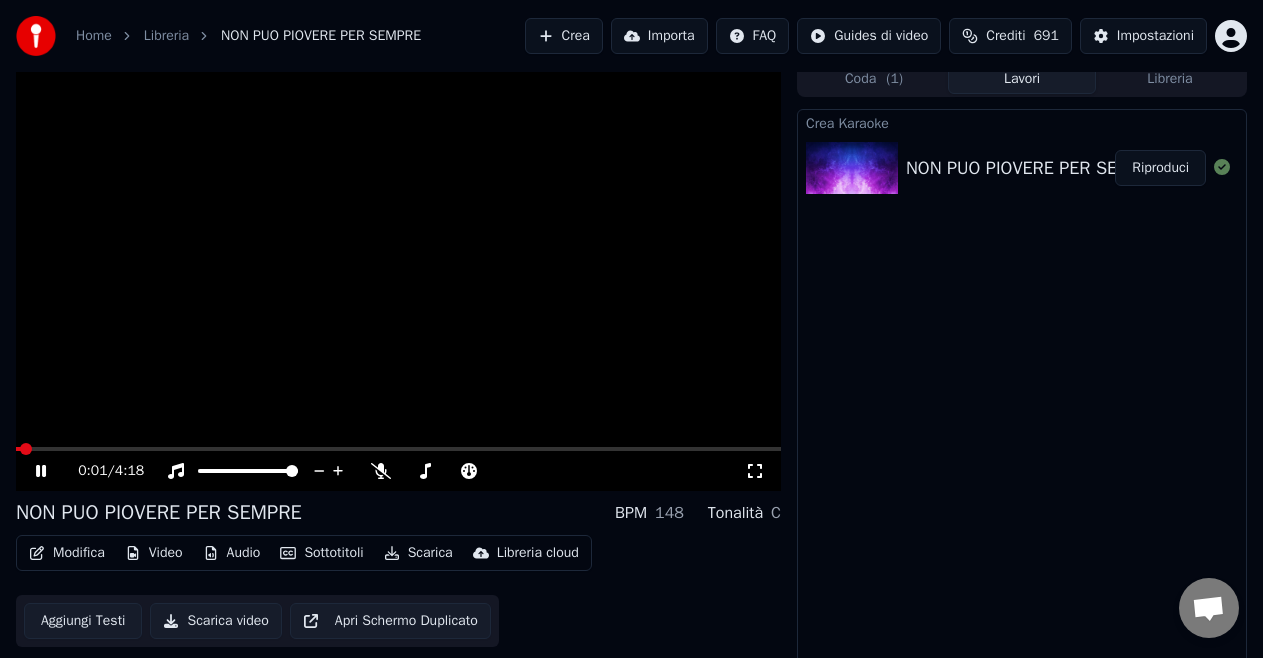 click at bounding box center (398, 276) 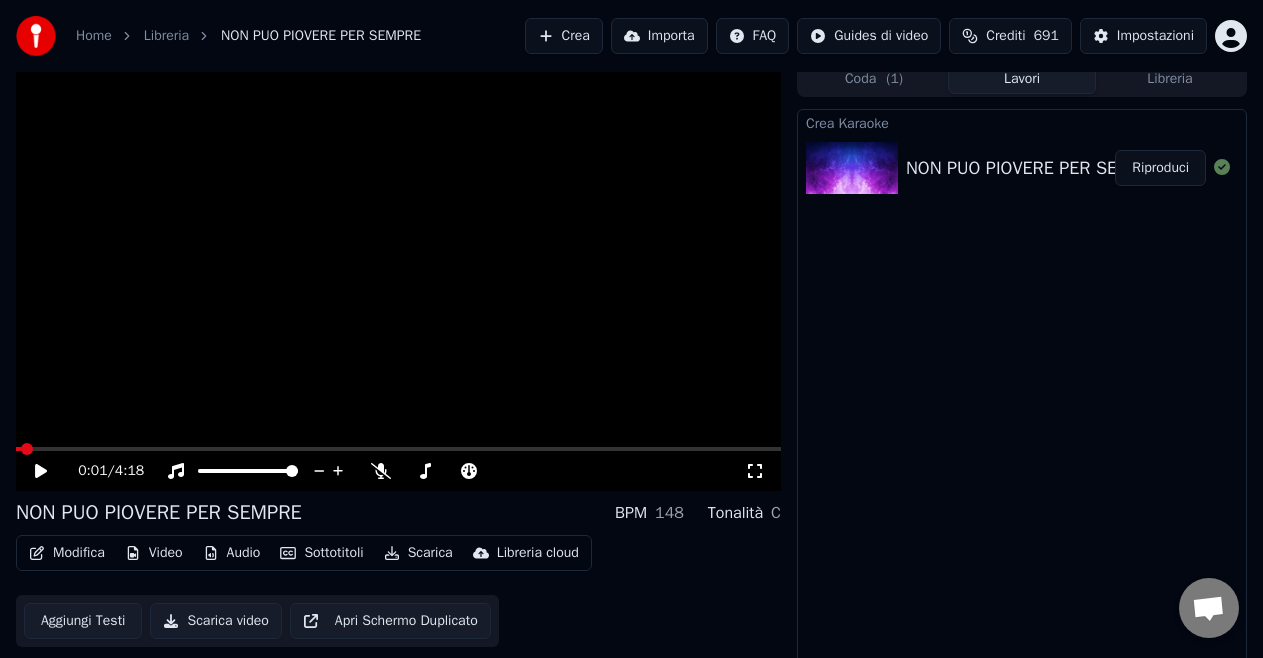 click on "Crea" at bounding box center [564, 36] 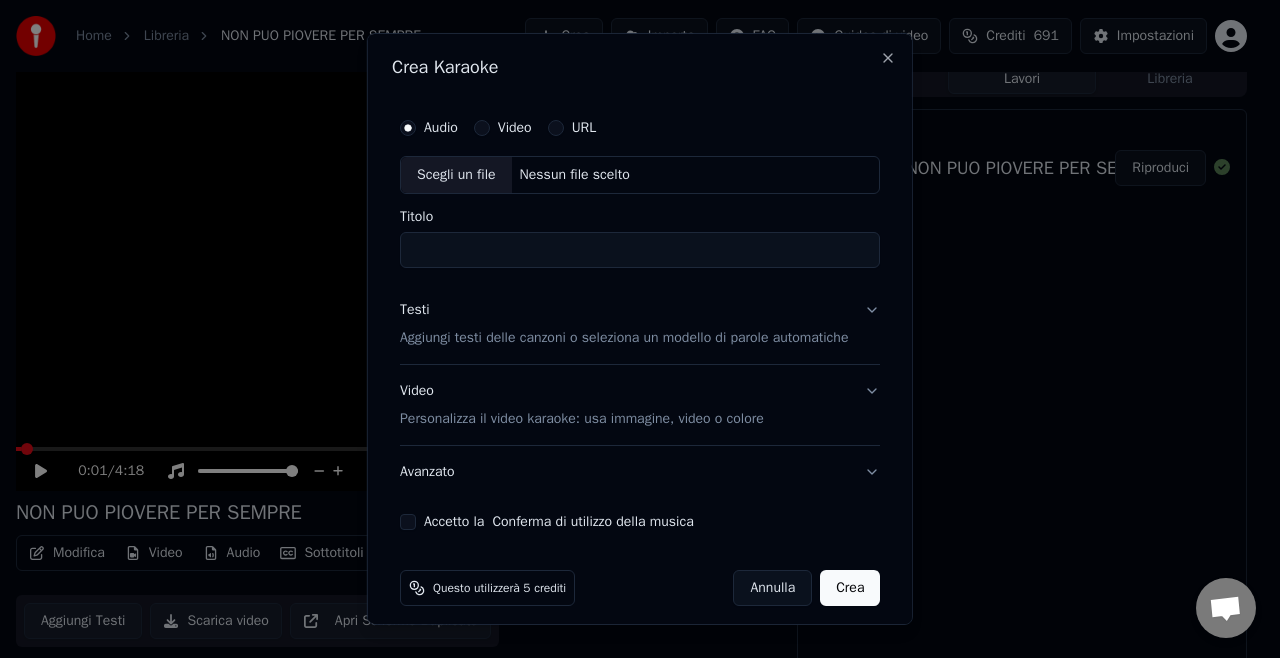 click on "Titolo" at bounding box center [640, 250] 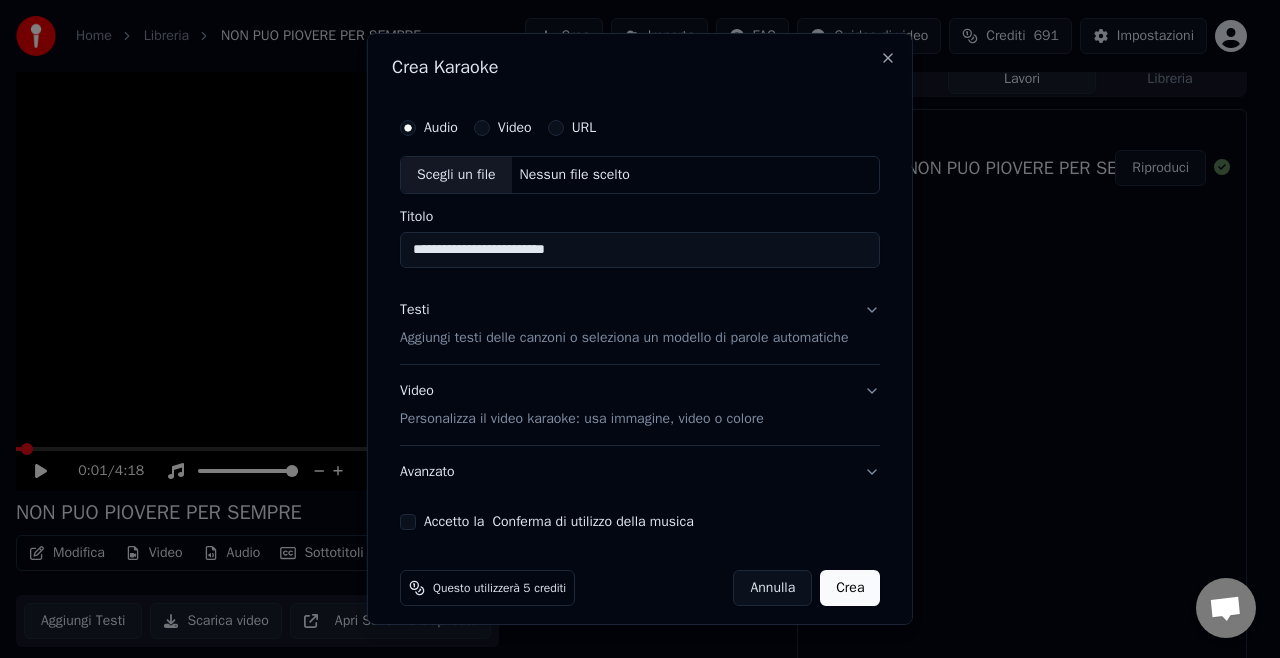 click on "Scegli un file" at bounding box center [456, 175] 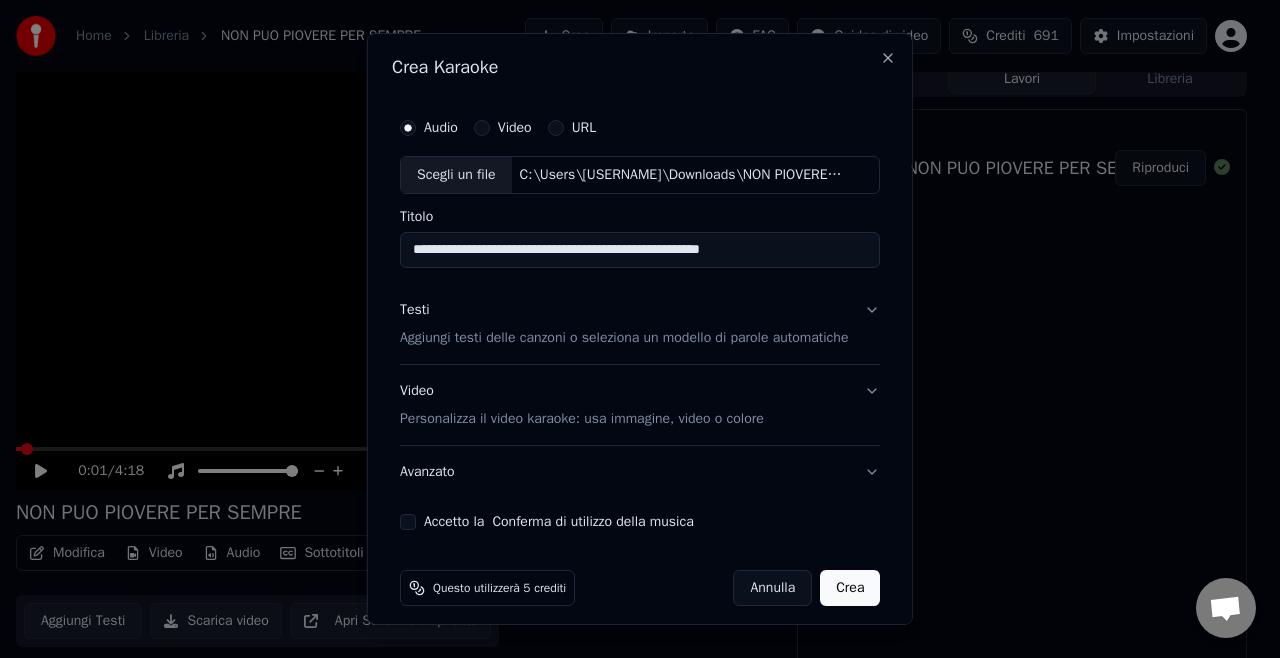 click on "Aggiungi testi delle canzoni o seleziona un modello di parole automatiche" at bounding box center [624, 338] 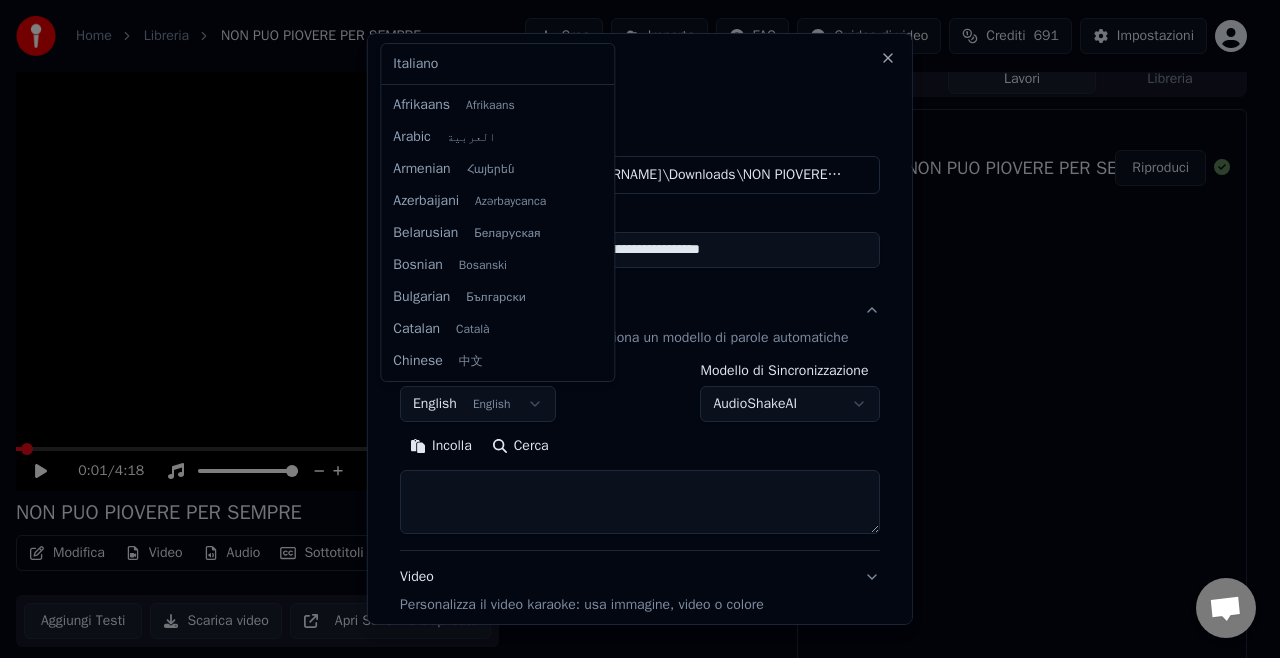 click on "**********" at bounding box center (631, 318) 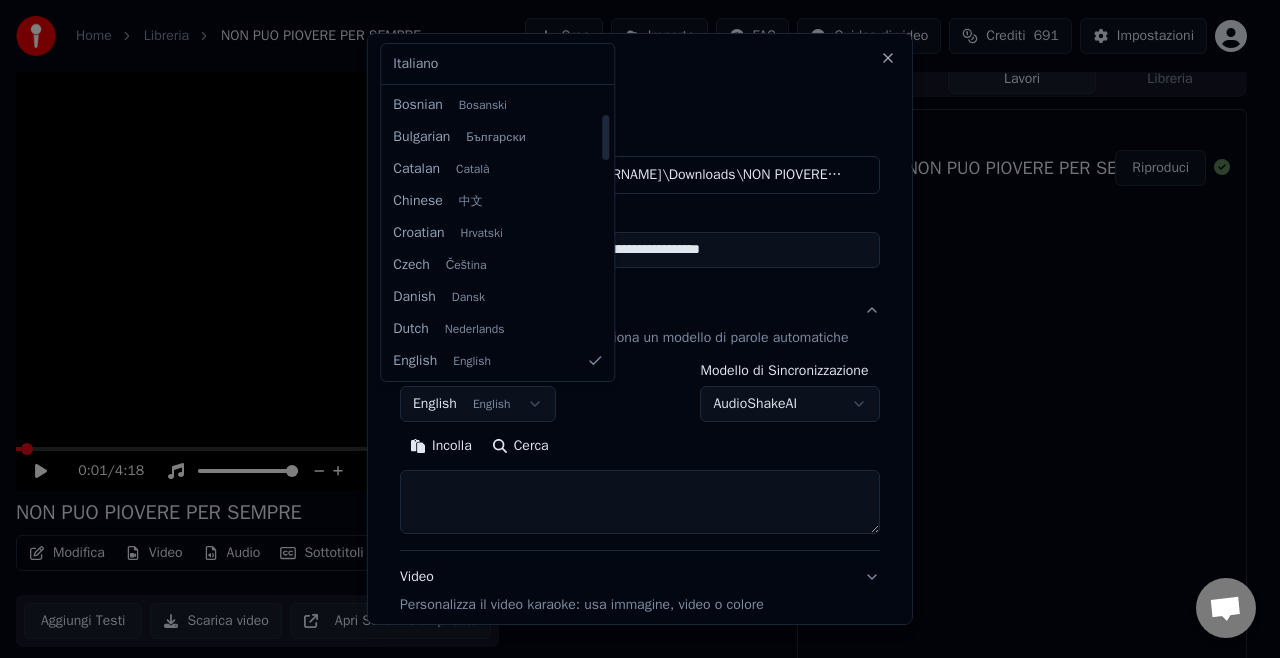 select on "**" 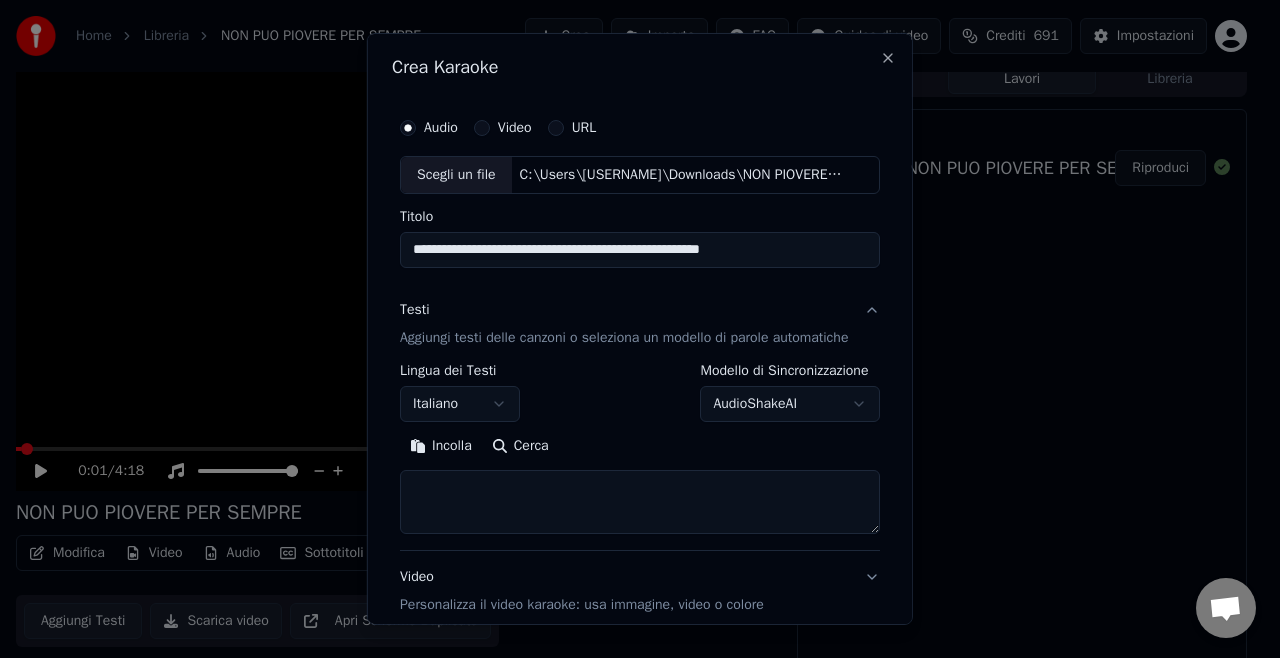 click at bounding box center [640, 502] 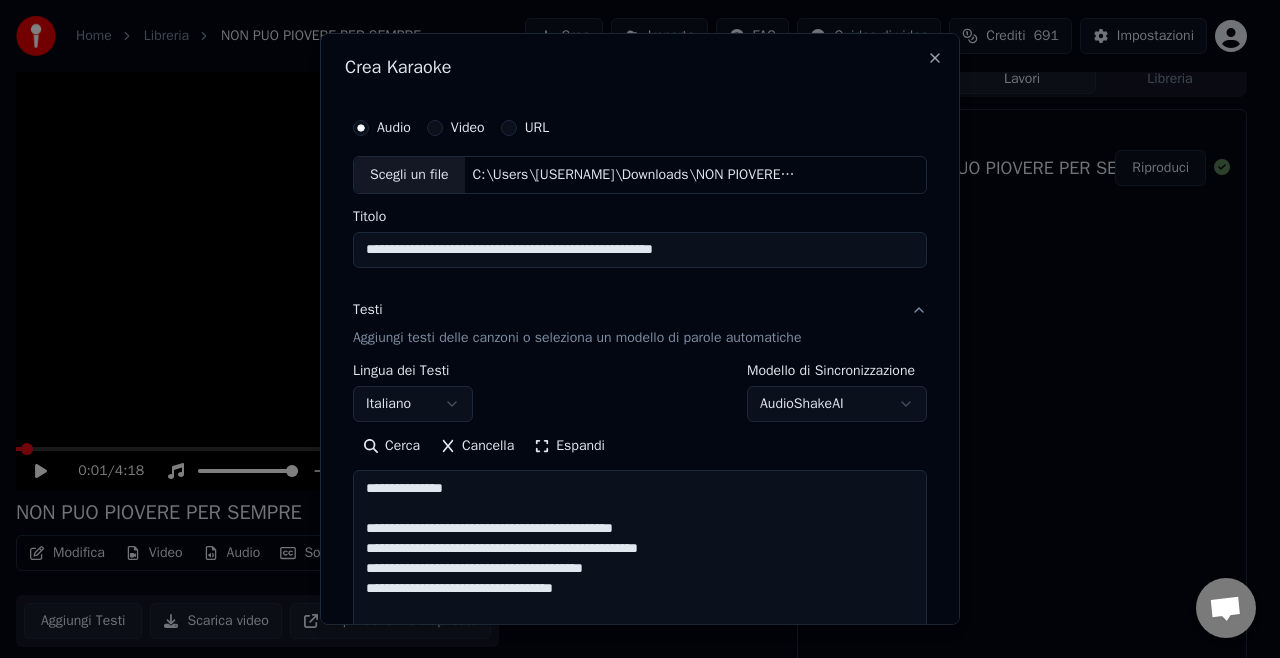 scroll, scrollTop: 1164, scrollLeft: 0, axis: vertical 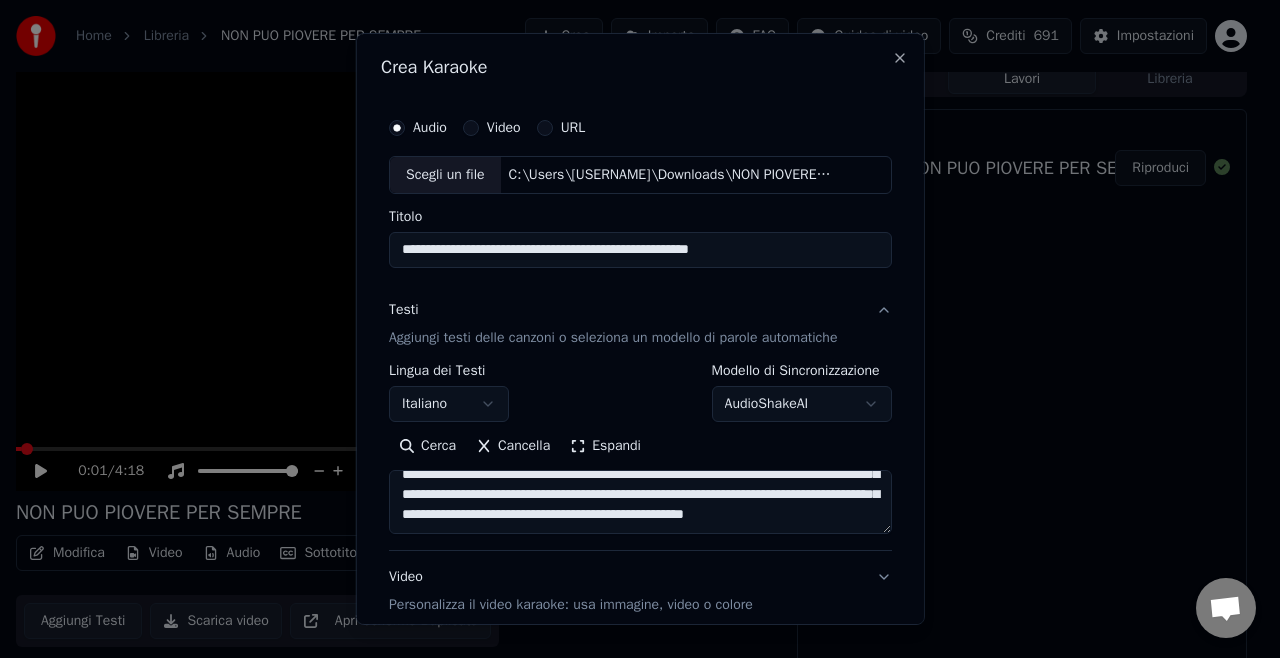 type on "**********" 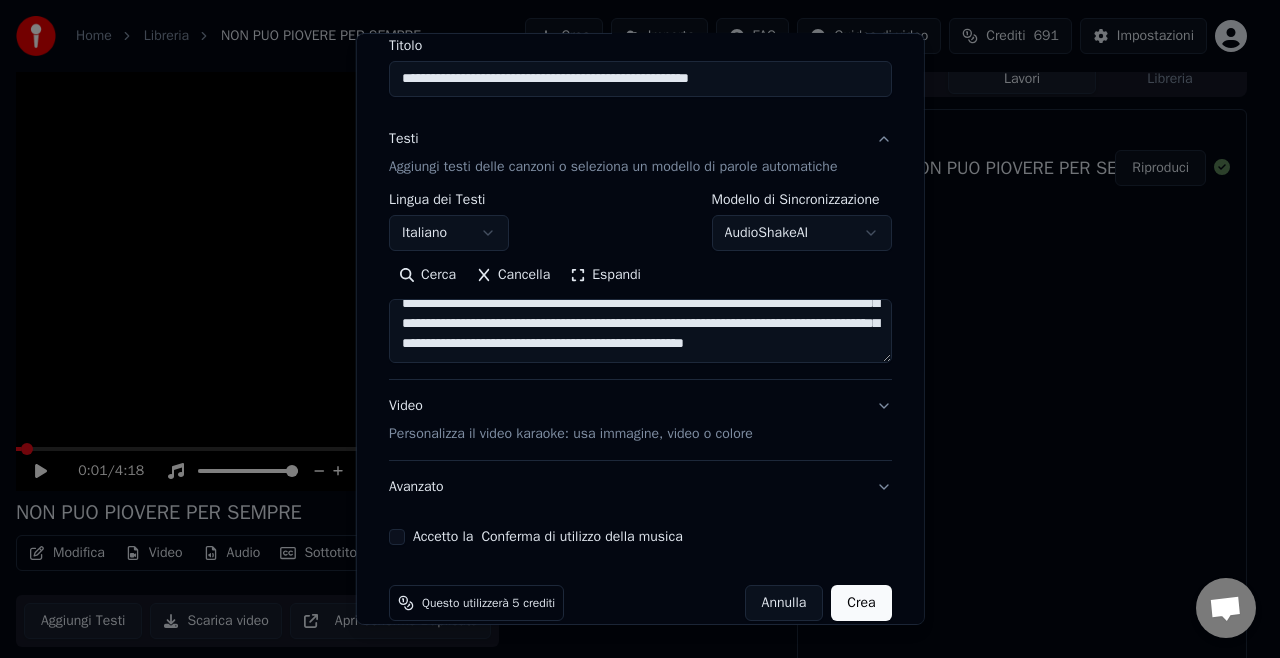 scroll, scrollTop: 199, scrollLeft: 0, axis: vertical 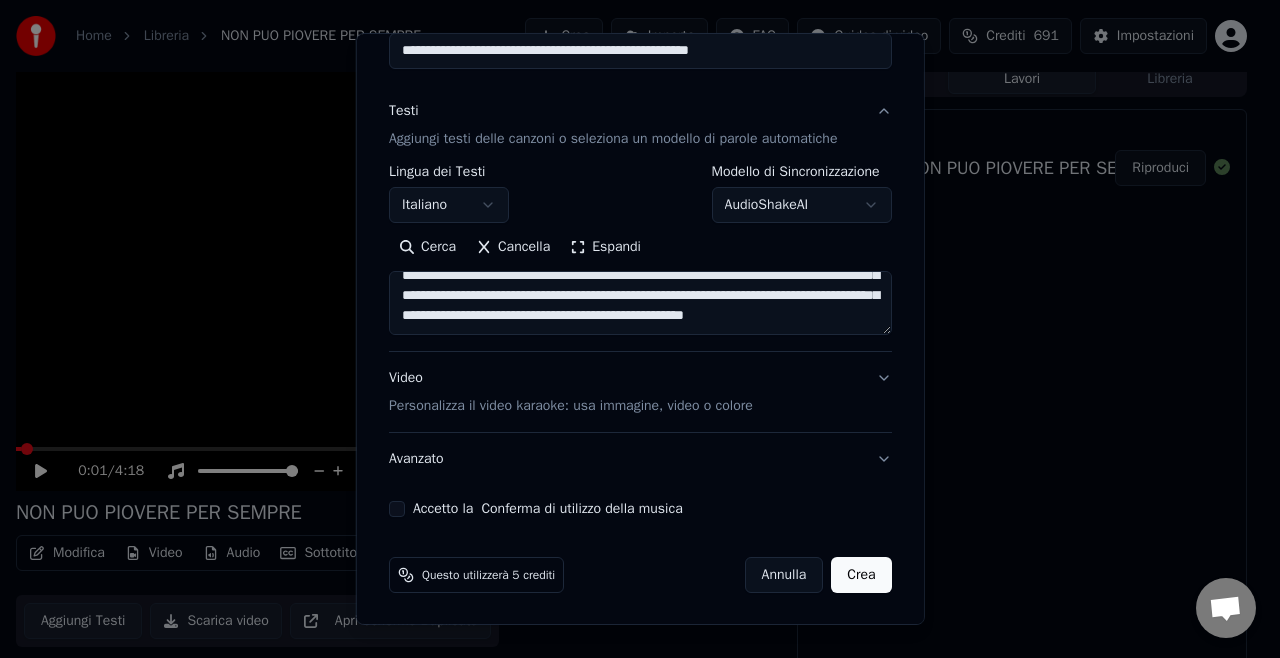 click on "Accetto la   Conferma di utilizzo della musica" at bounding box center [640, 509] 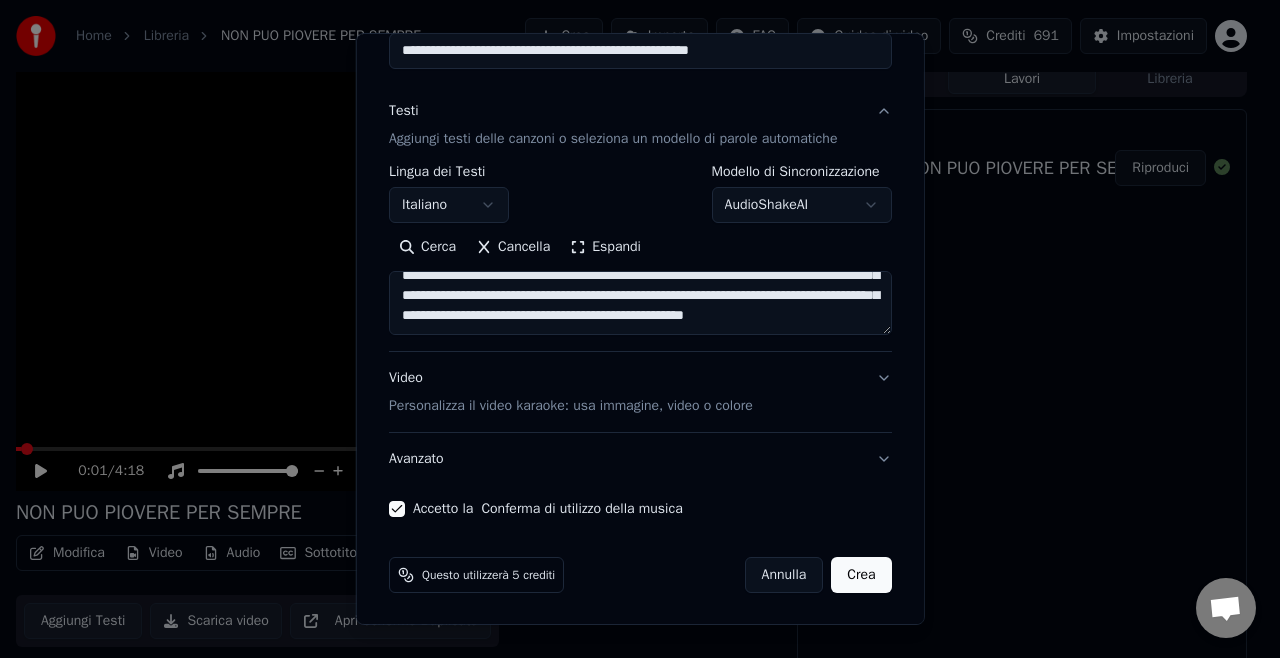 click on "Avanzato" at bounding box center (640, 459) 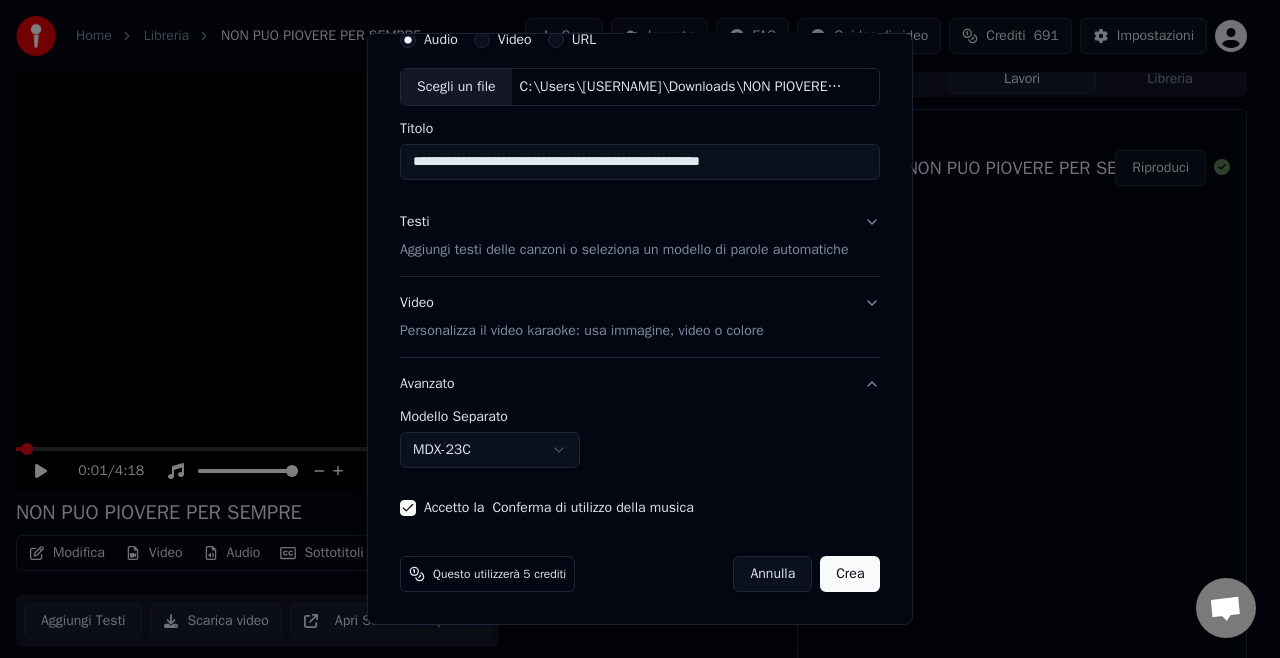 scroll, scrollTop: 87, scrollLeft: 0, axis: vertical 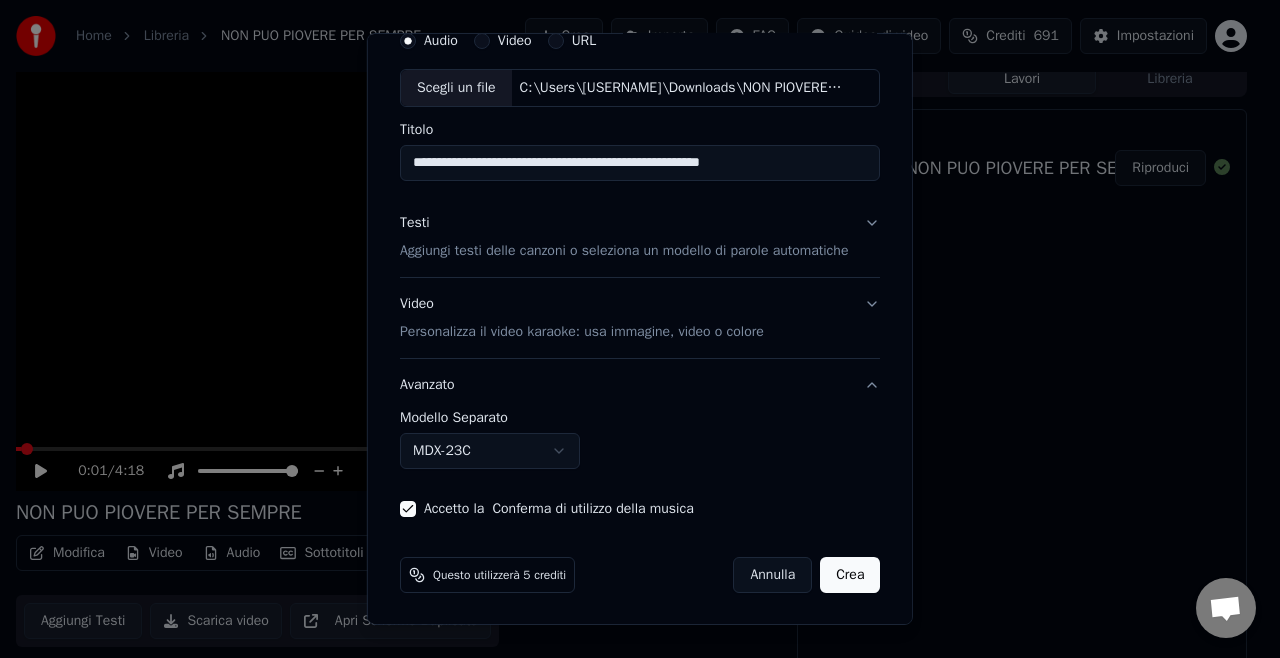 click on "Avanzato" at bounding box center (640, 385) 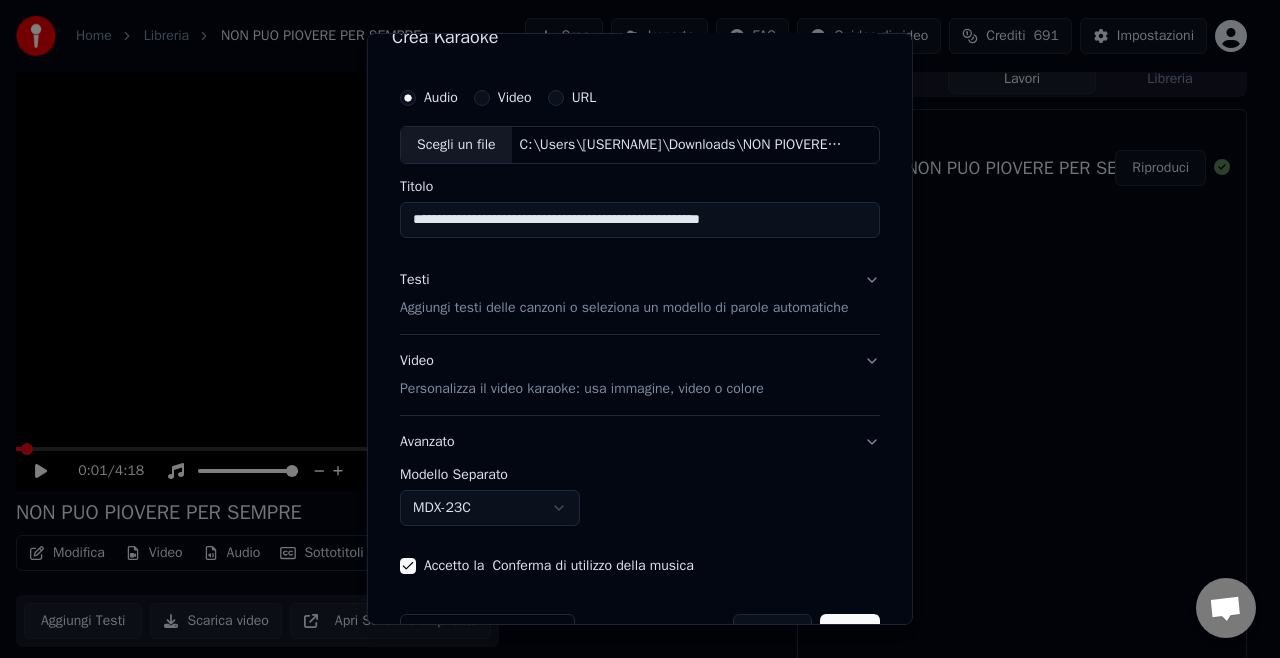 scroll, scrollTop: 13, scrollLeft: 0, axis: vertical 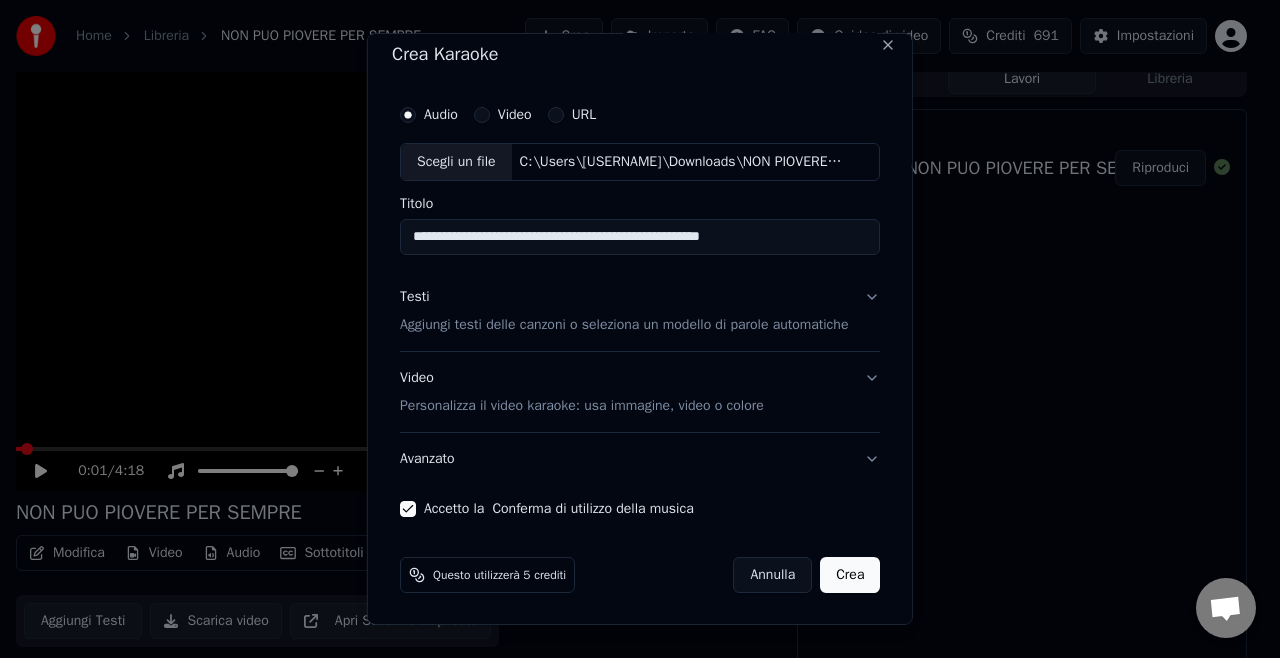 click on "Testi Aggiungi testi delle canzoni o seleziona un modello di parole automatiche" at bounding box center (624, 311) 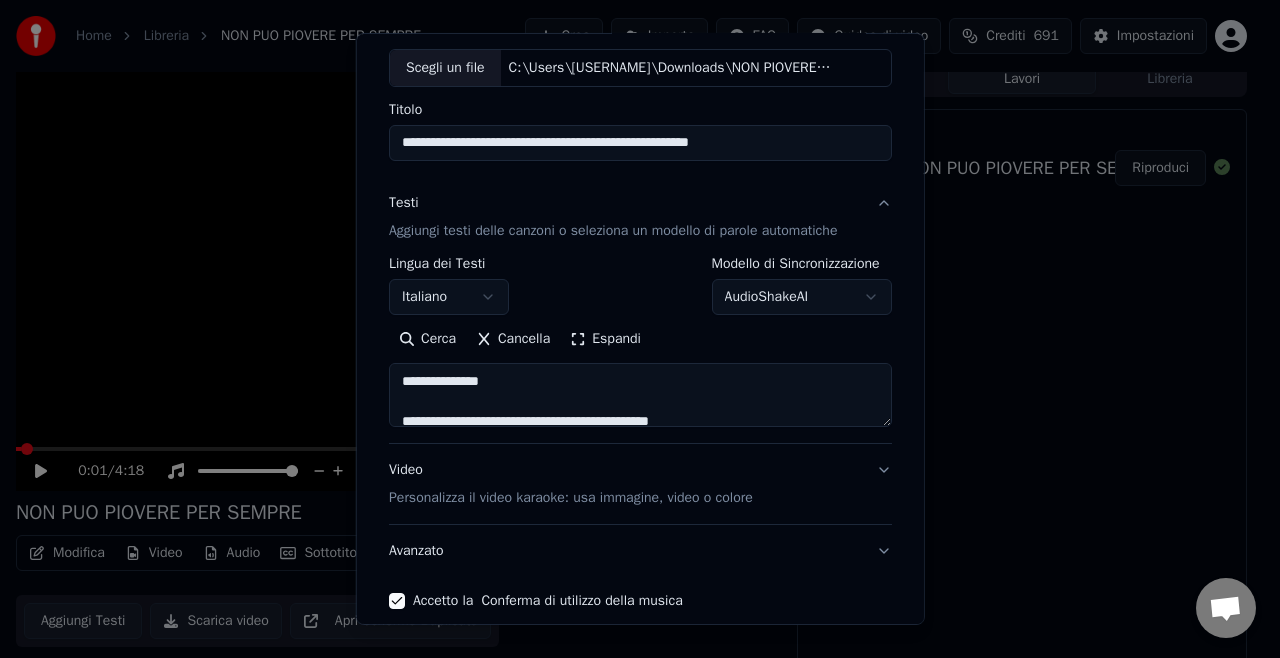 scroll, scrollTop: 199, scrollLeft: 0, axis: vertical 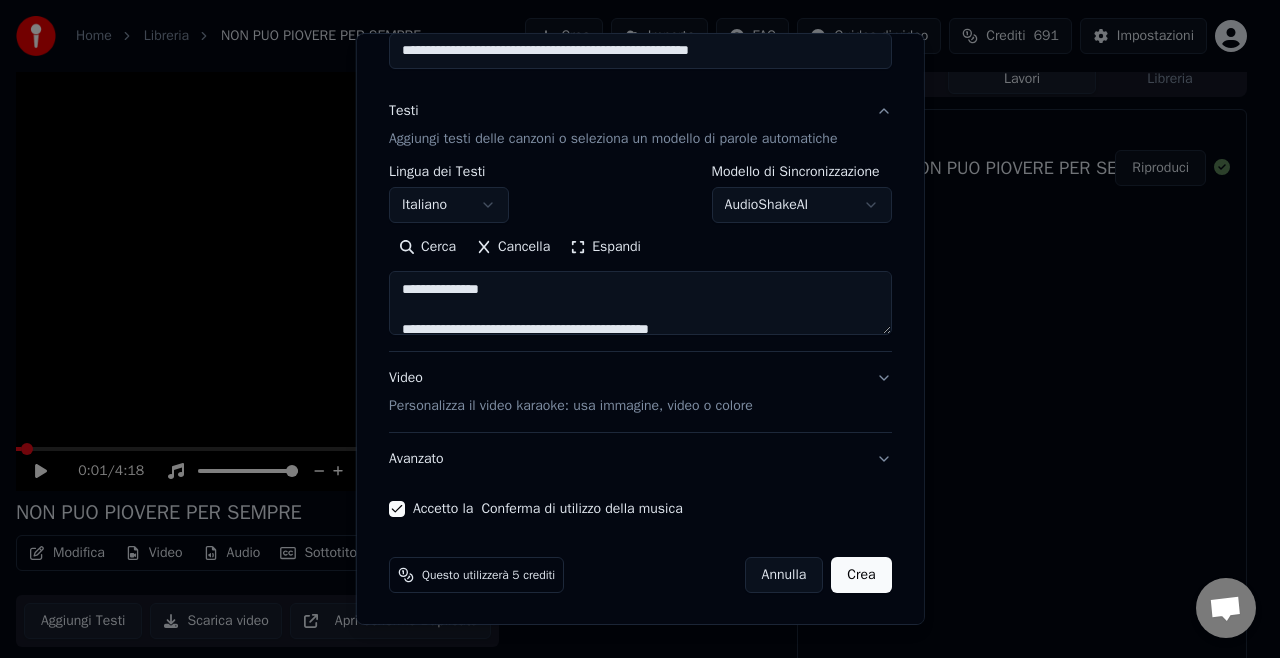 click on "Crea" at bounding box center (861, 575) 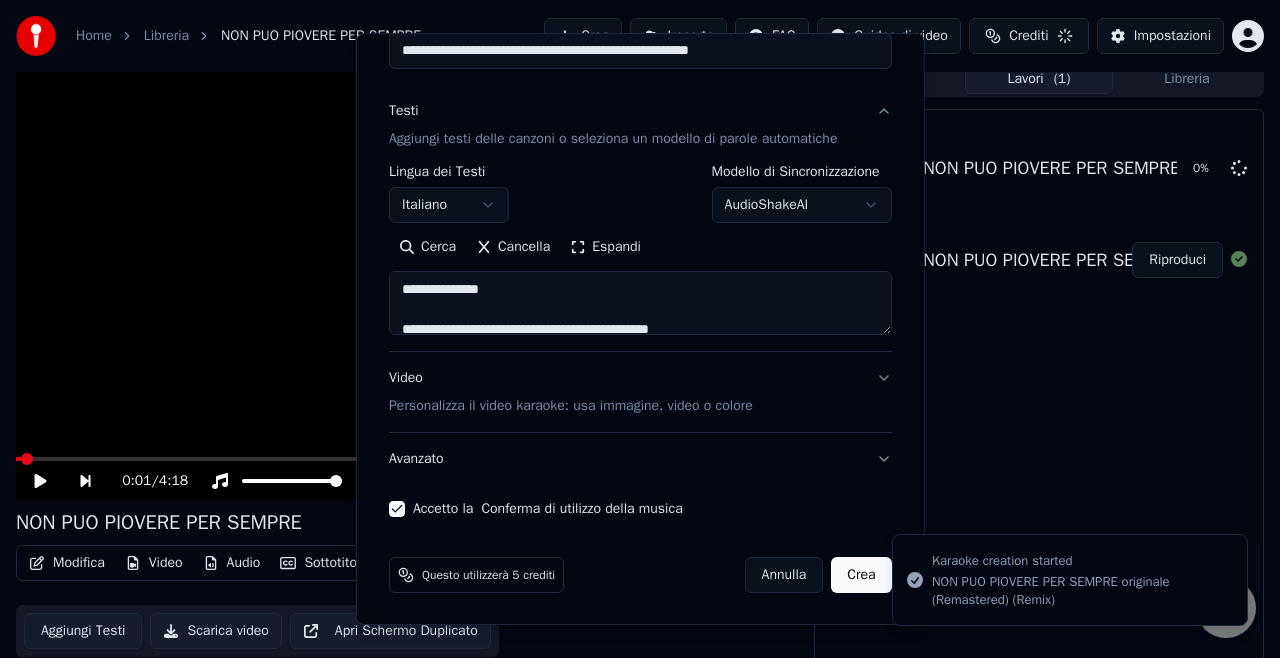 type 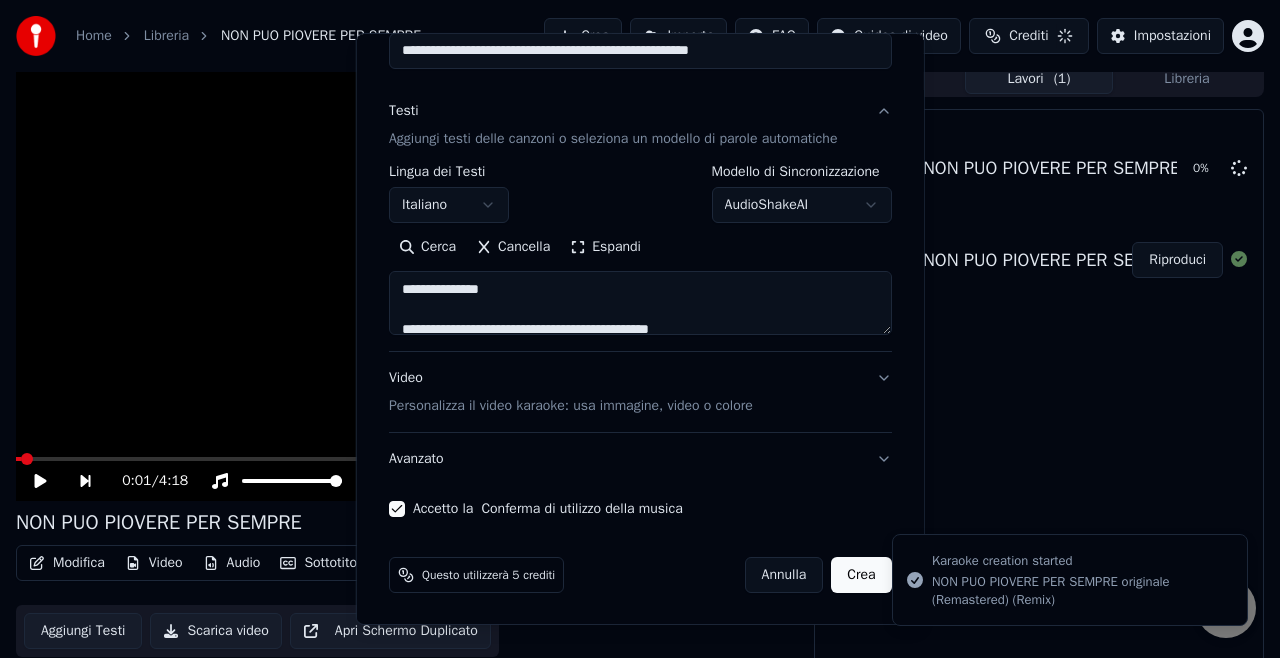 type 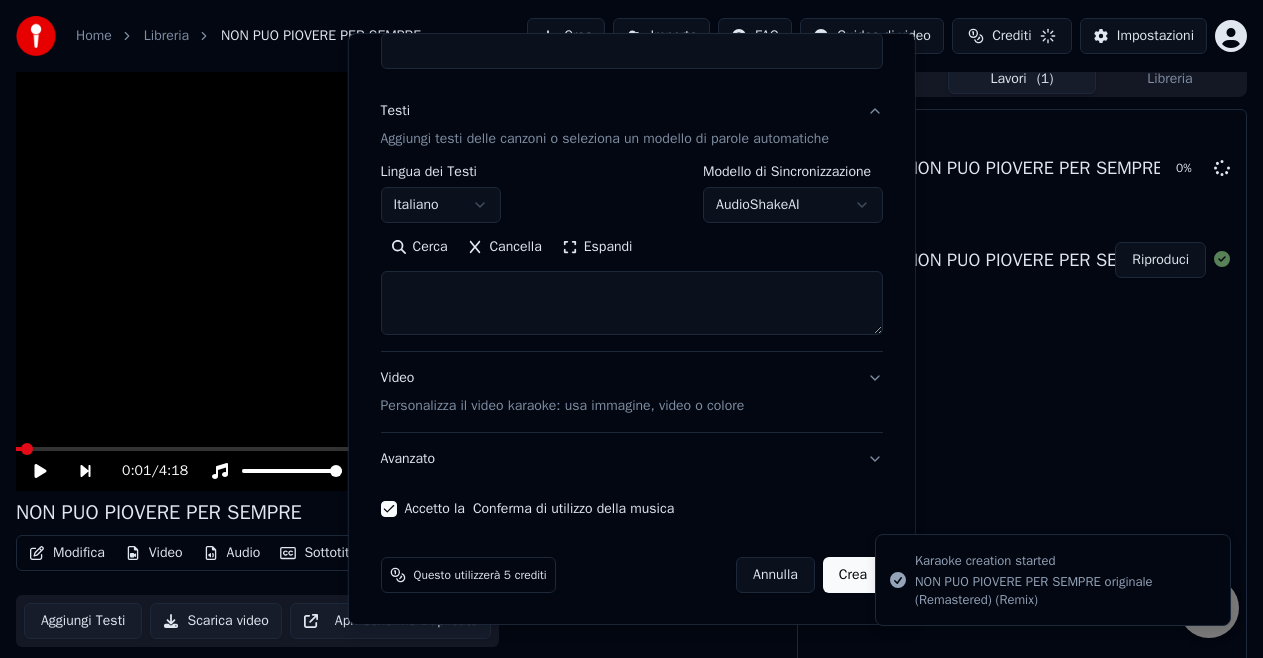 select 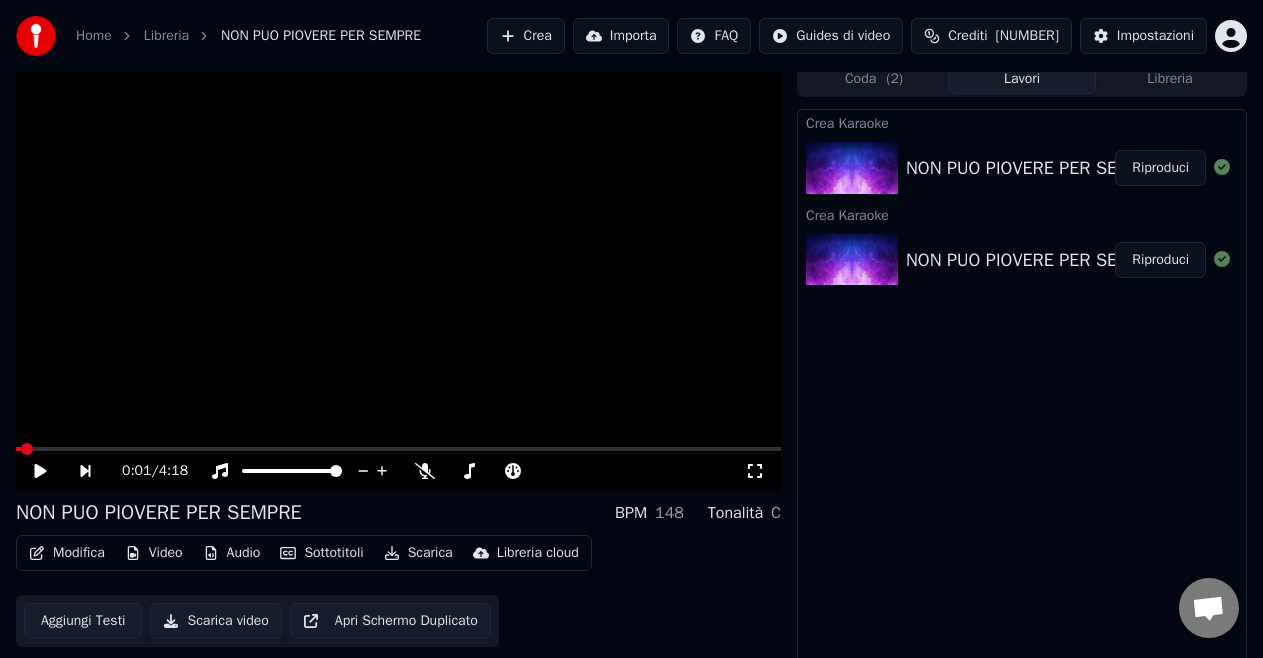 click 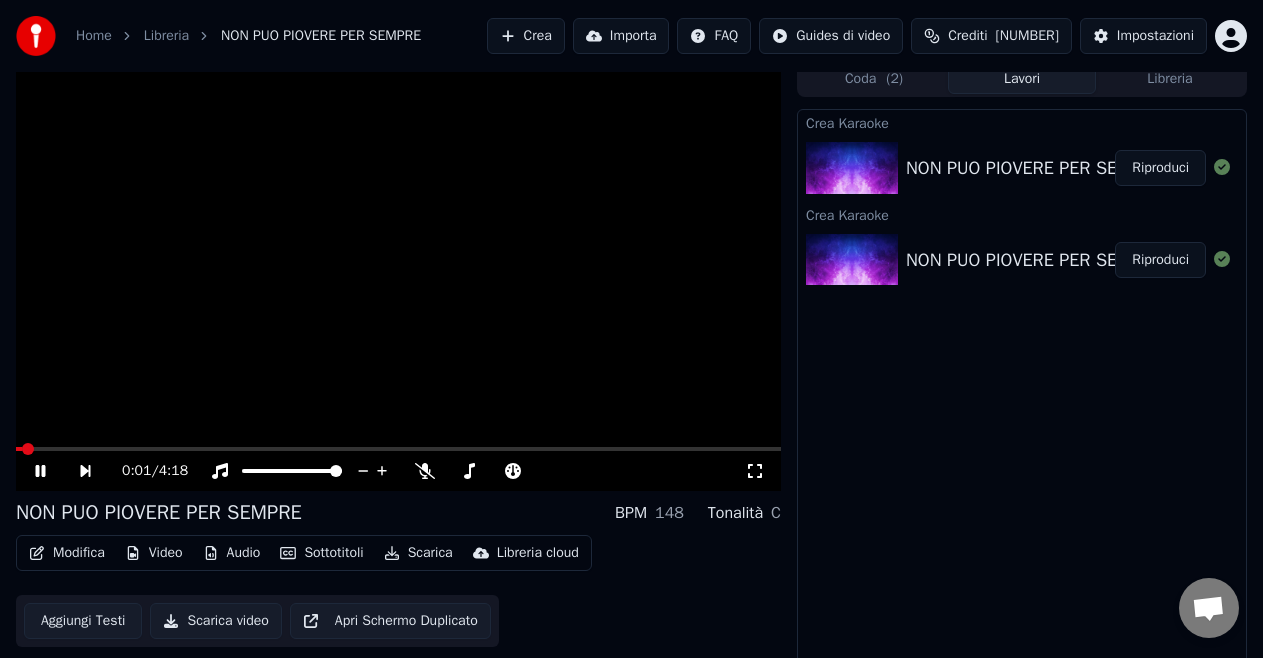 click on "0:01  /  4:18" at bounding box center [398, 471] 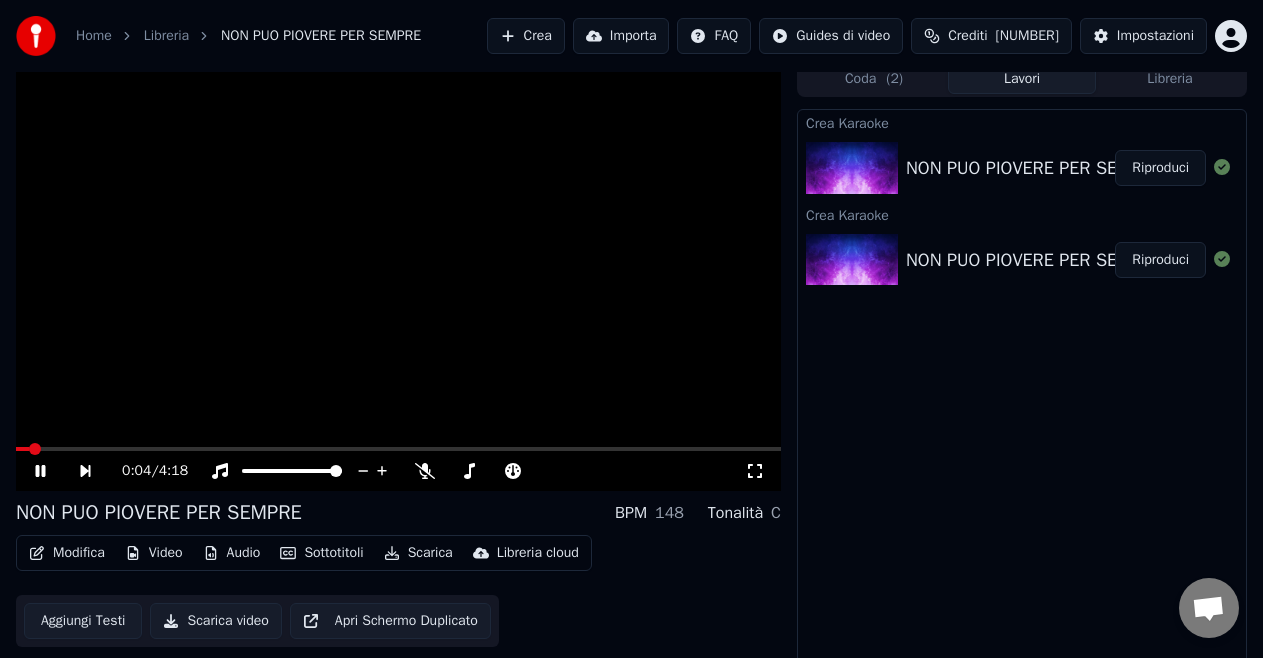 click at bounding box center (398, 449) 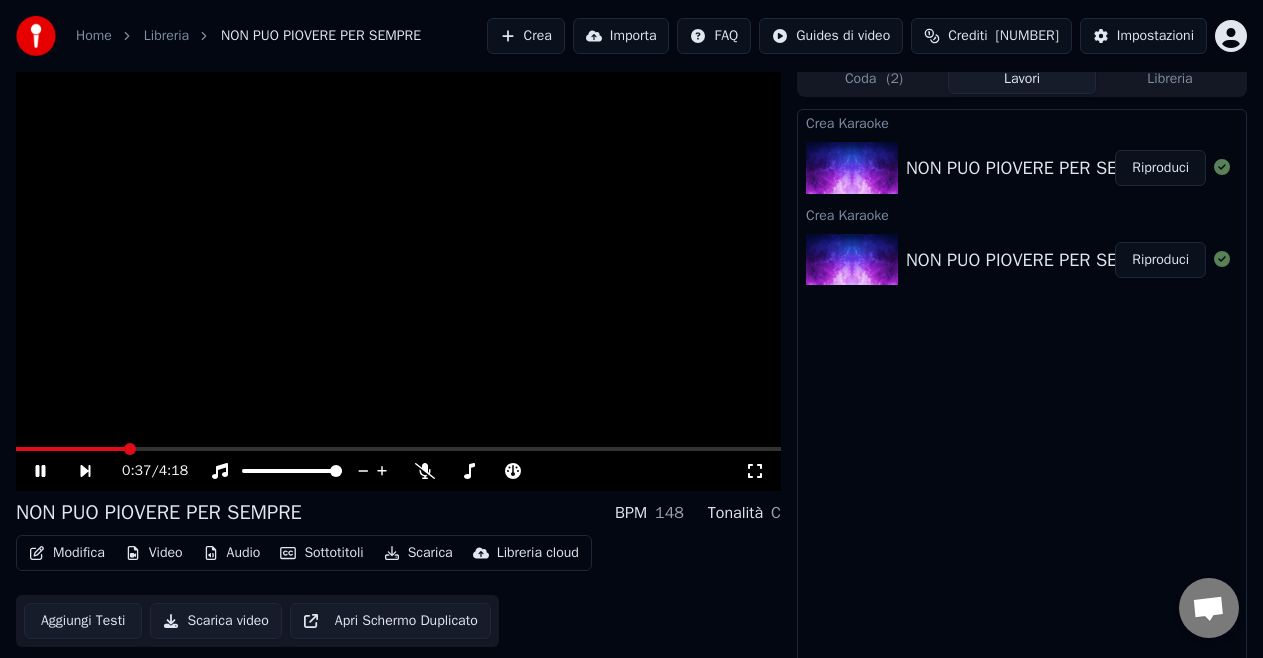 click at bounding box center (398, 449) 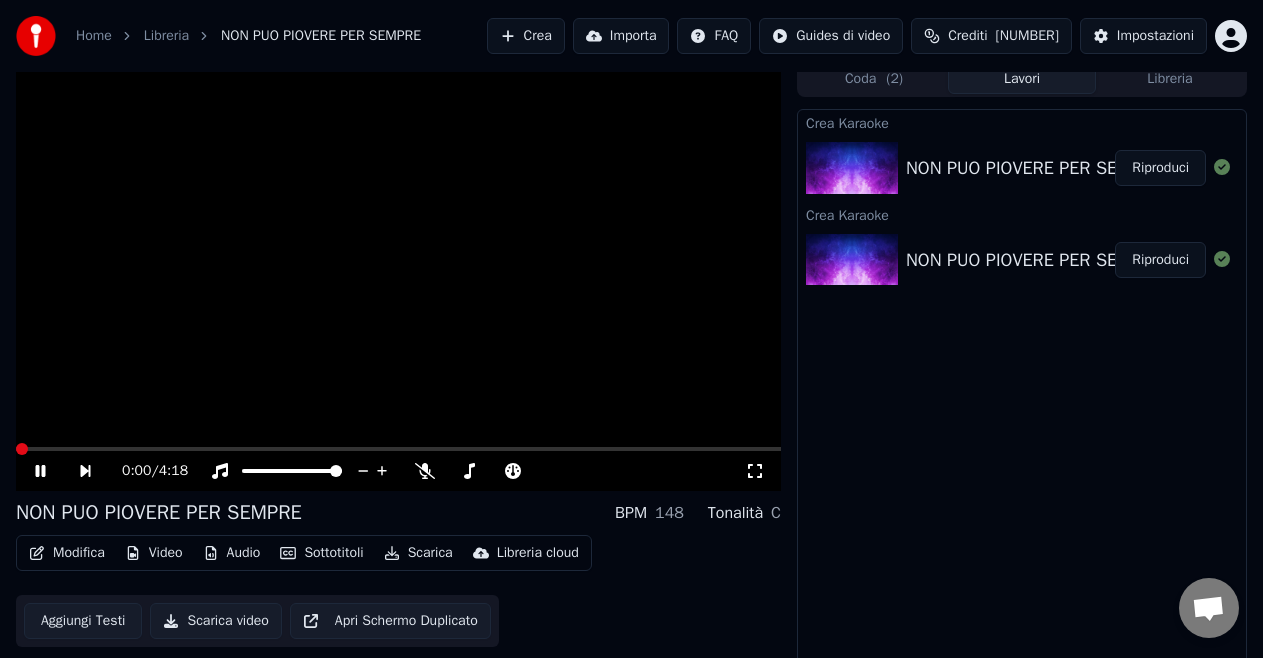 click at bounding box center (16, 449) 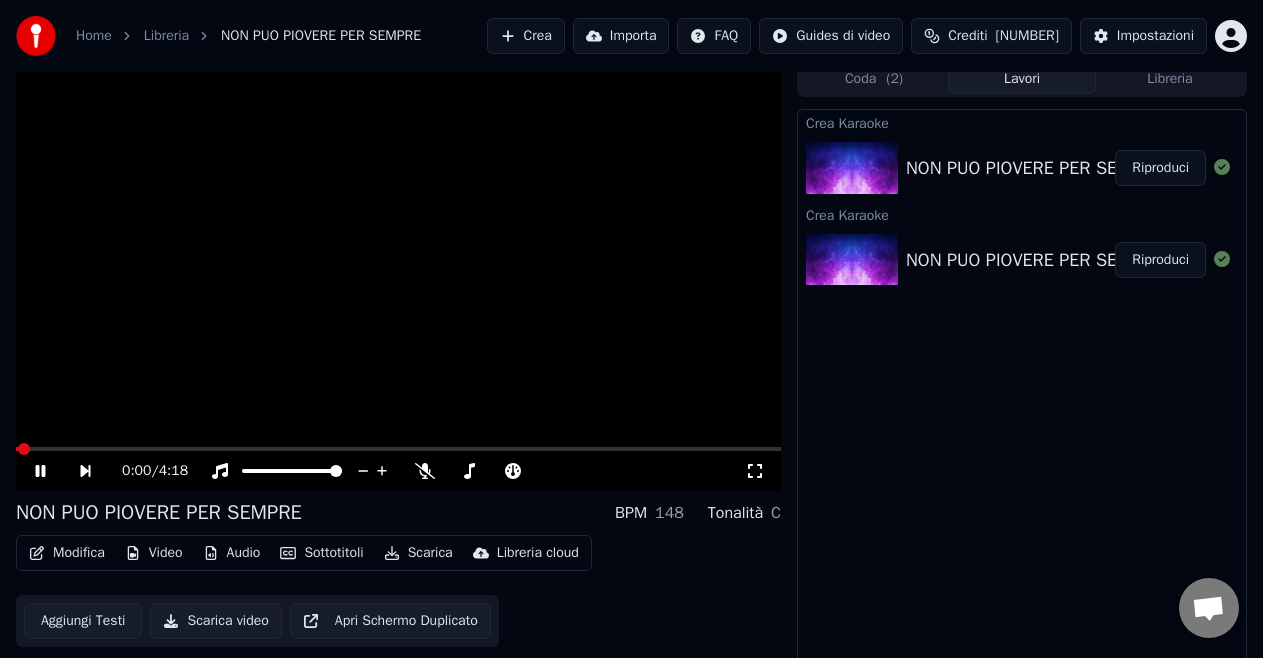 click on "Modifica" at bounding box center [67, 553] 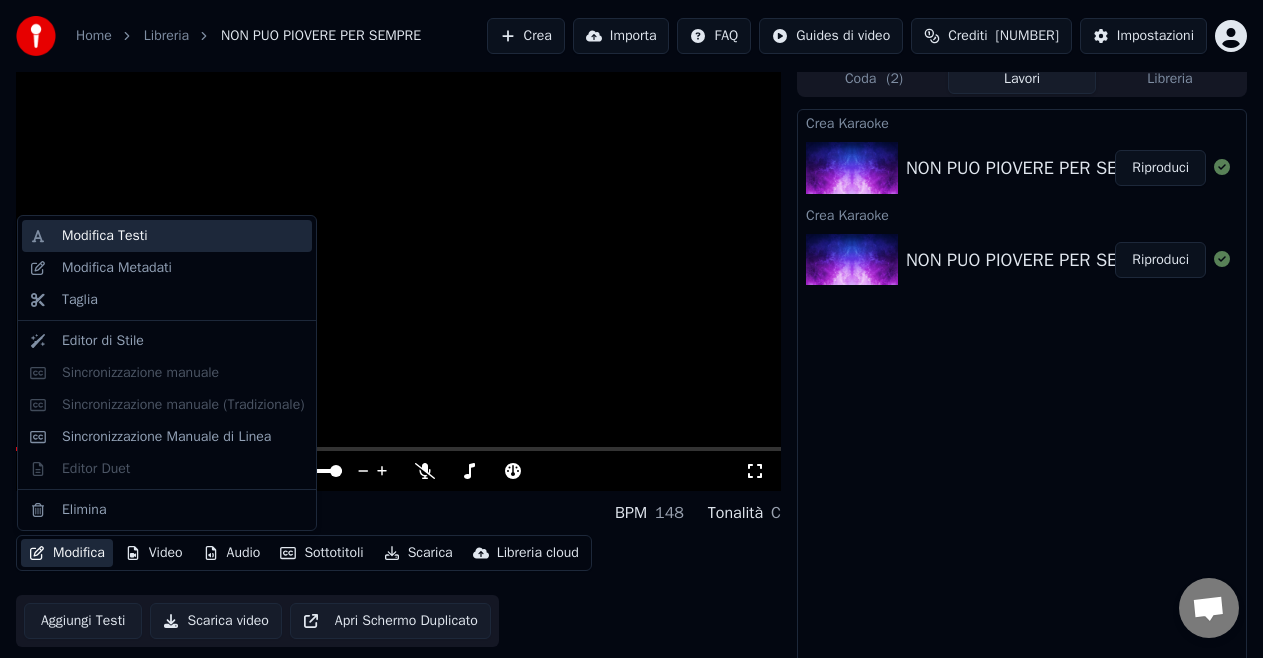 click on "Modifica Testi" at bounding box center (183, 236) 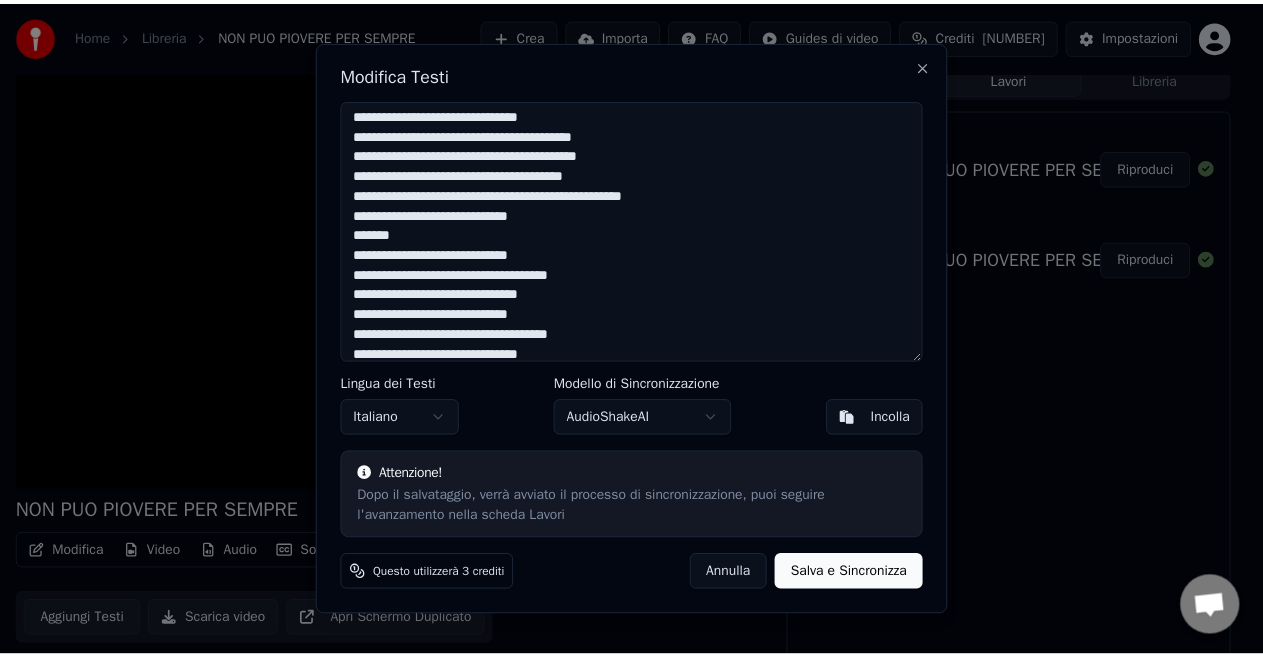 scroll, scrollTop: 874, scrollLeft: 0, axis: vertical 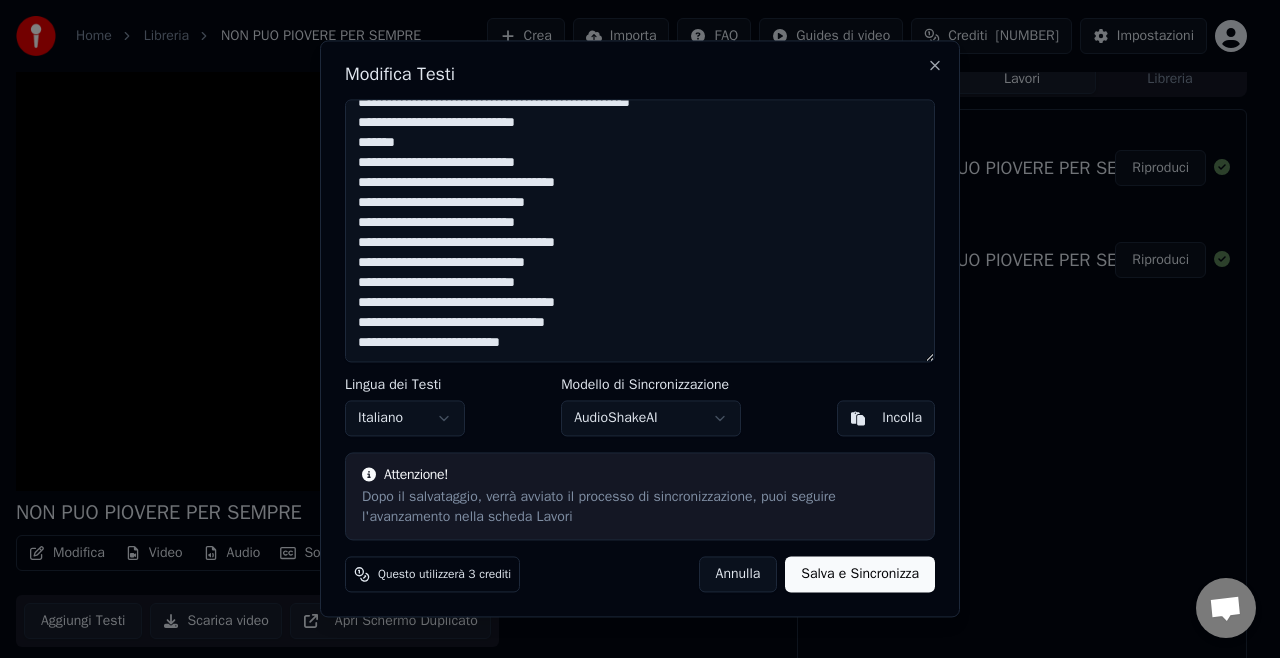 type 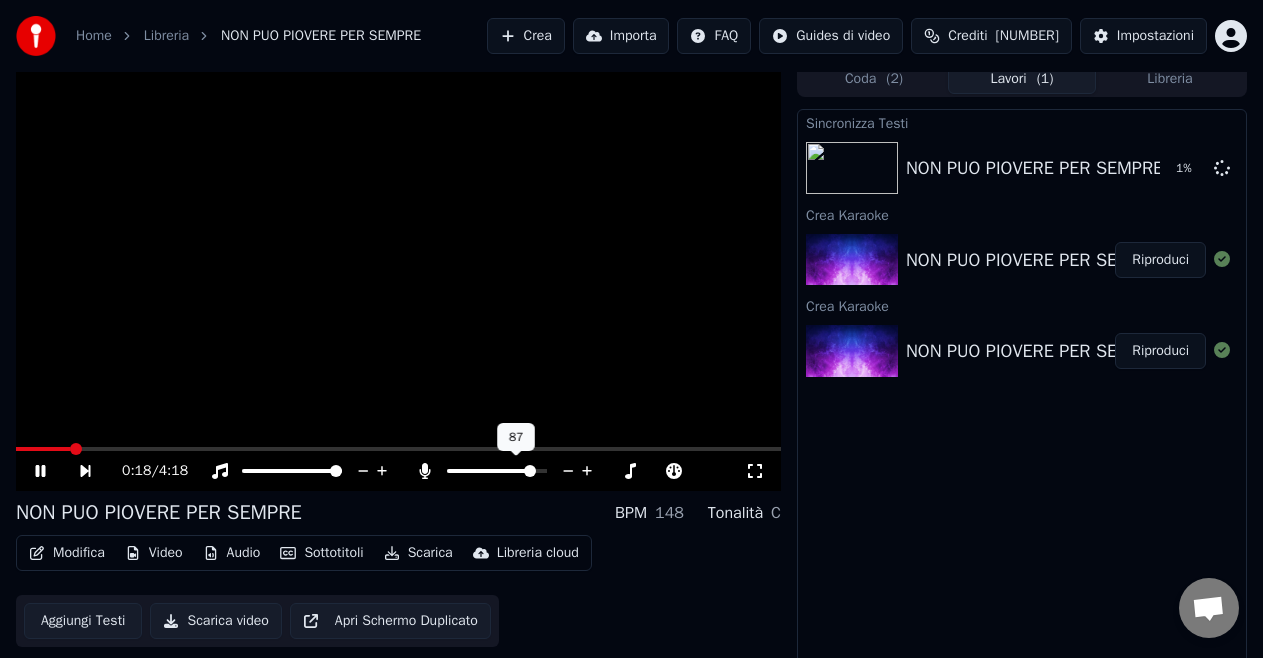 click at bounding box center (530, 471) 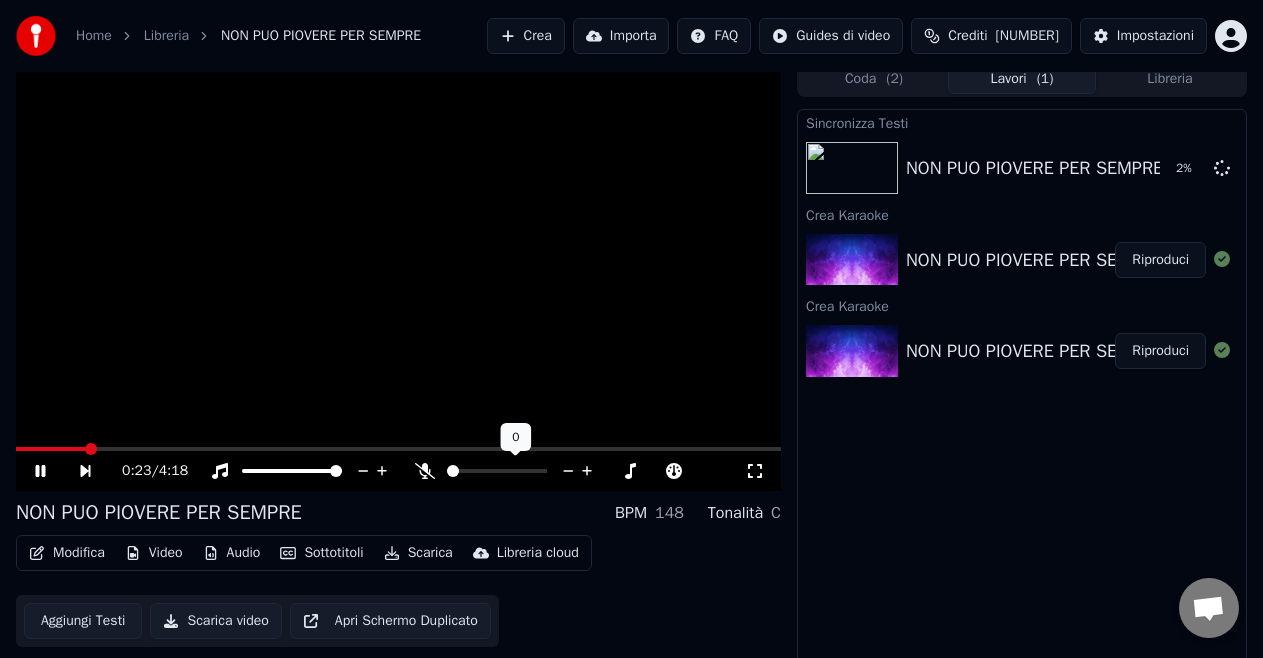 click at bounding box center [453, 471] 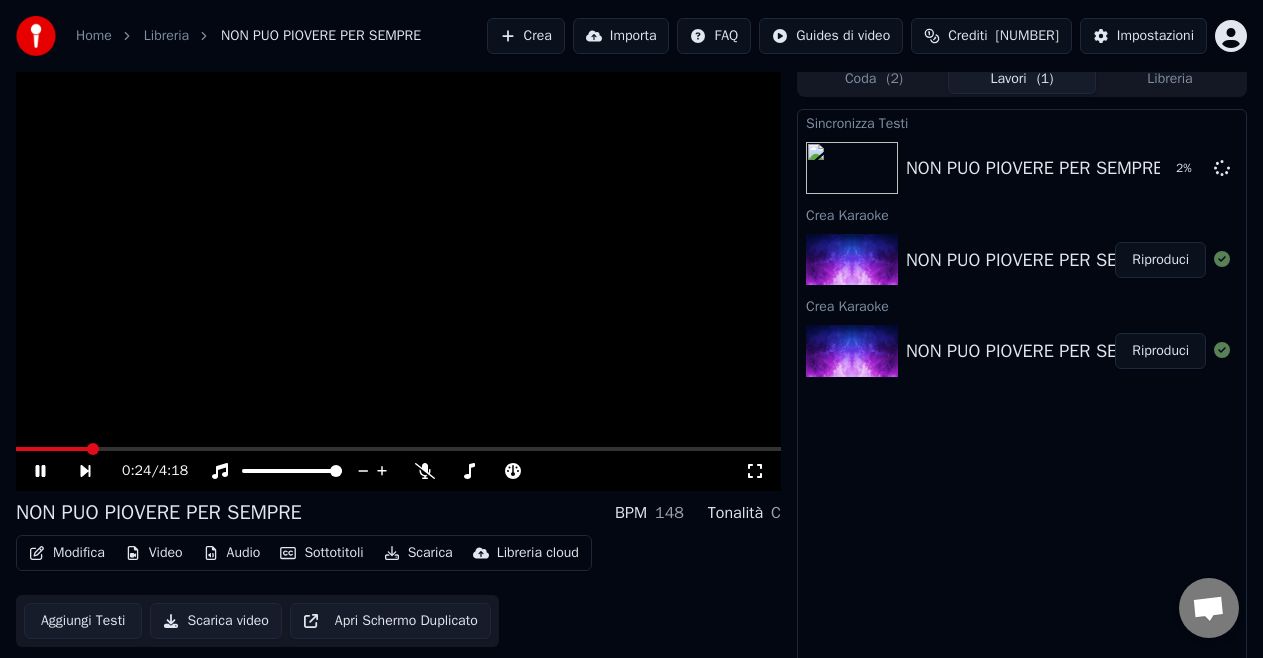 click on "NON PUO PIOVERE PER SEMPRE BPM 148 Tonalità C" at bounding box center (398, 513) 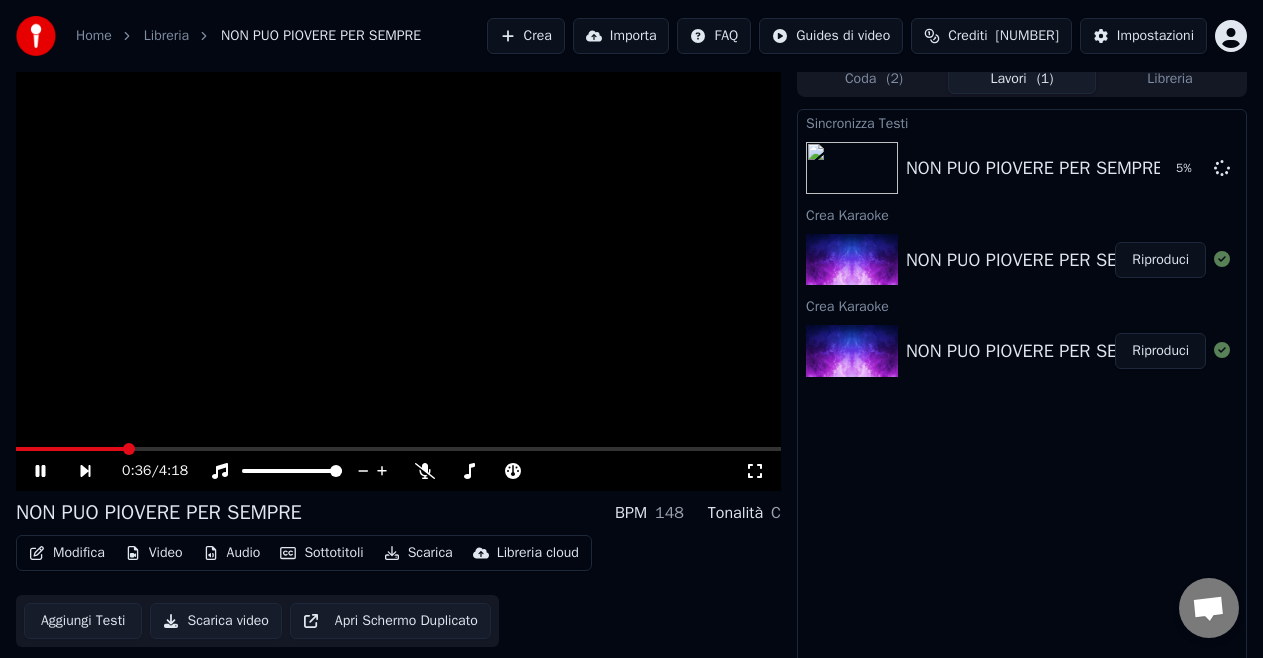 click on "Audio" at bounding box center [232, 553] 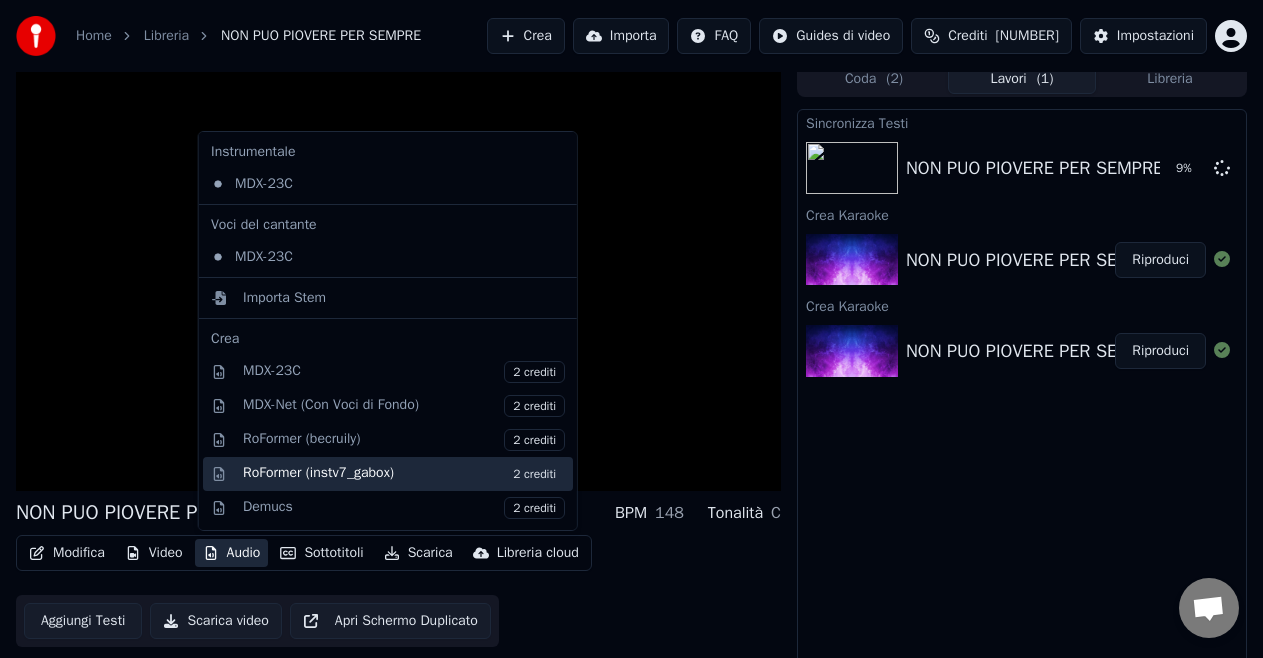 click on "2 crediti" at bounding box center (534, 474) 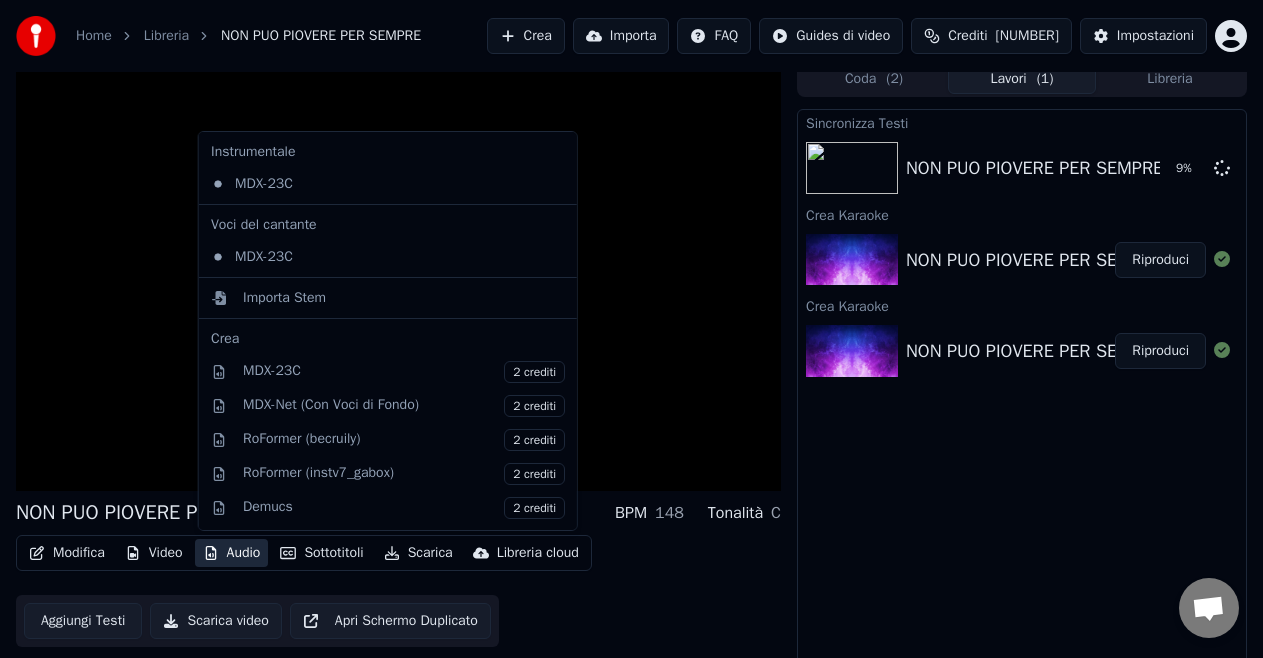 type 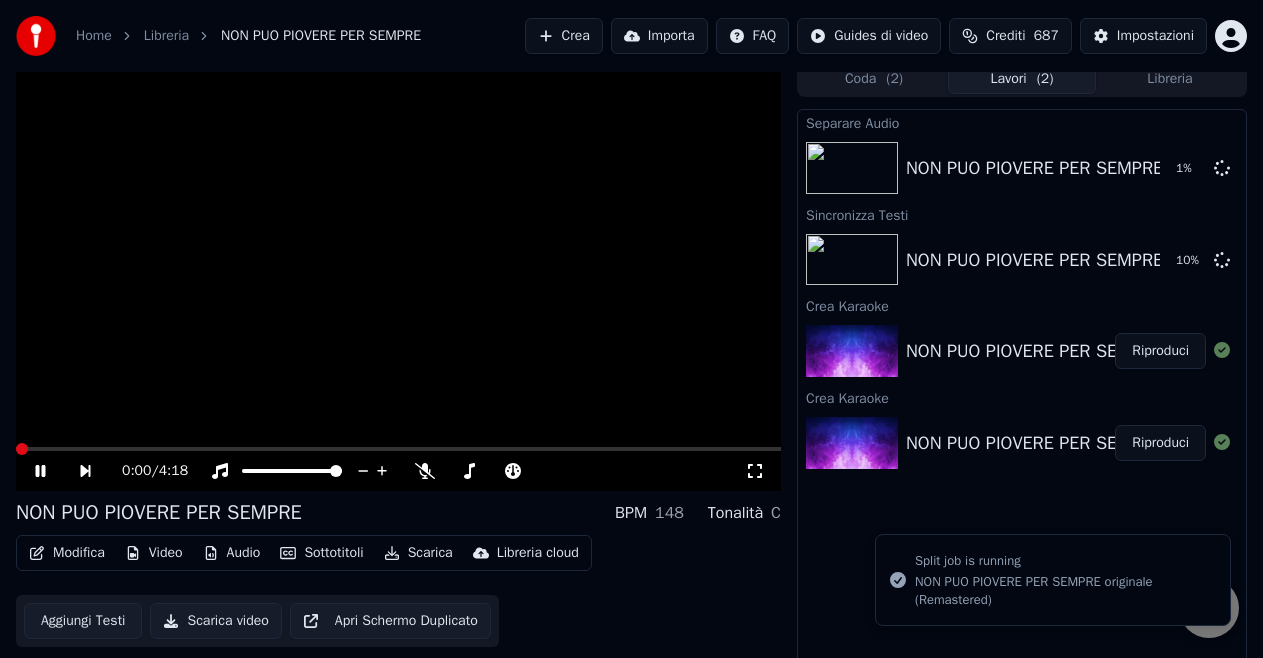 click at bounding box center [22, 449] 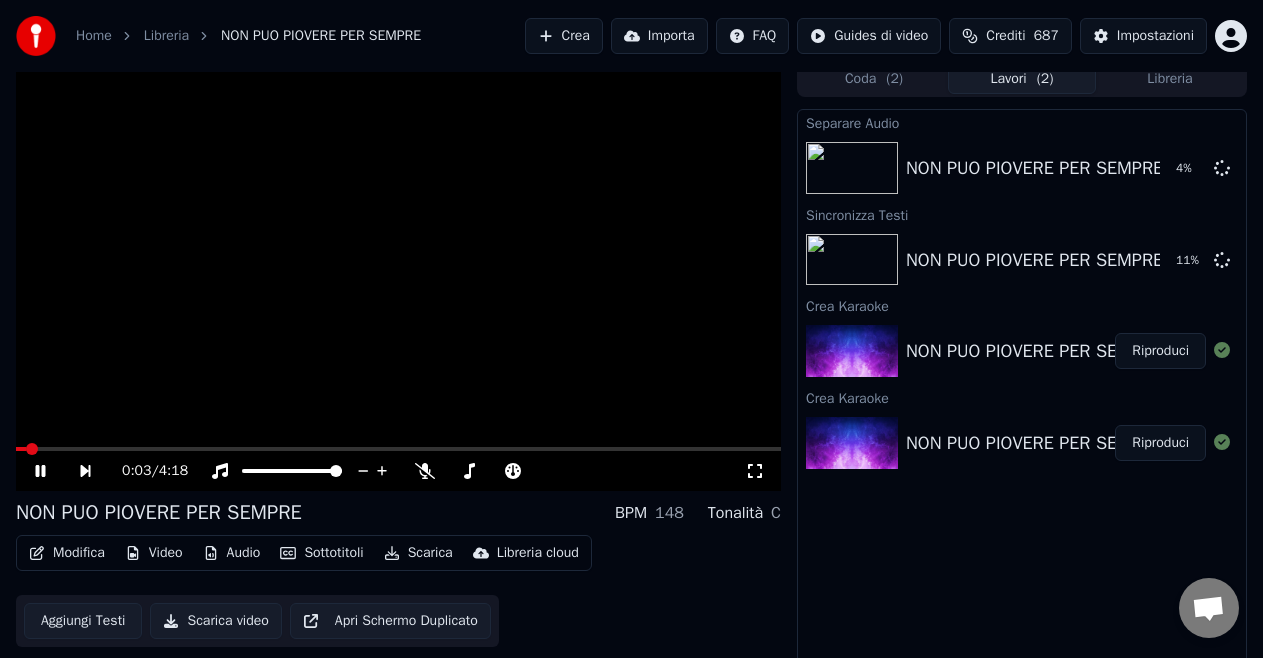 click 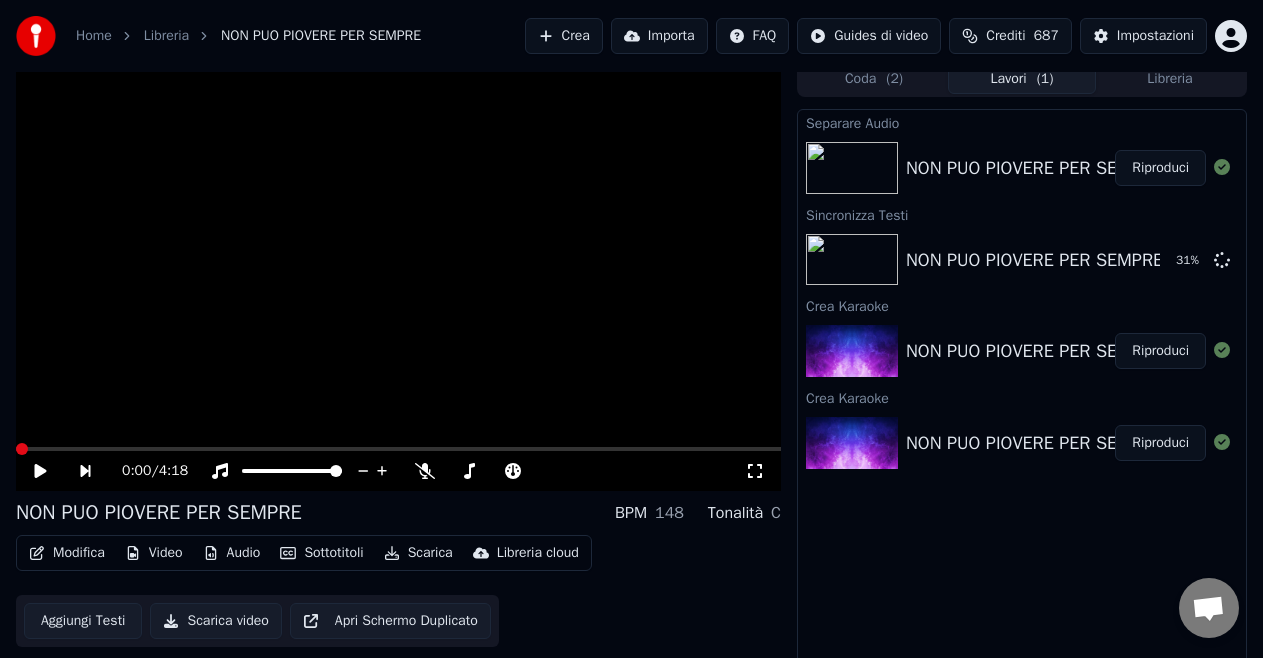 type 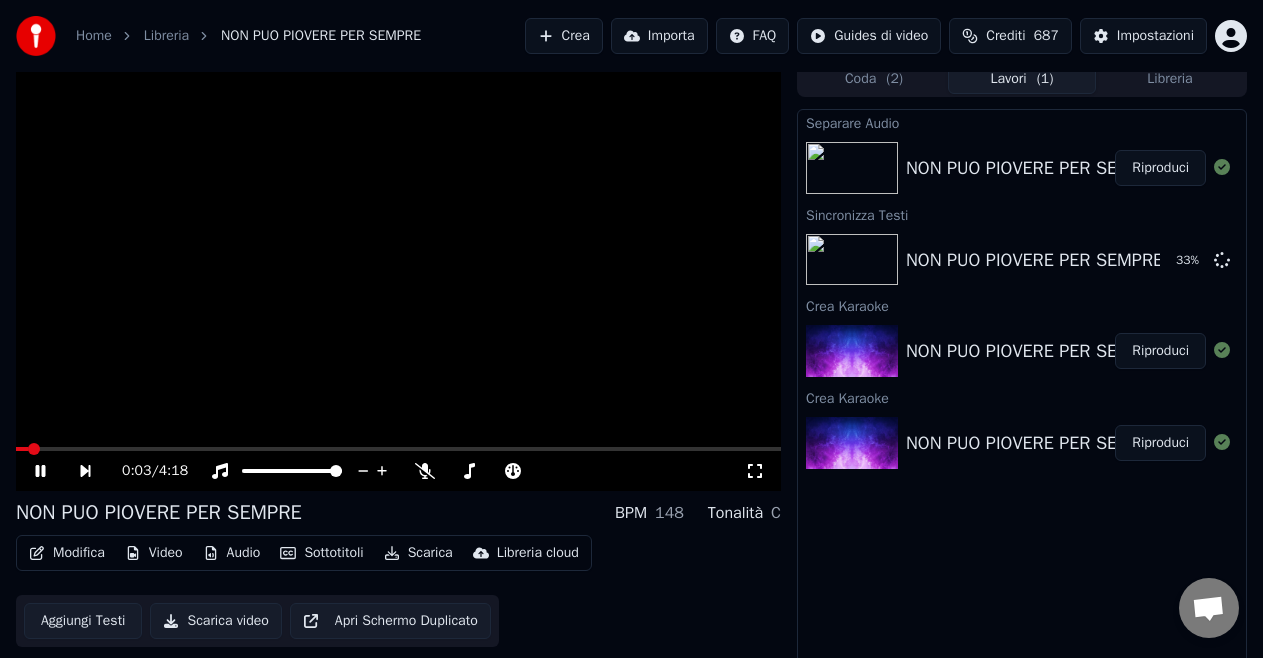 click on "Separare Audio NON PUO PIOVERE PER SEMPRE Riproduci Sincronizza Testi NON PUO PIOVERE PER SEMPRE 33 % Crea Karaoke NON PUO PIOVERE PER SEMPRE originale (Remastered) (Remix) Riproduci Crea Karaoke NON PUO PIOVERE PER SEMPRE originale (Remastered) Riproduci" at bounding box center (1022, 388) 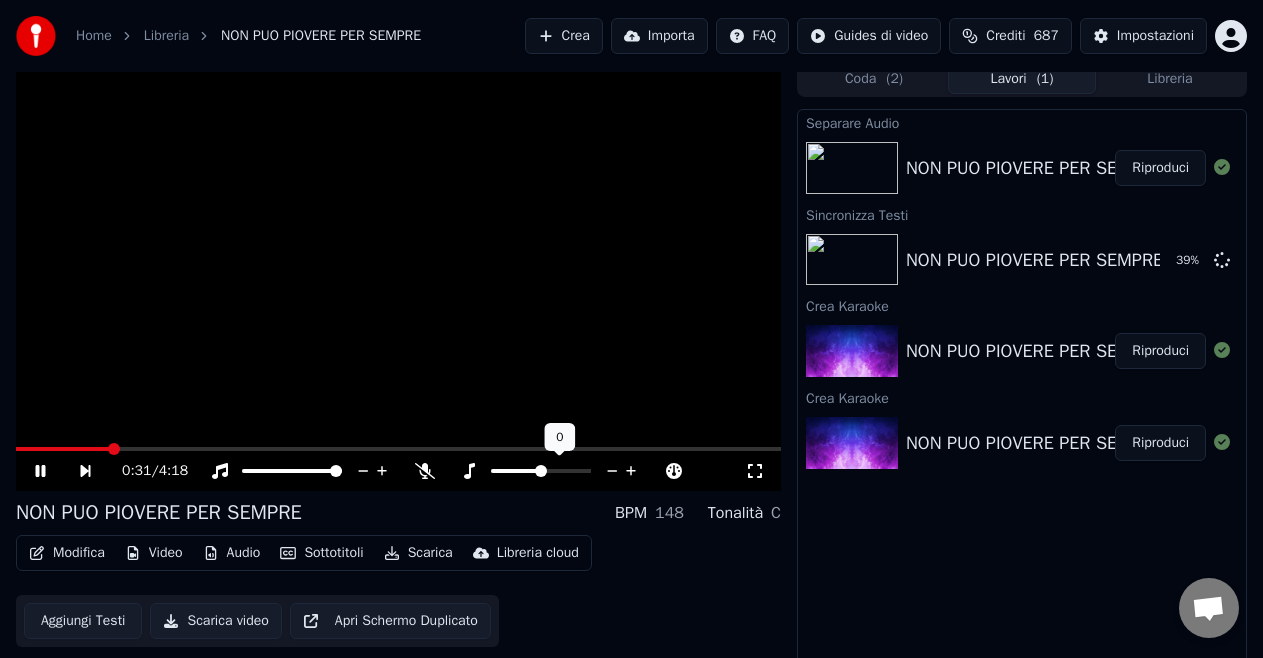 click 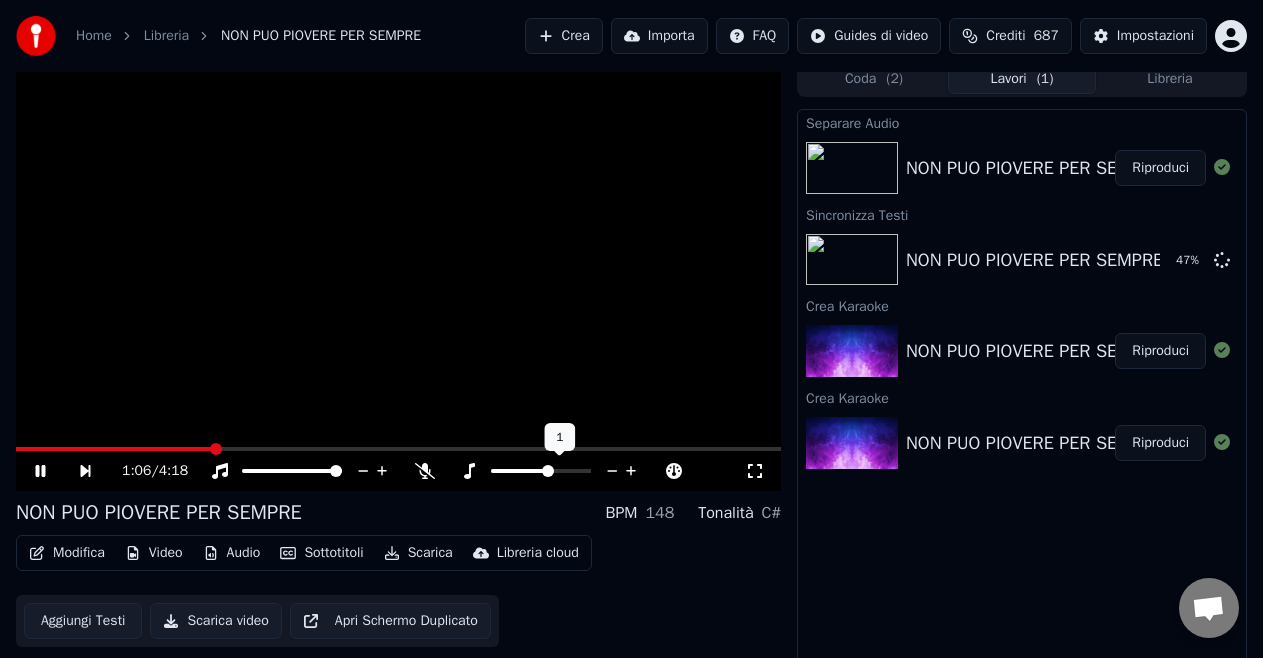 click 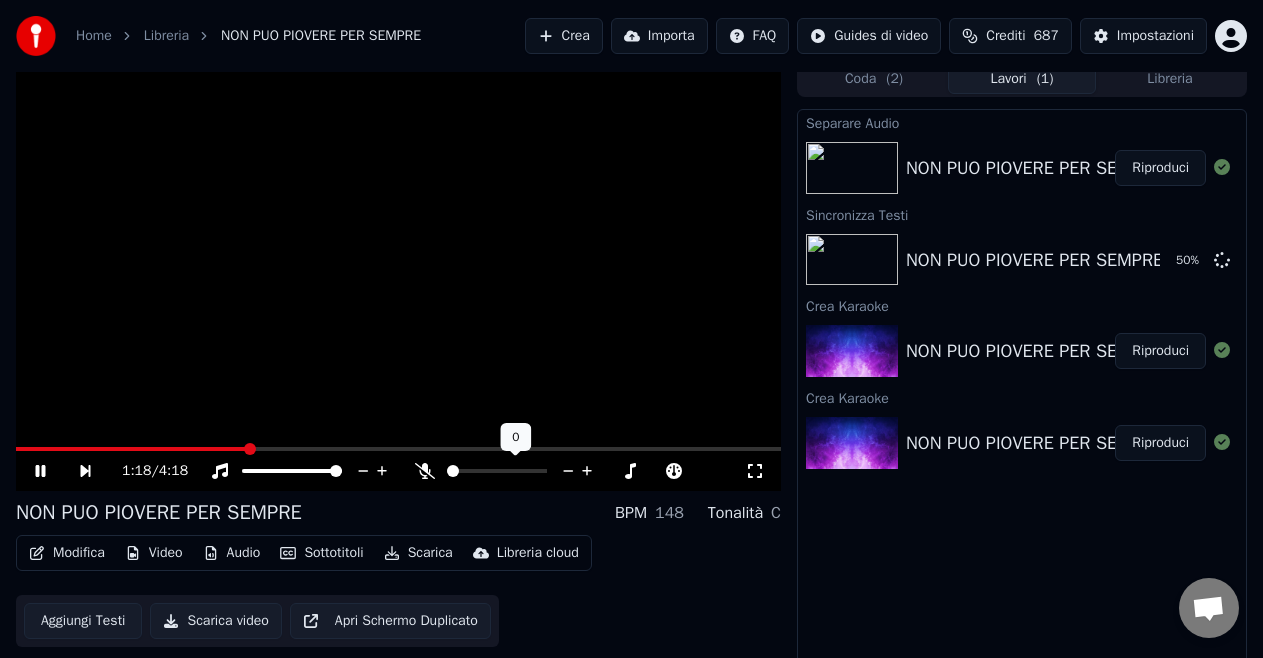 click at bounding box center [497, 471] 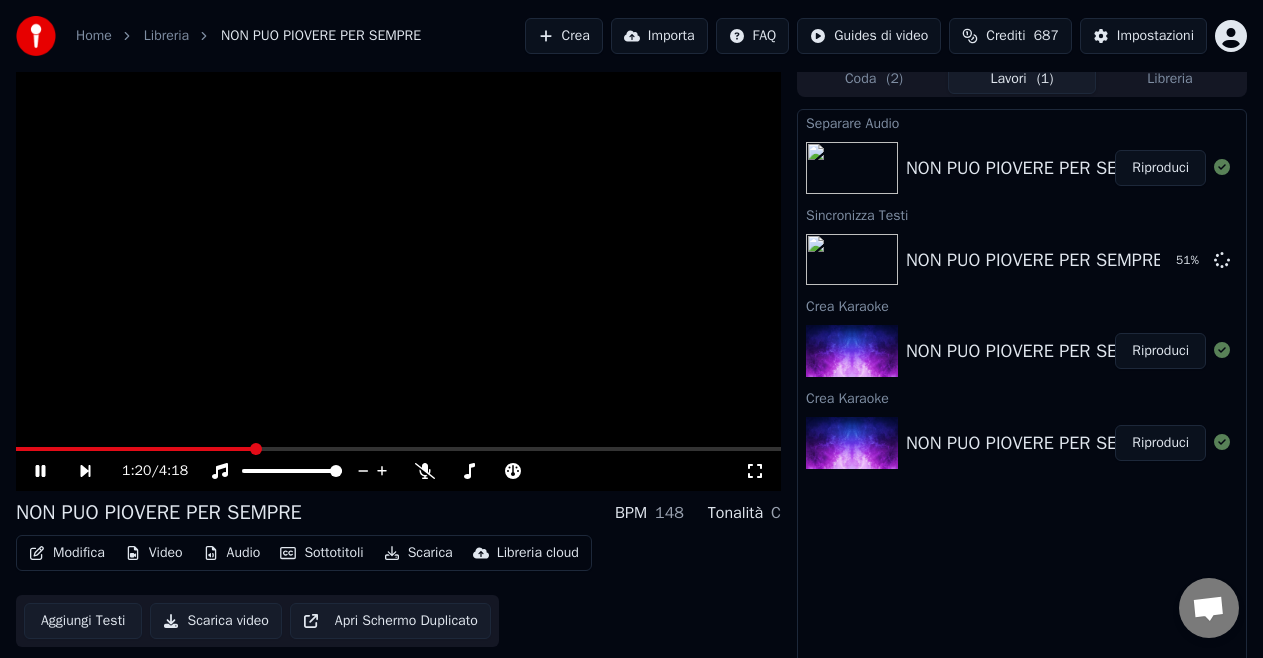 click on "Audio" at bounding box center (232, 553) 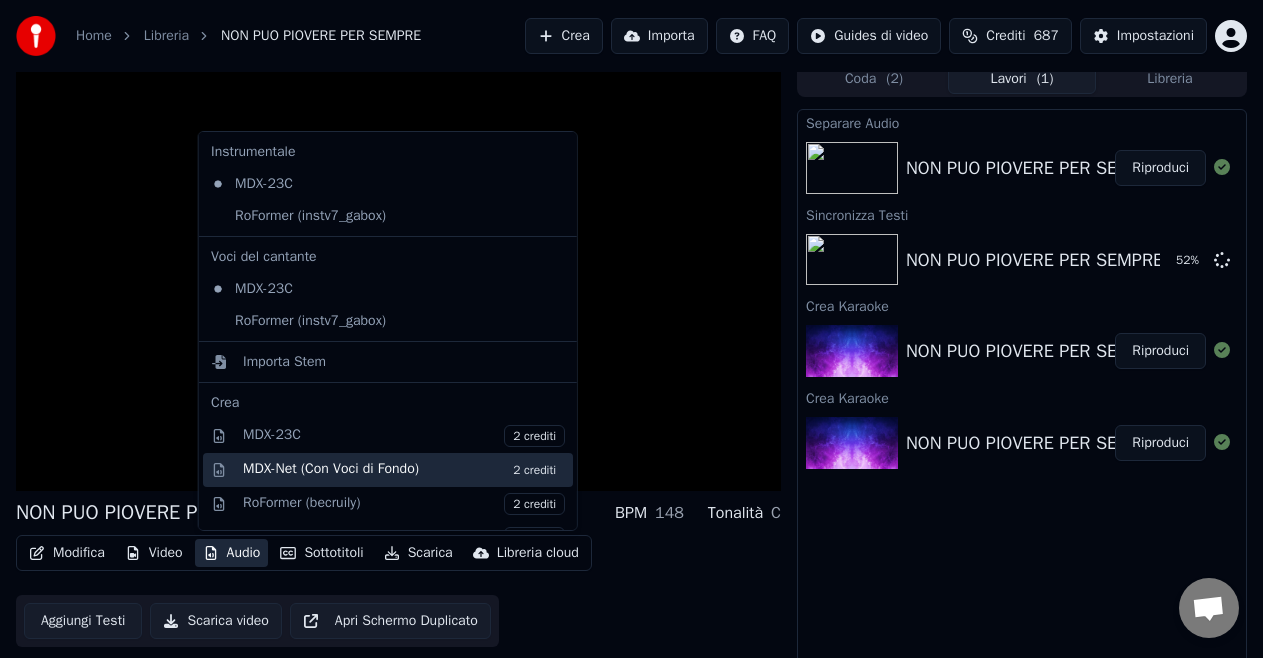 click on "2 crediti" at bounding box center (534, 470) 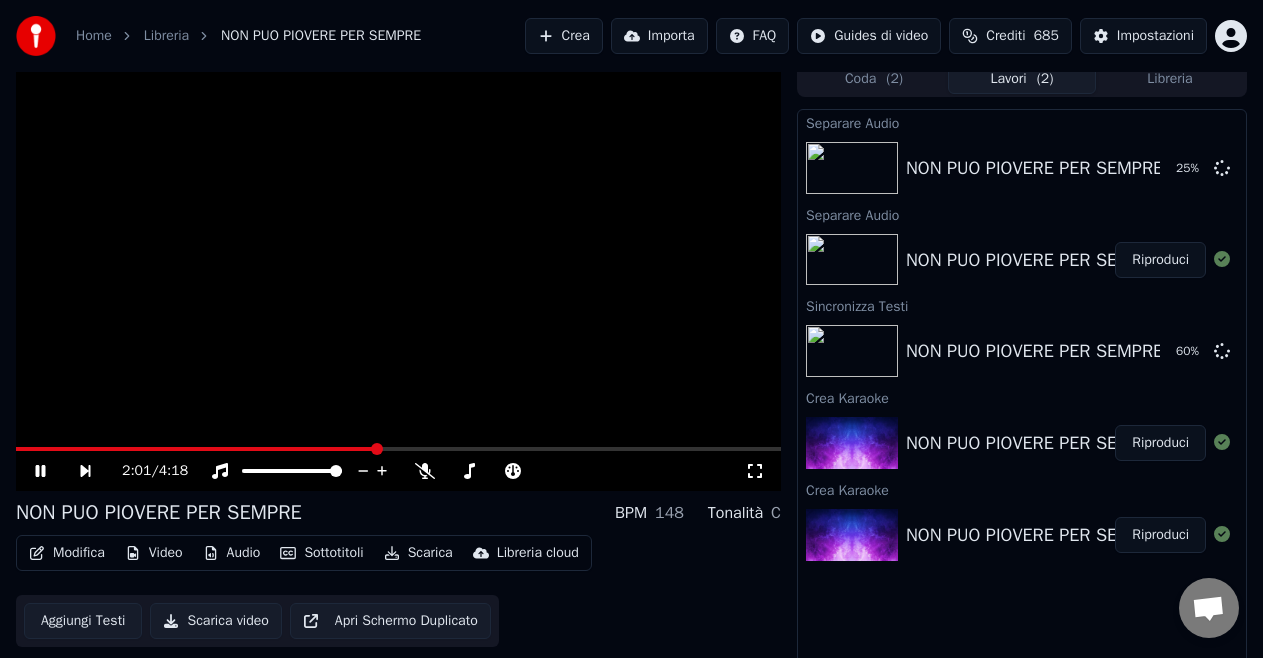 click 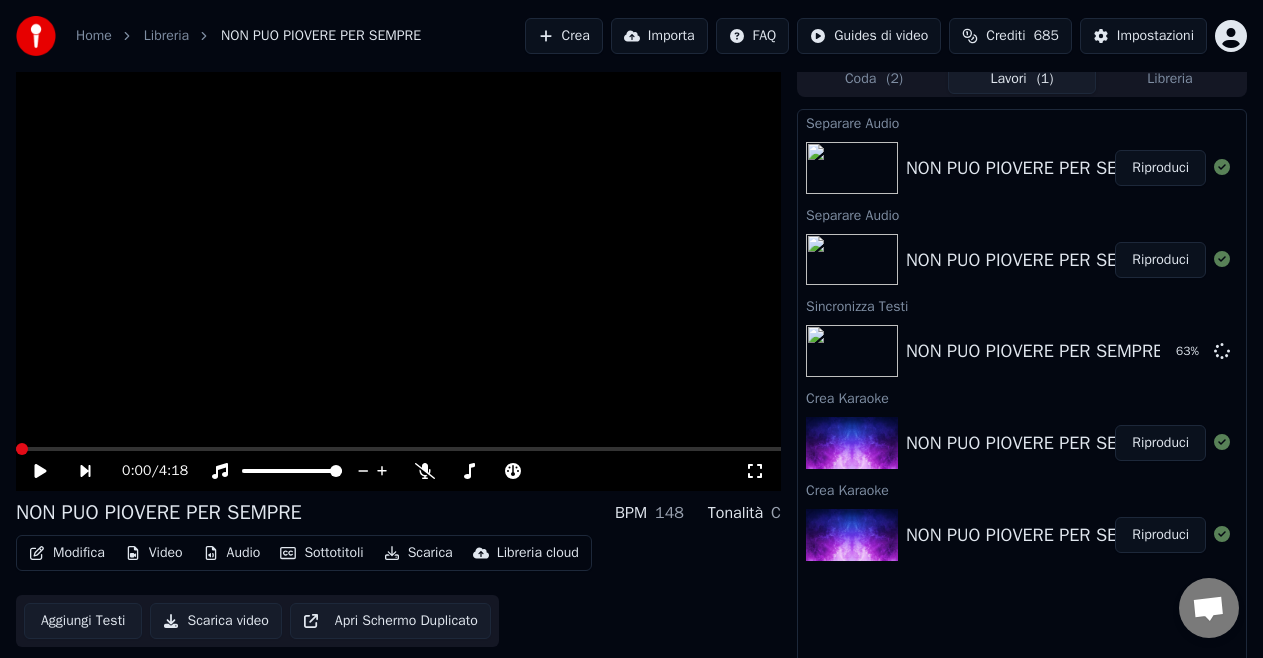 type 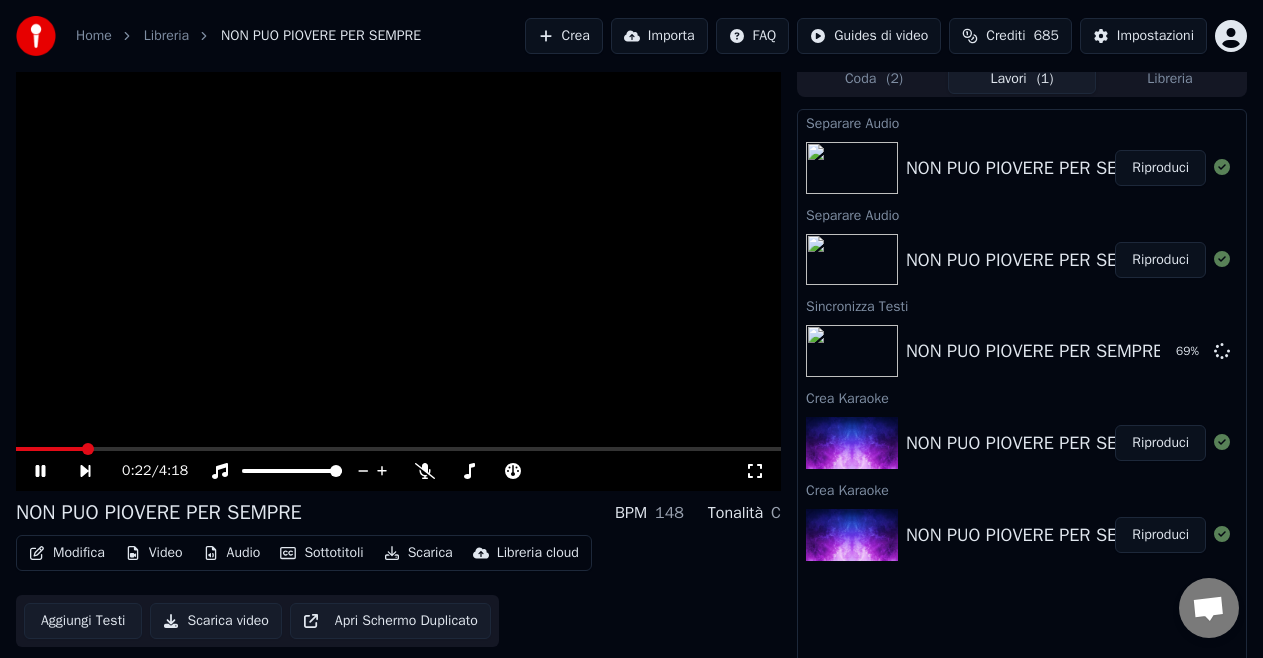 type 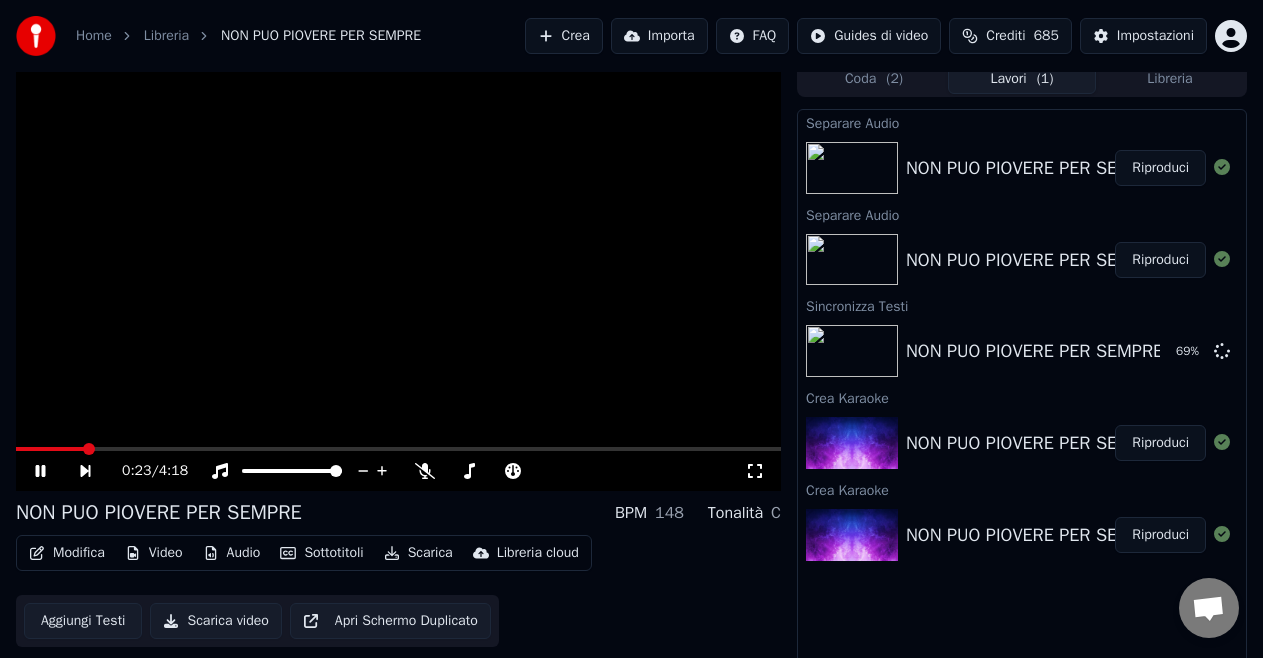click on "Riproduci" at bounding box center [1160, 443] 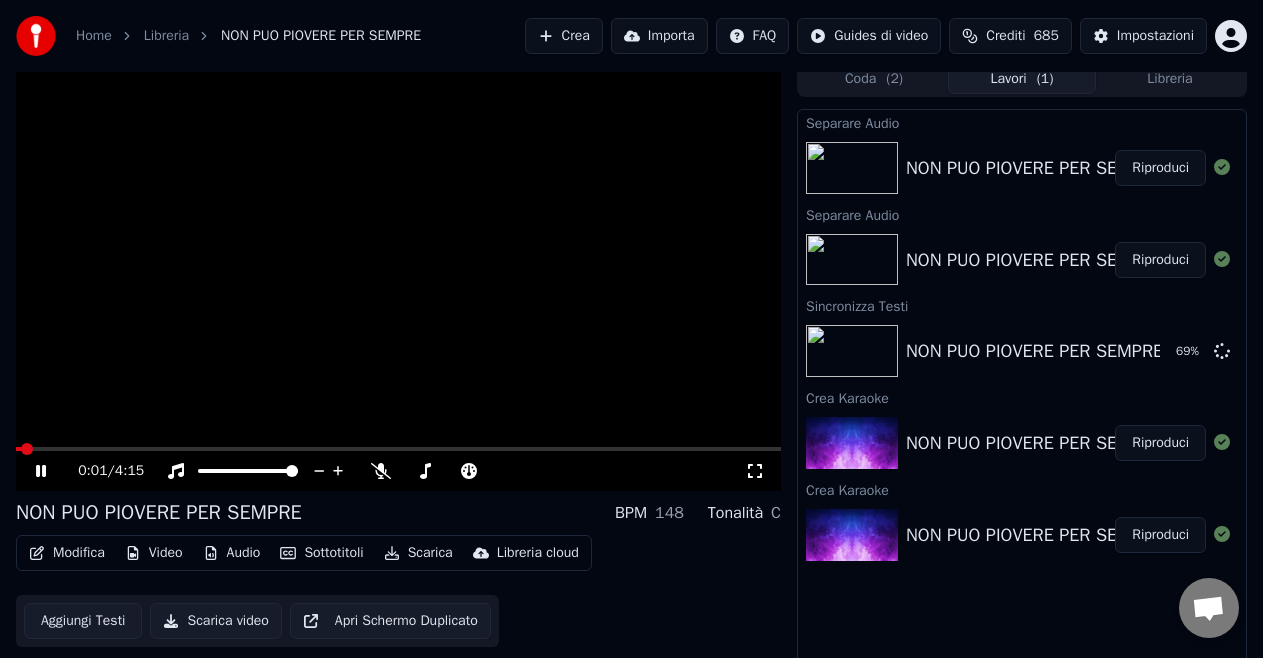 click on "0:01  /  4:15" at bounding box center (398, 471) 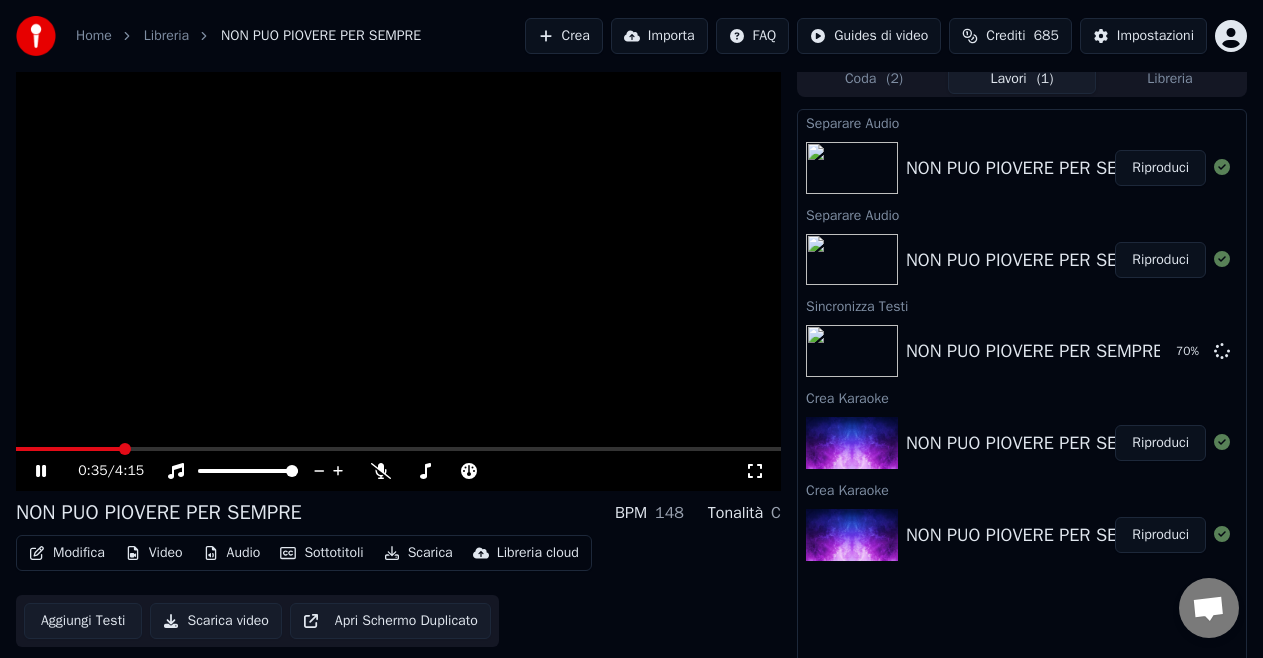 click at bounding box center (398, 449) 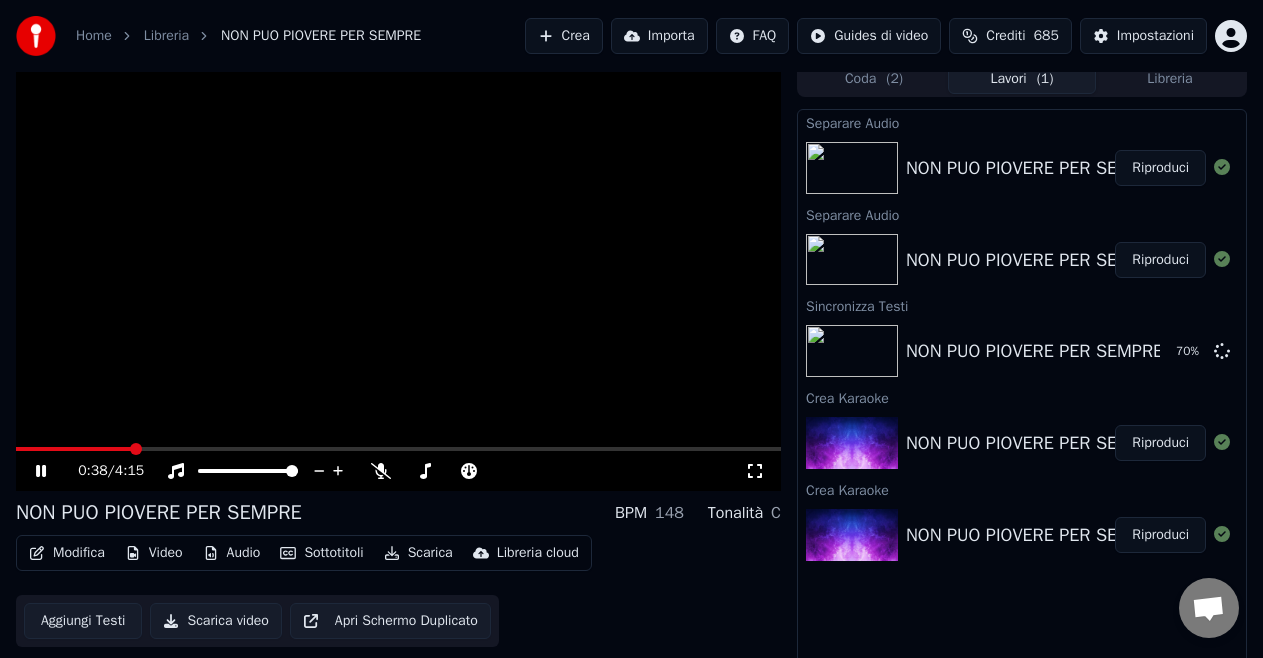 type 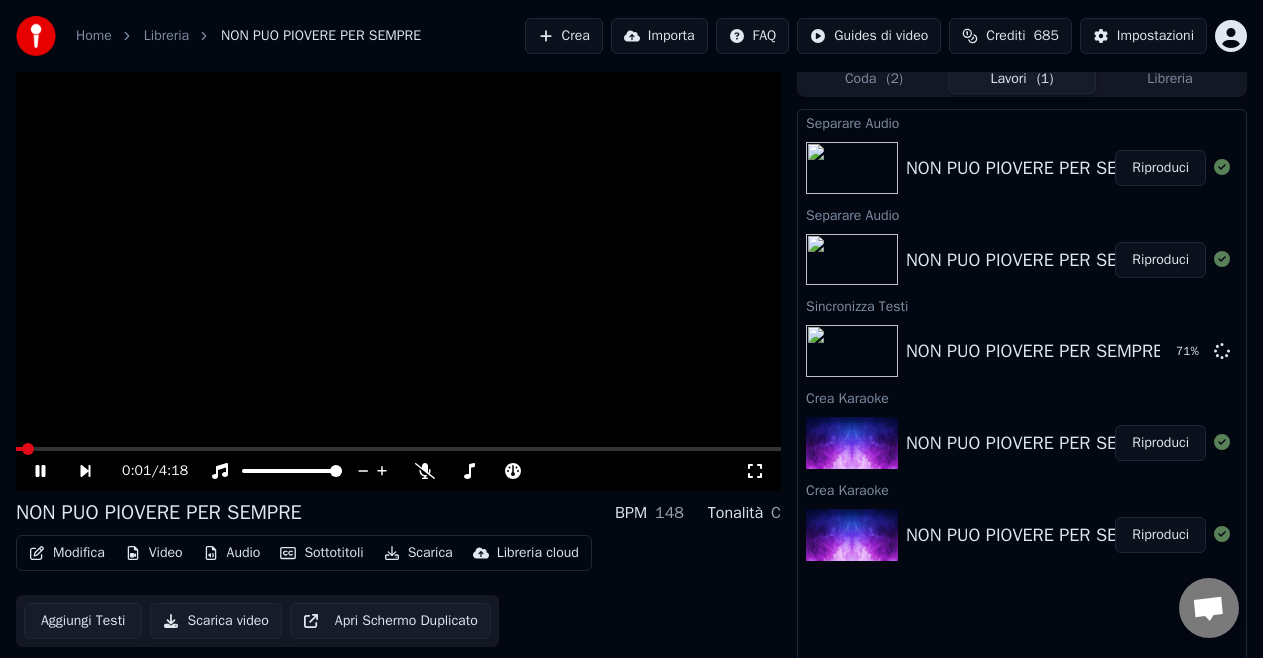 click at bounding box center [398, 449] 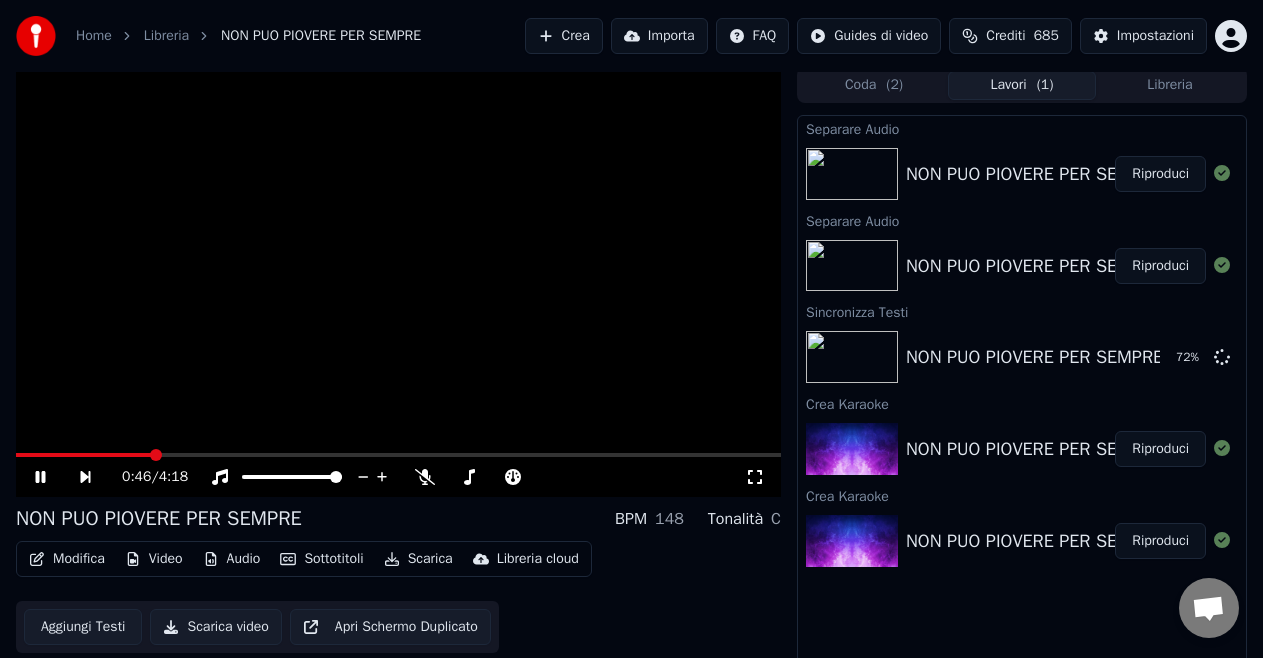 scroll, scrollTop: 0, scrollLeft: 0, axis: both 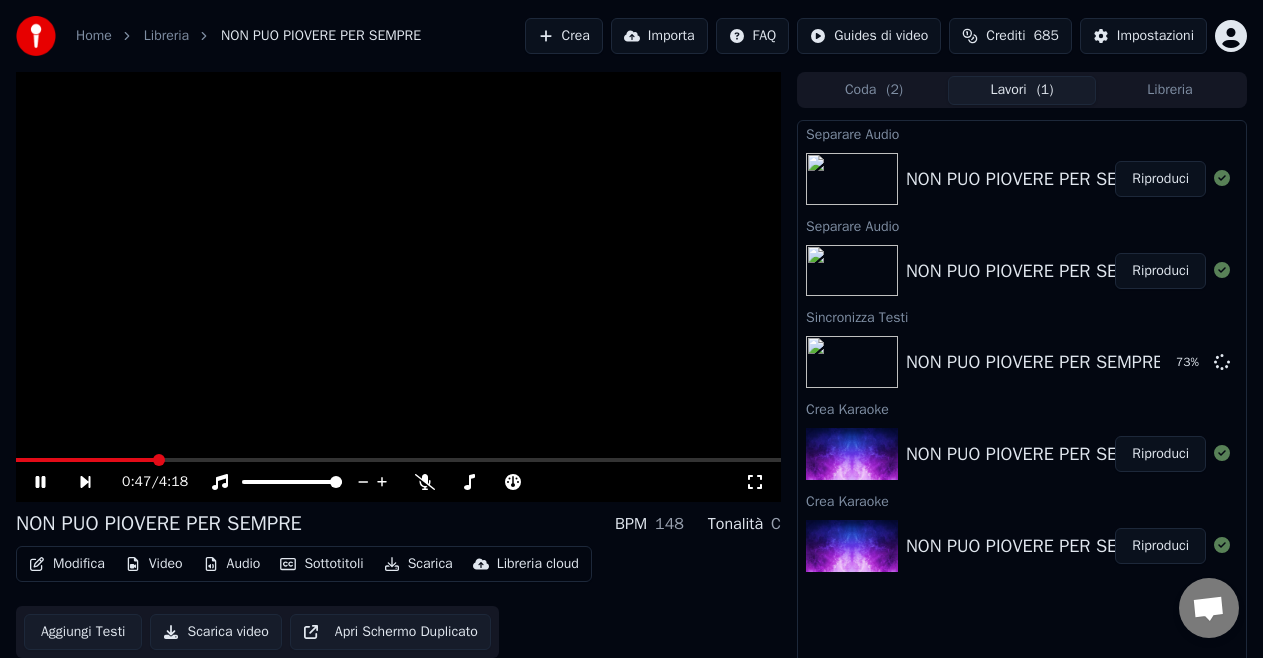 click on "Riproduci" at bounding box center [1160, 271] 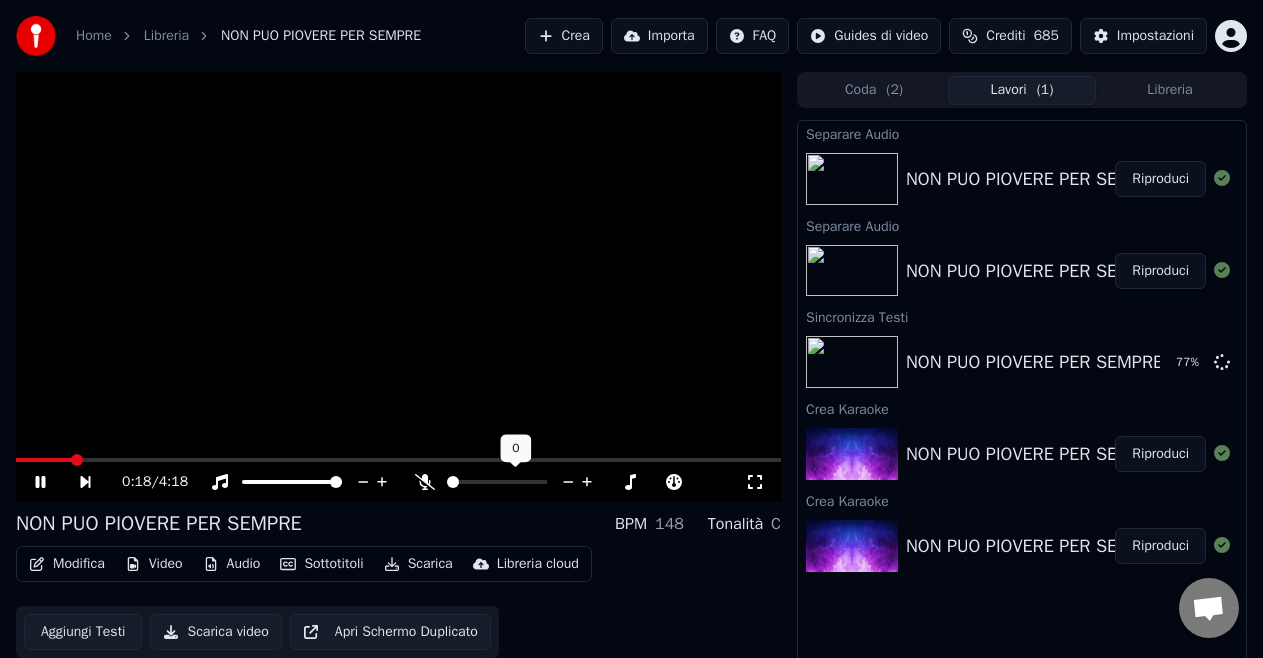 drag, startPoint x: 467, startPoint y: 479, endPoint x: 480, endPoint y: 486, distance: 14.764823 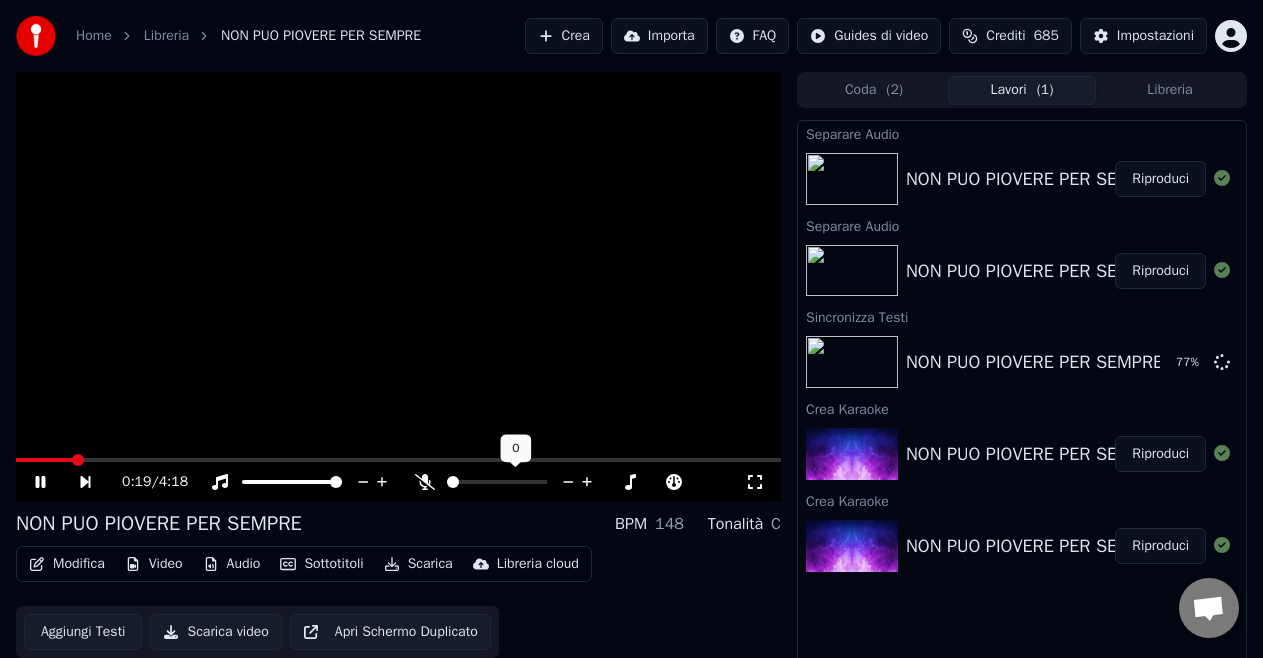 click at bounding box center (515, 482) 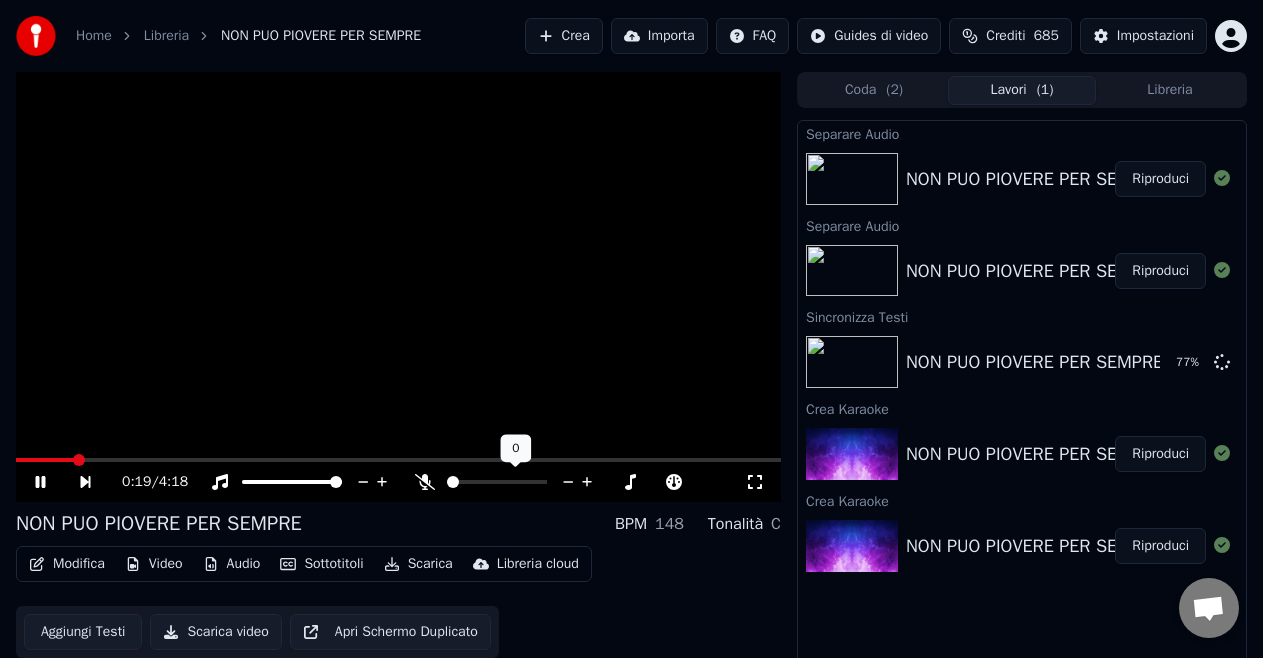click at bounding box center [515, 482] 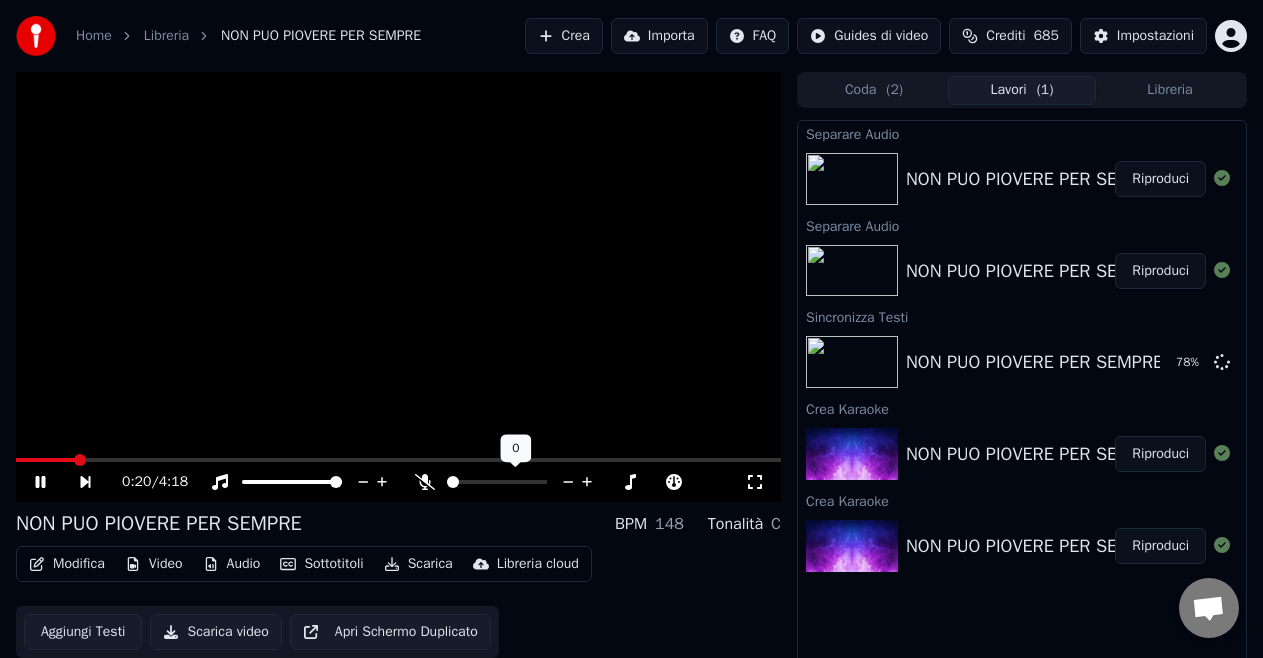 click at bounding box center (515, 482) 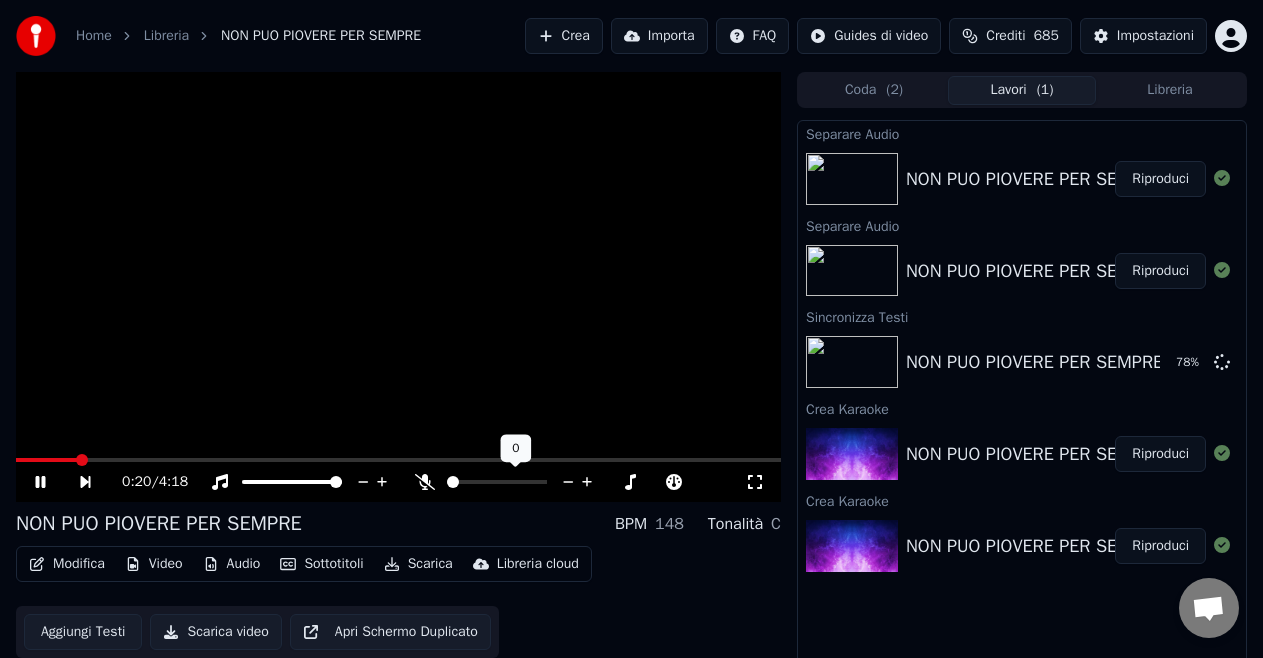 click at bounding box center (515, 482) 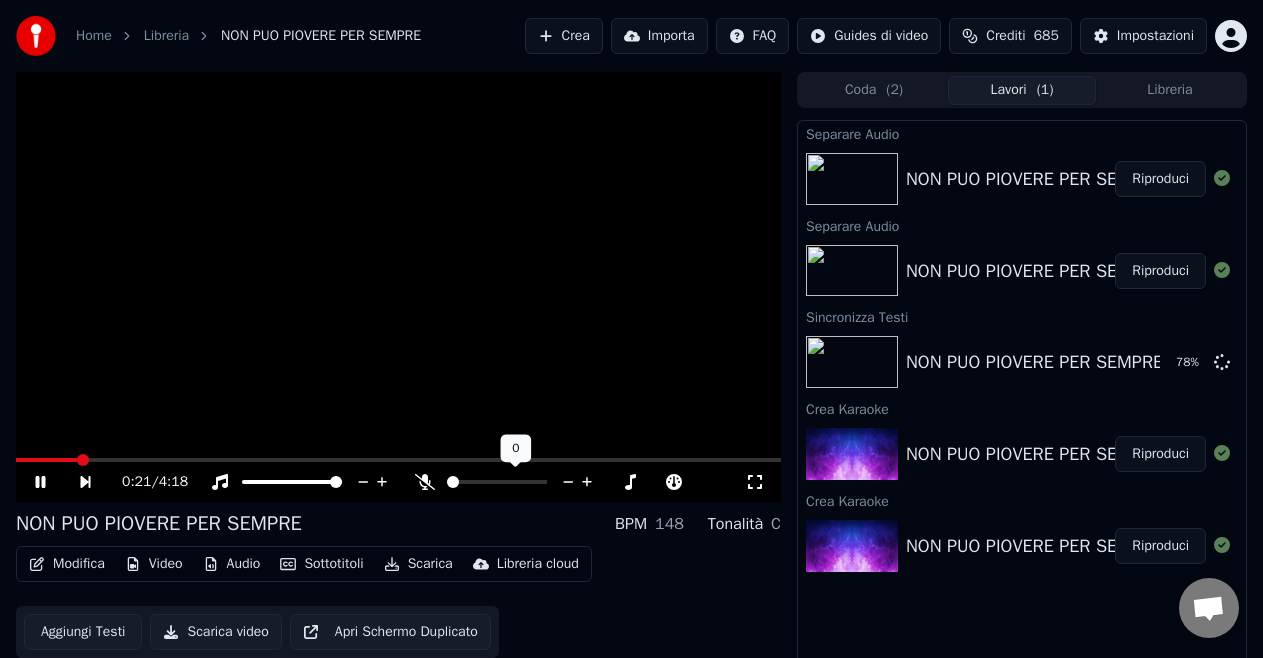 drag, startPoint x: 488, startPoint y: 480, endPoint x: 471, endPoint y: 483, distance: 17.262676 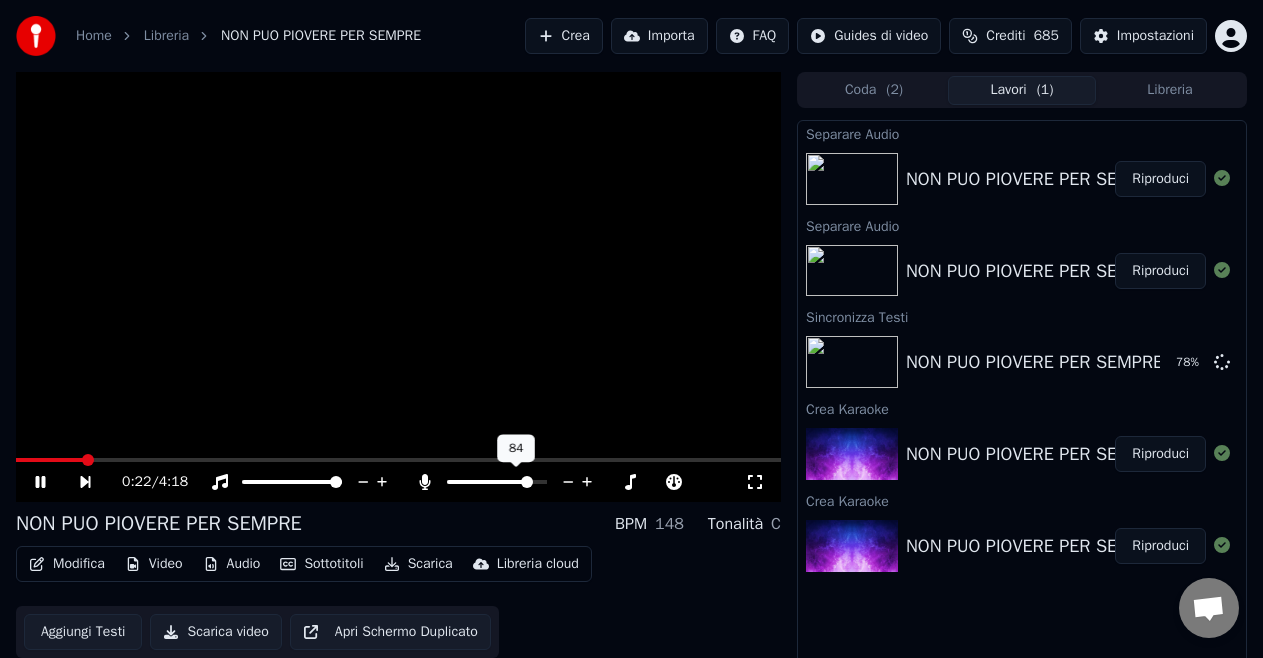 click at bounding box center [527, 482] 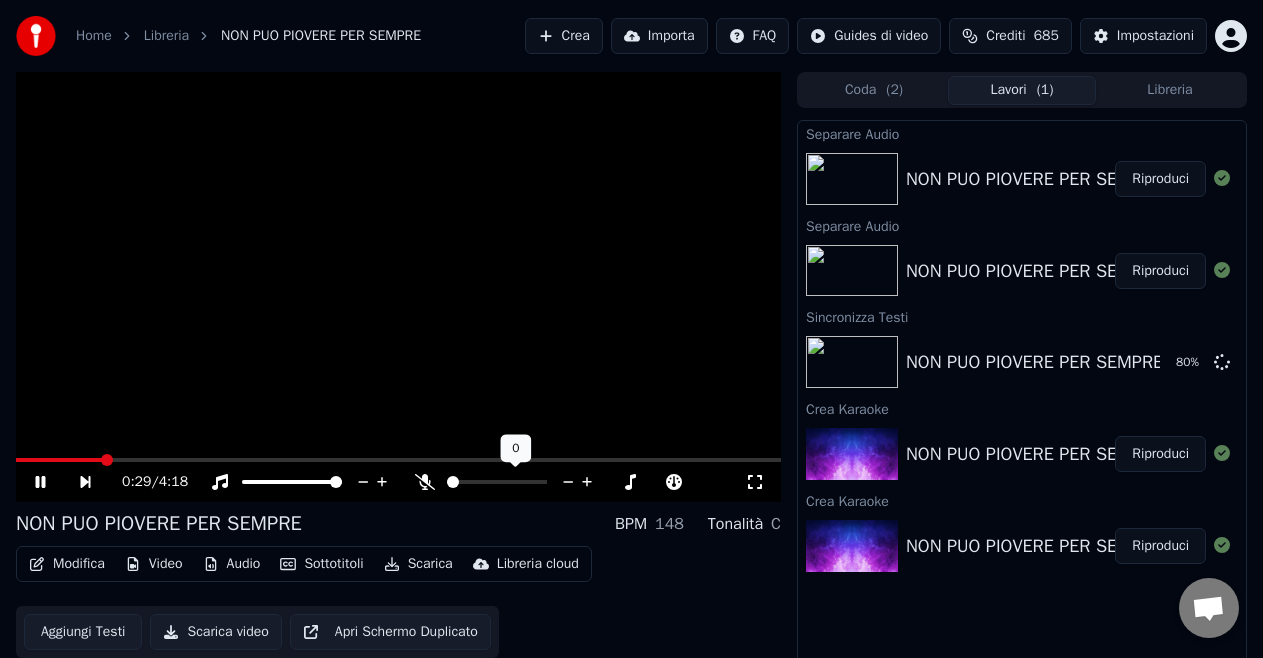 click at bounding box center (447, 482) 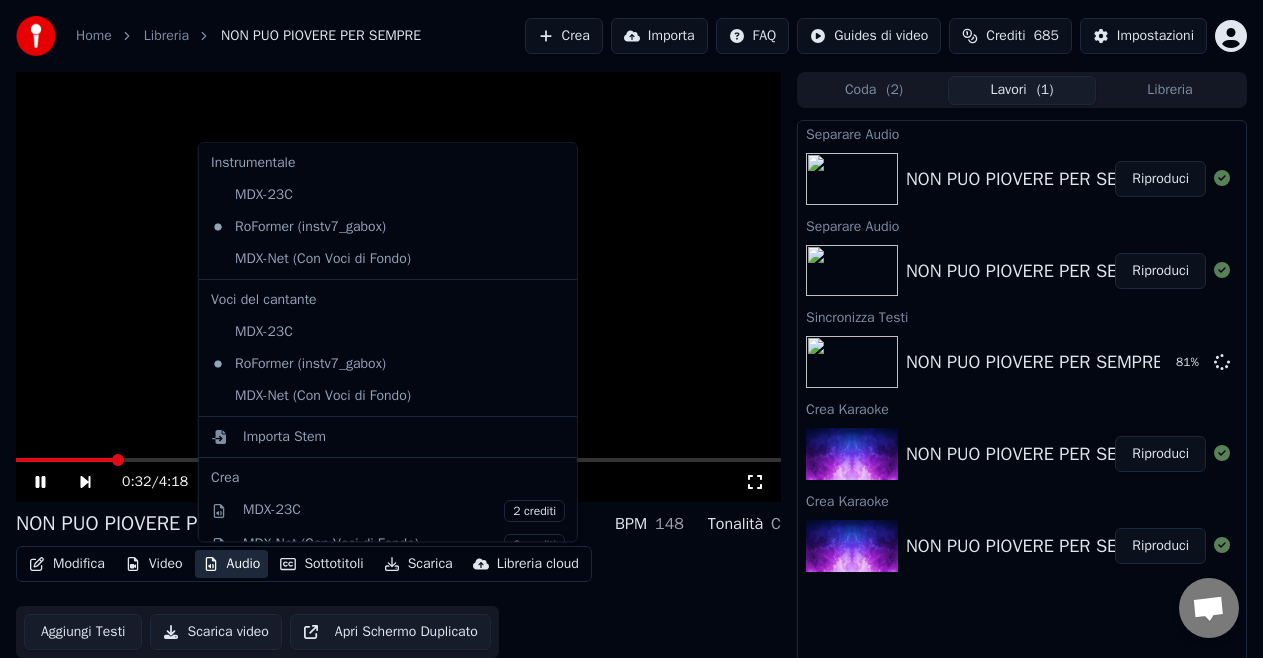 click on "Audio" at bounding box center (232, 564) 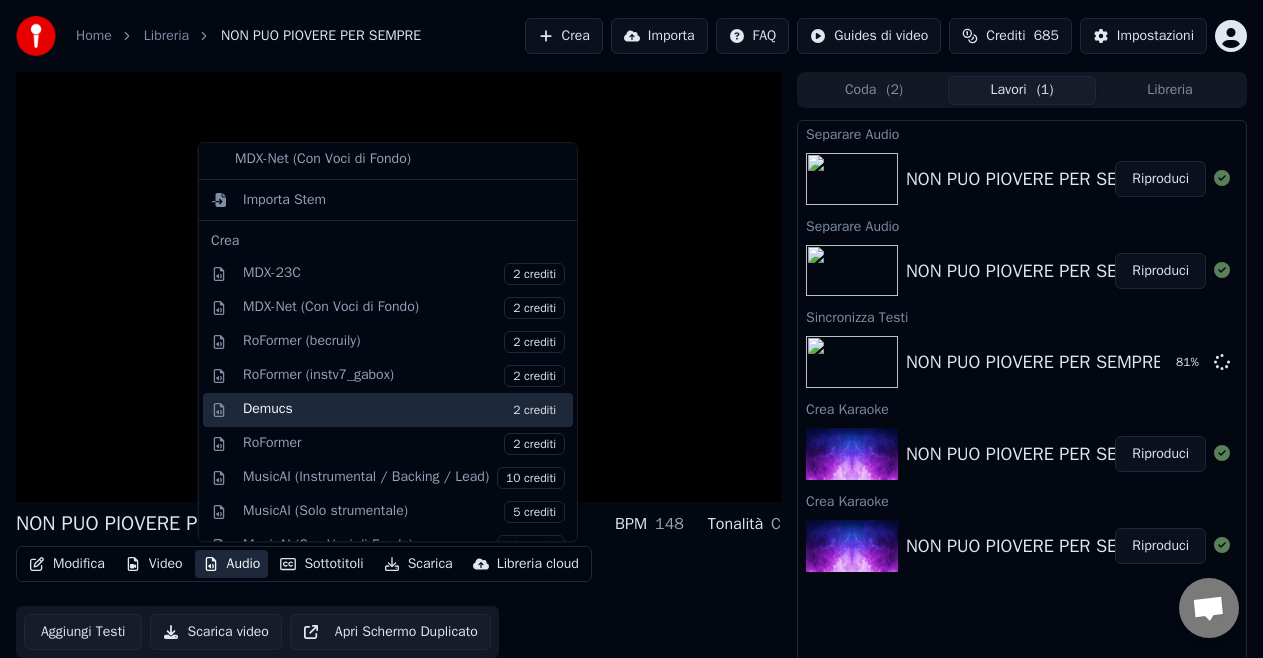 scroll, scrollTop: 297, scrollLeft: 0, axis: vertical 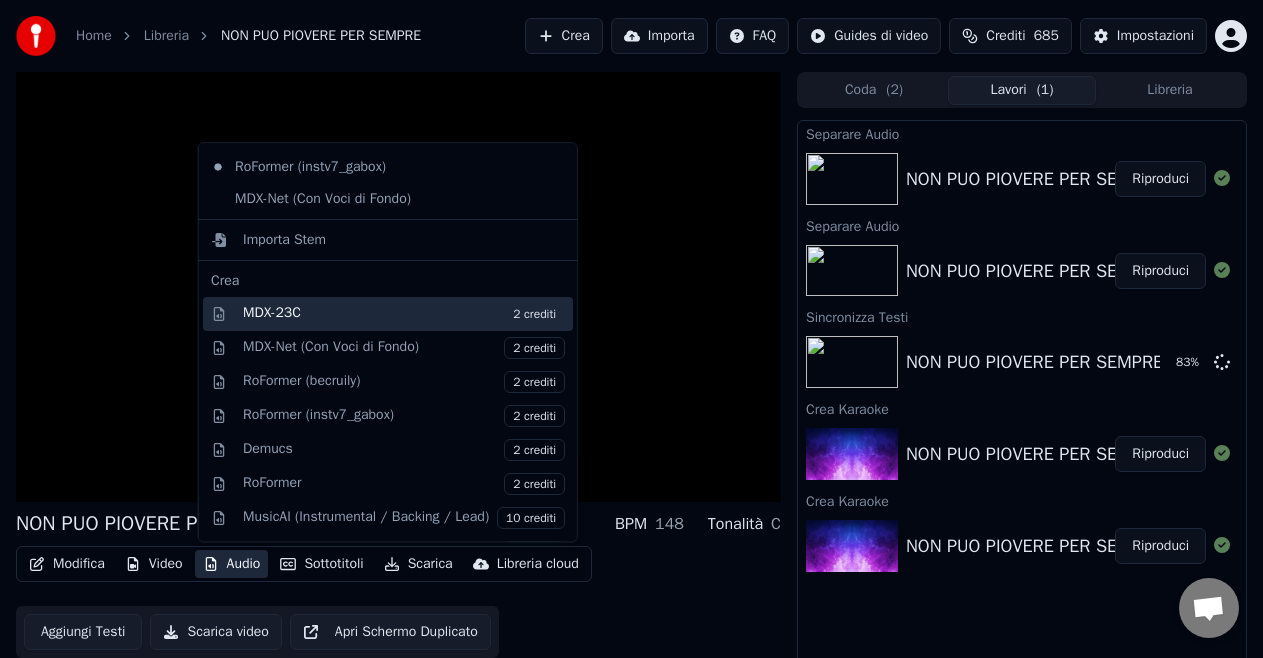 click on "2 crediti" at bounding box center [534, 314] 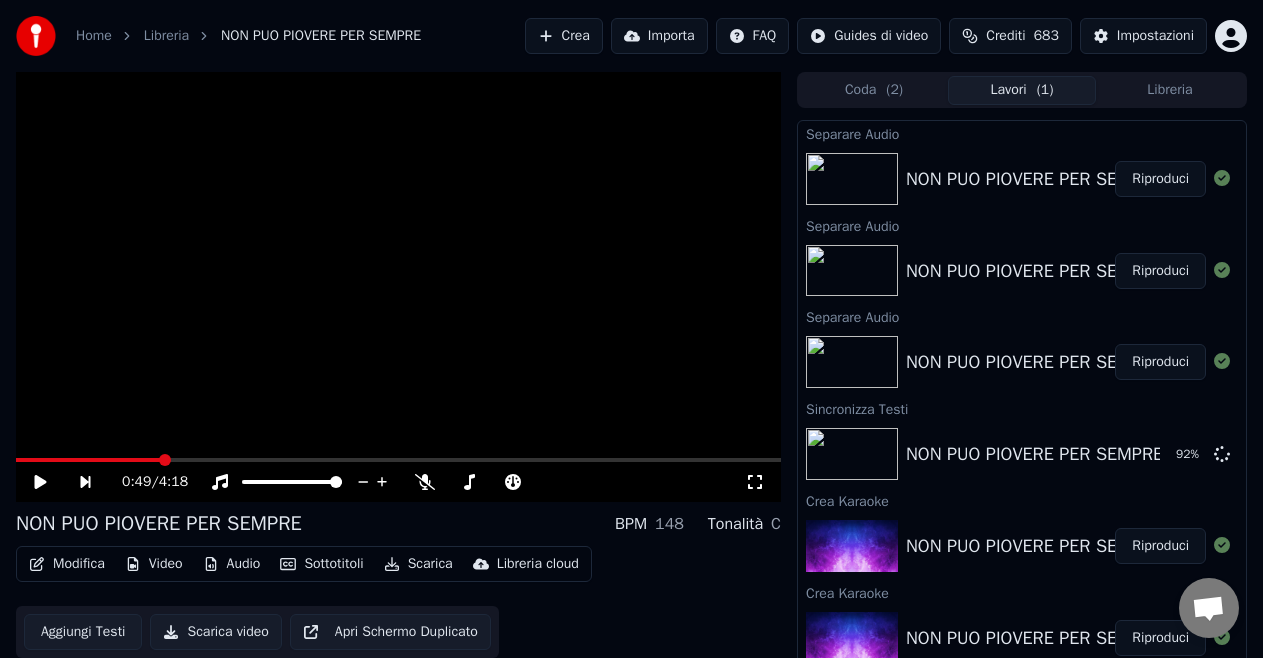 type 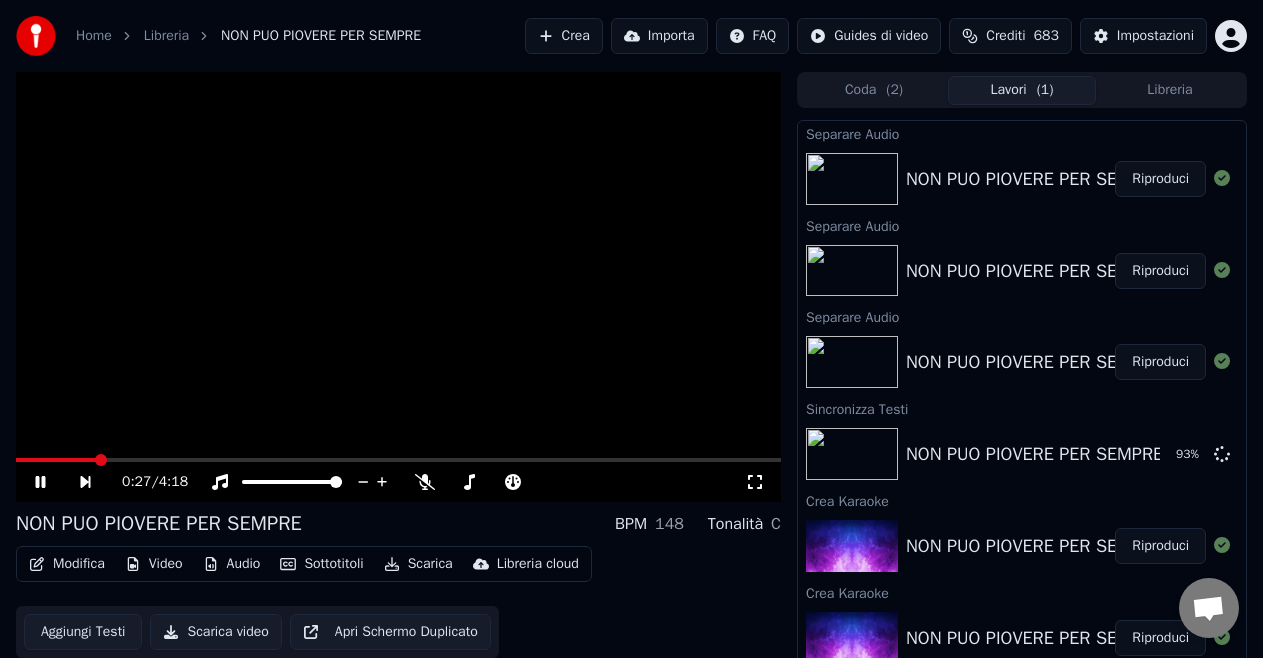 click at bounding box center (101, 460) 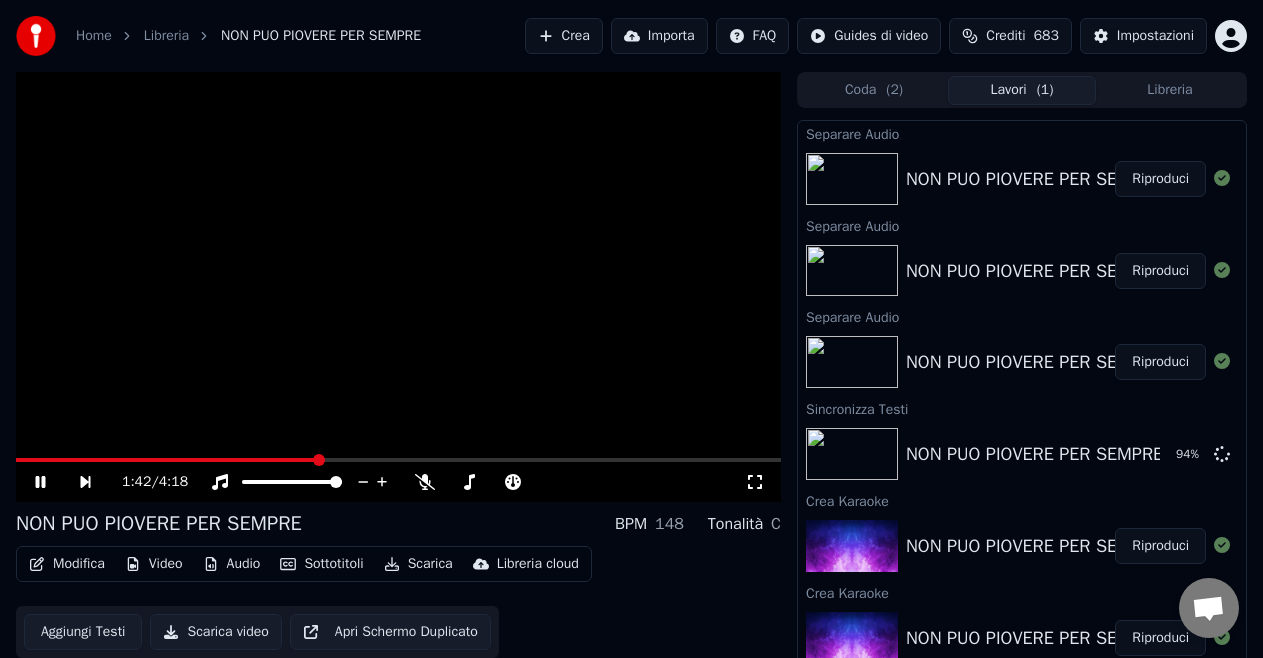 click at bounding box center (319, 460) 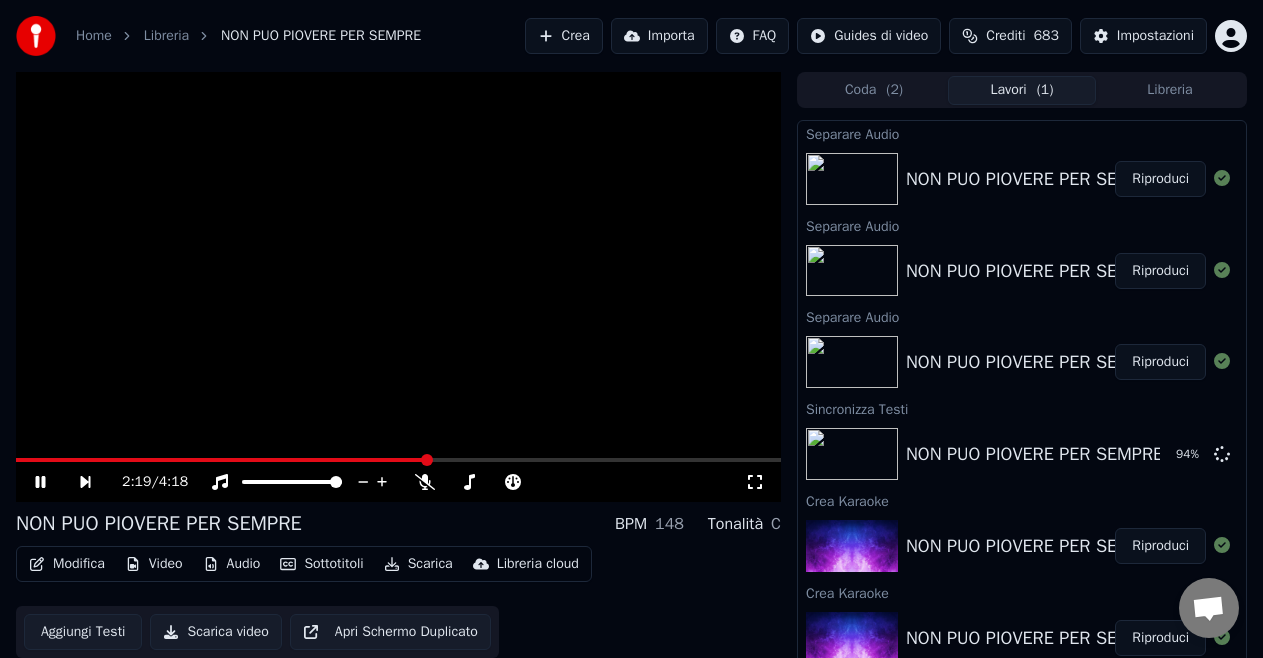 click at bounding box center (427, 460) 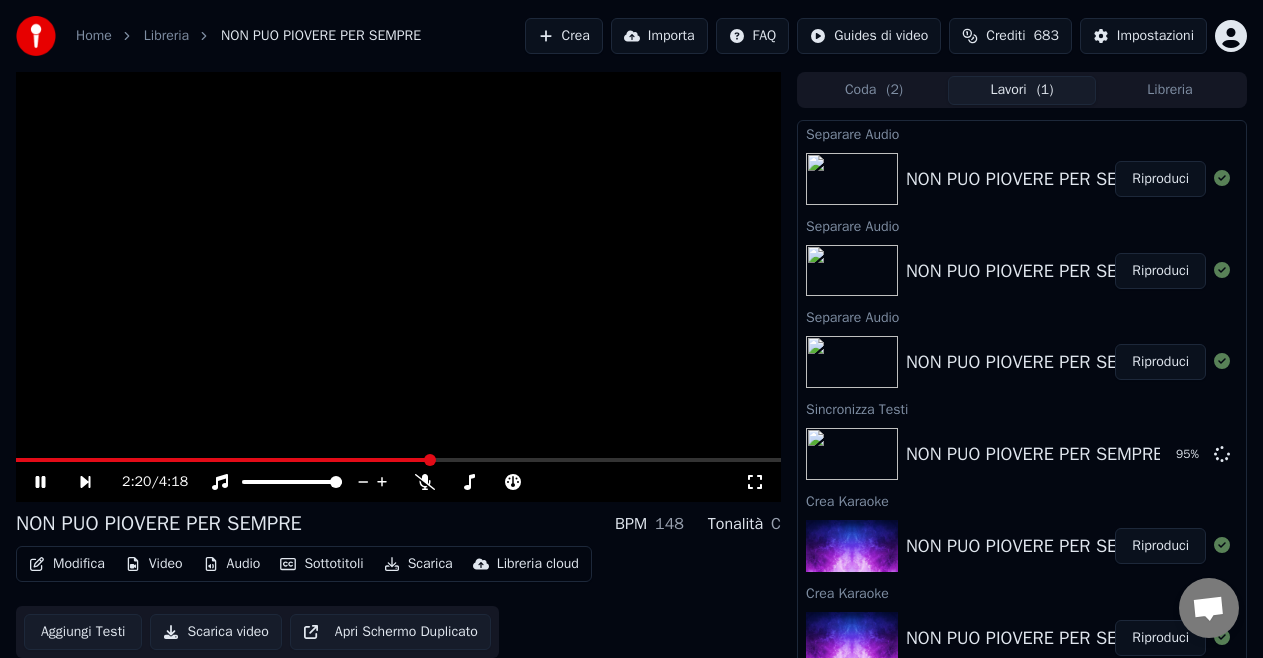 click 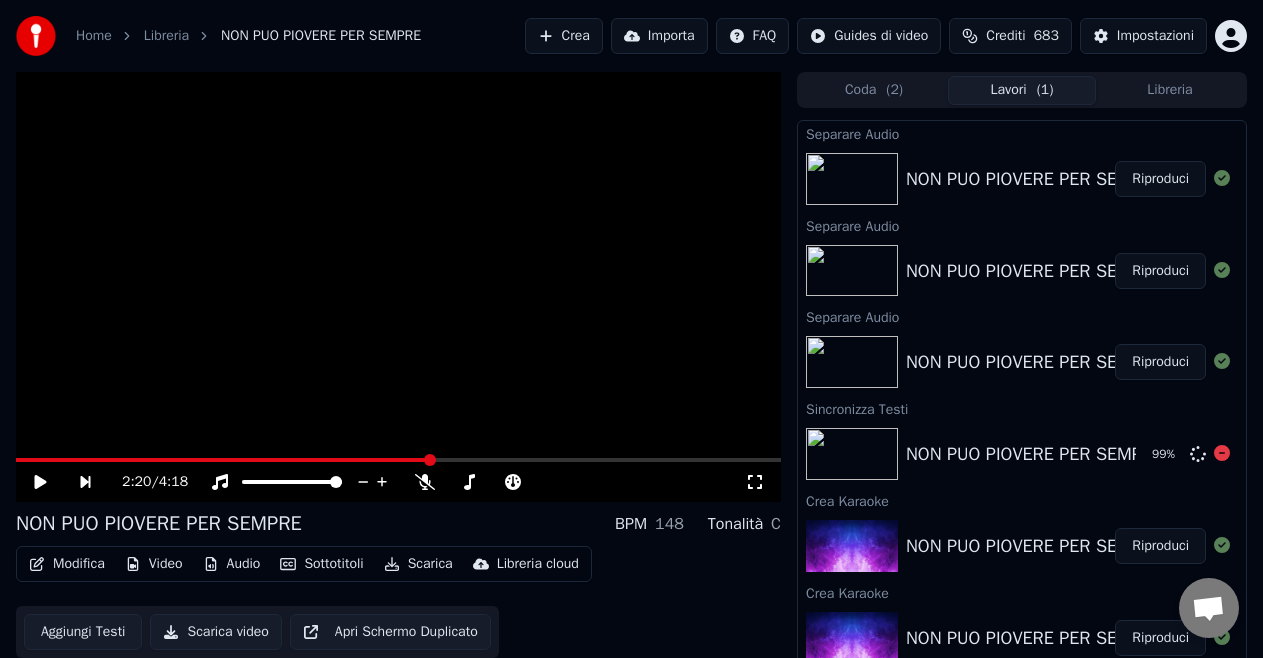 click at bounding box center (852, 454) 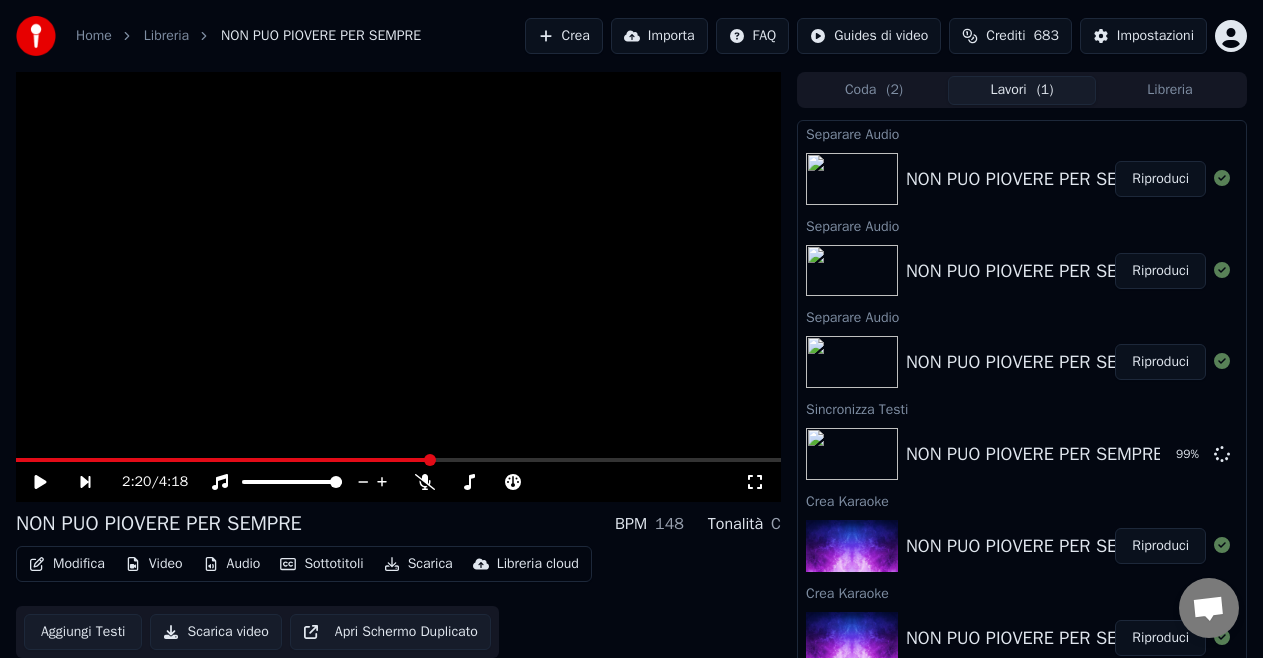 type 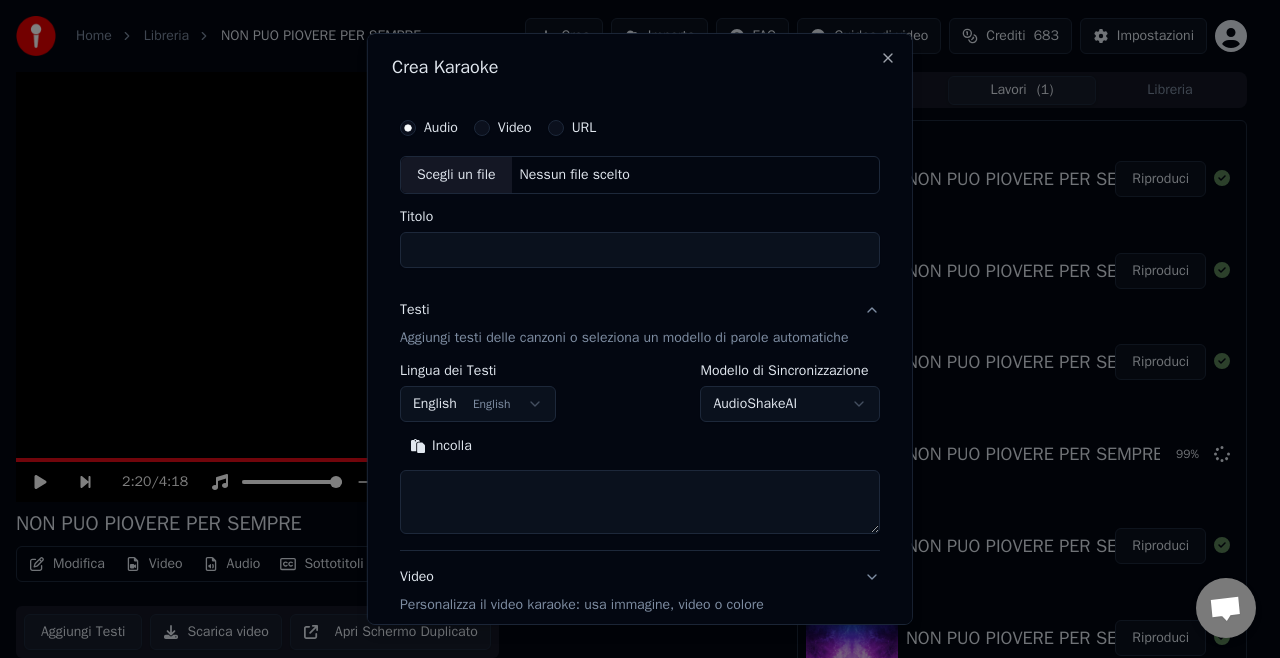 click on "Scegli un file" at bounding box center [456, 175] 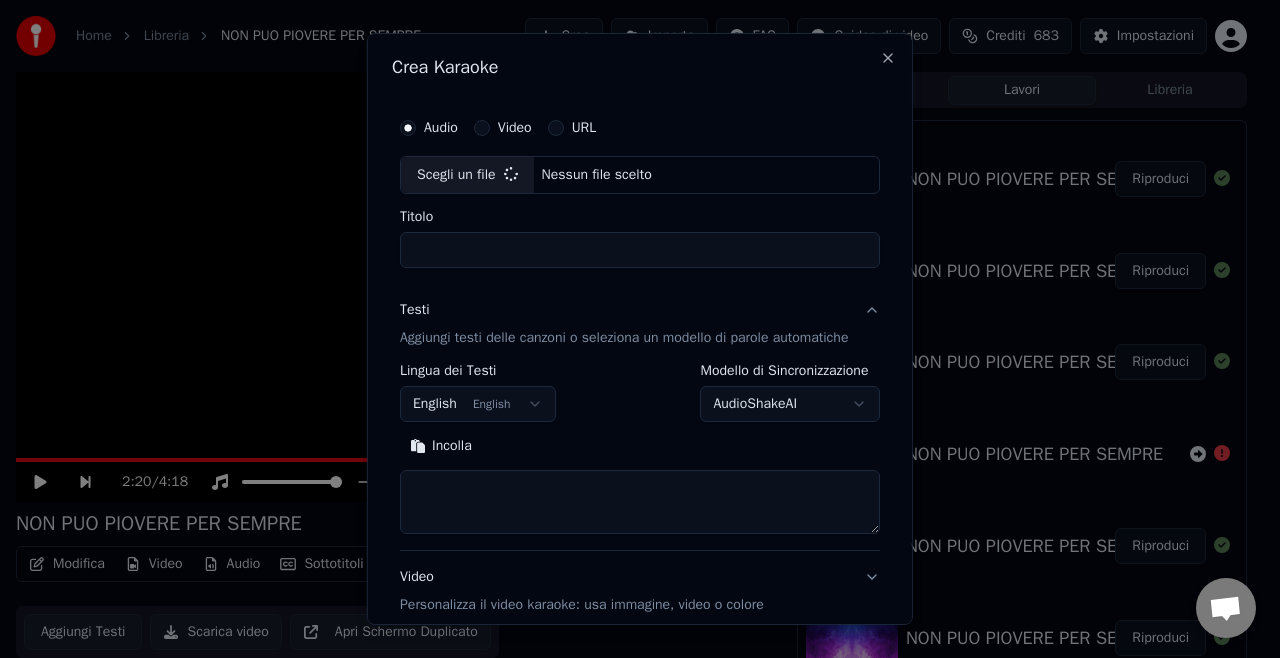 type on "**********" 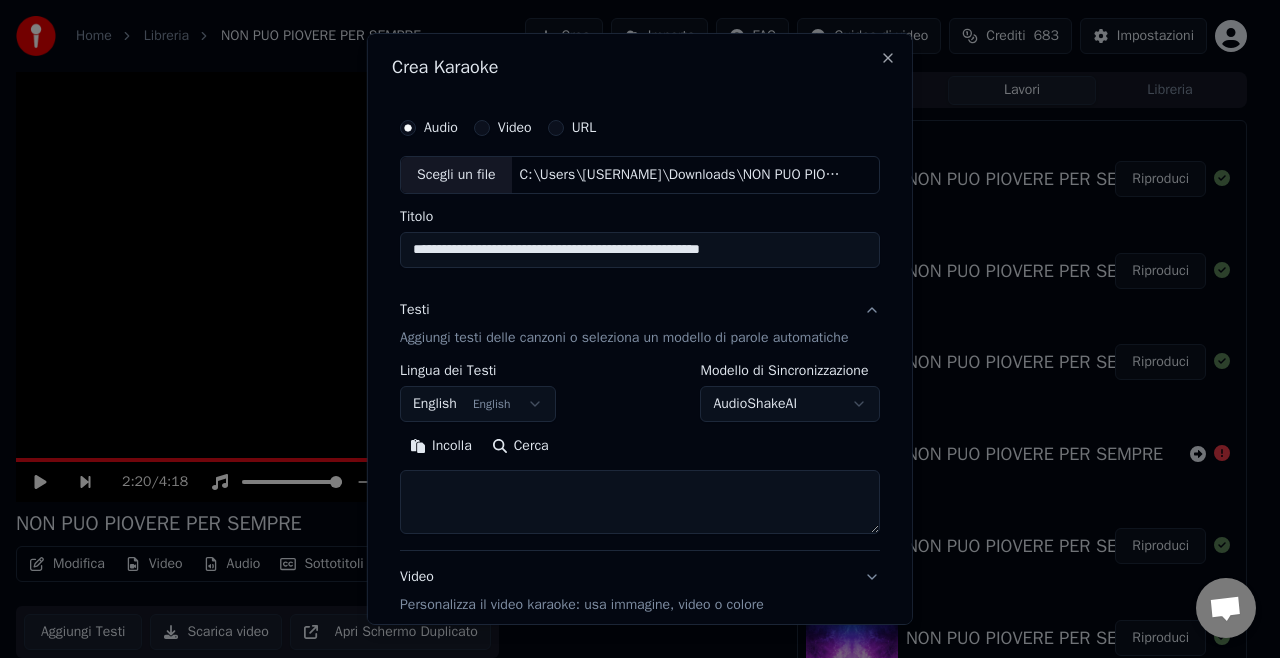 type 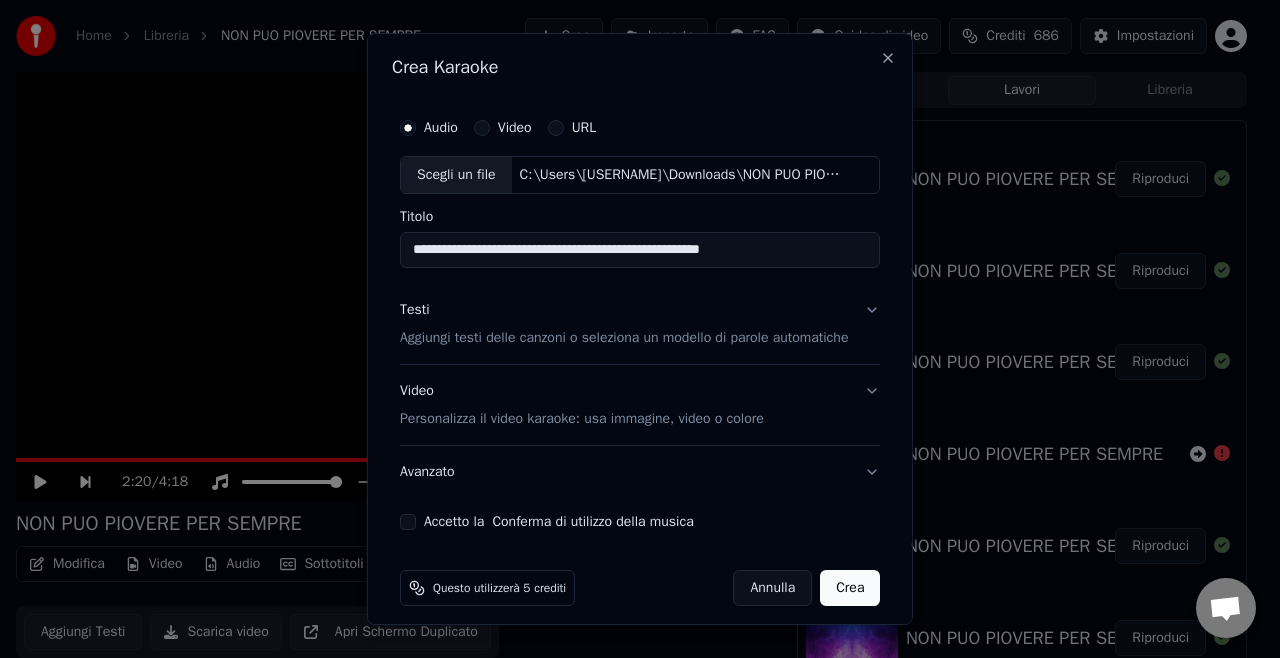 click on "Testi Aggiungi testi delle canzoni o seleziona un modello di parole automatiche" at bounding box center [640, 324] 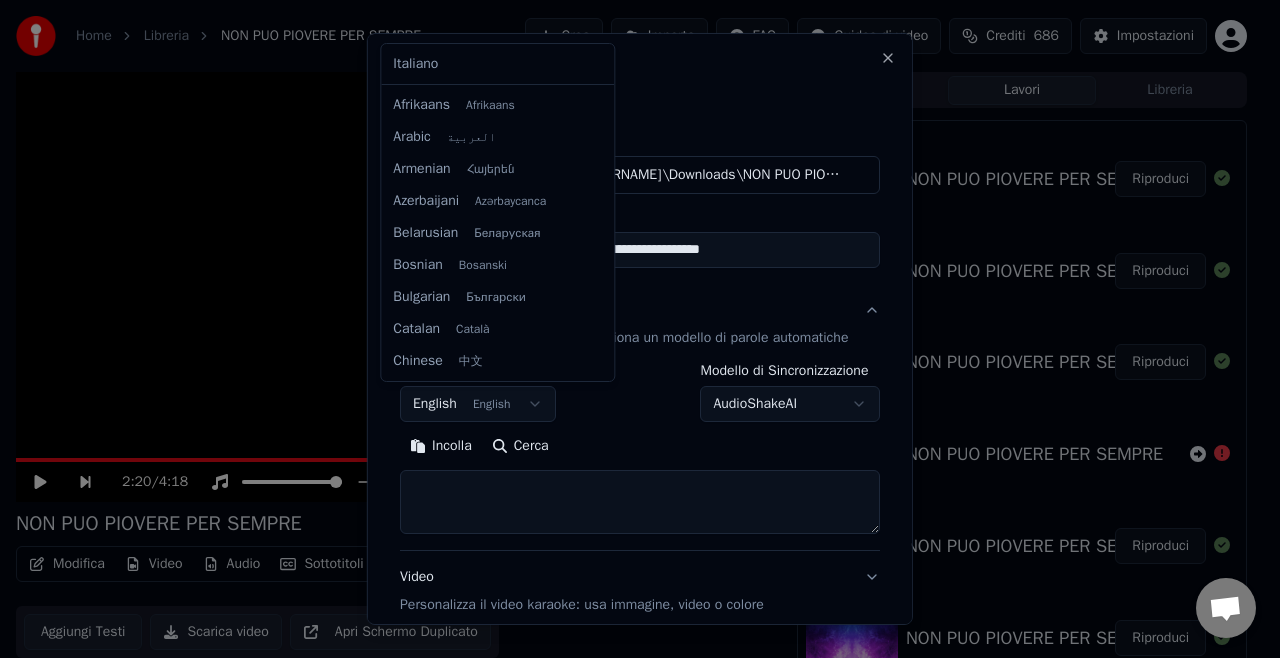 click on "**********" at bounding box center (631, 329) 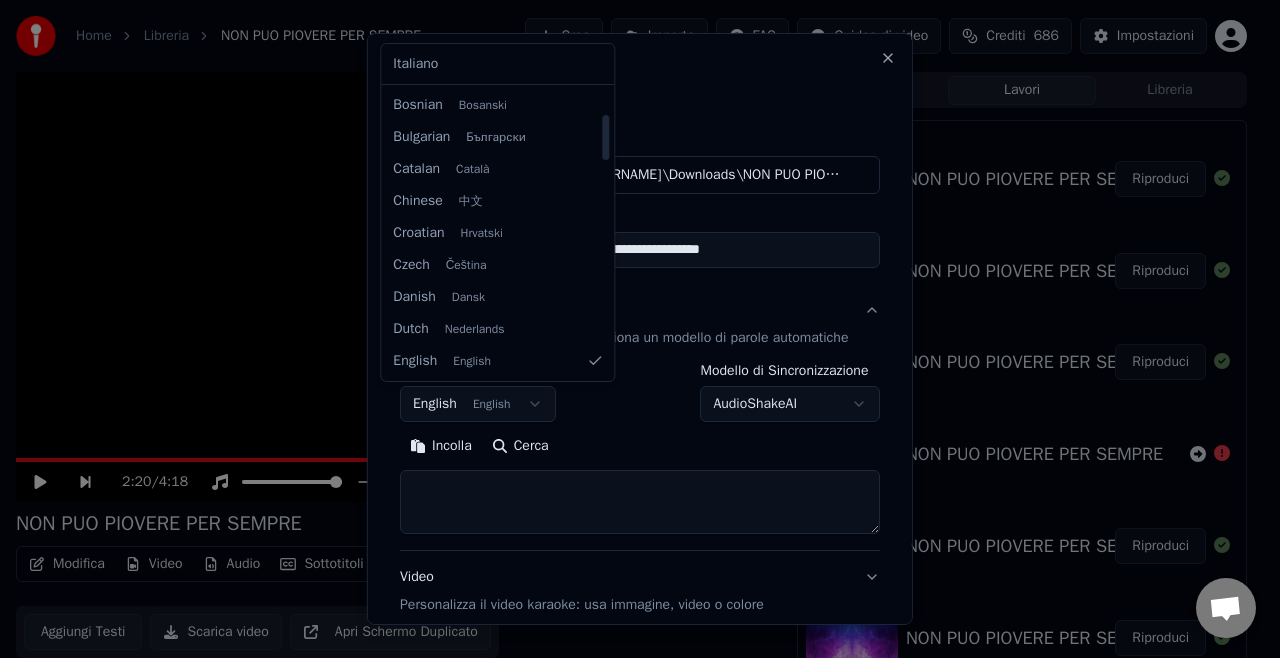 select on "**" 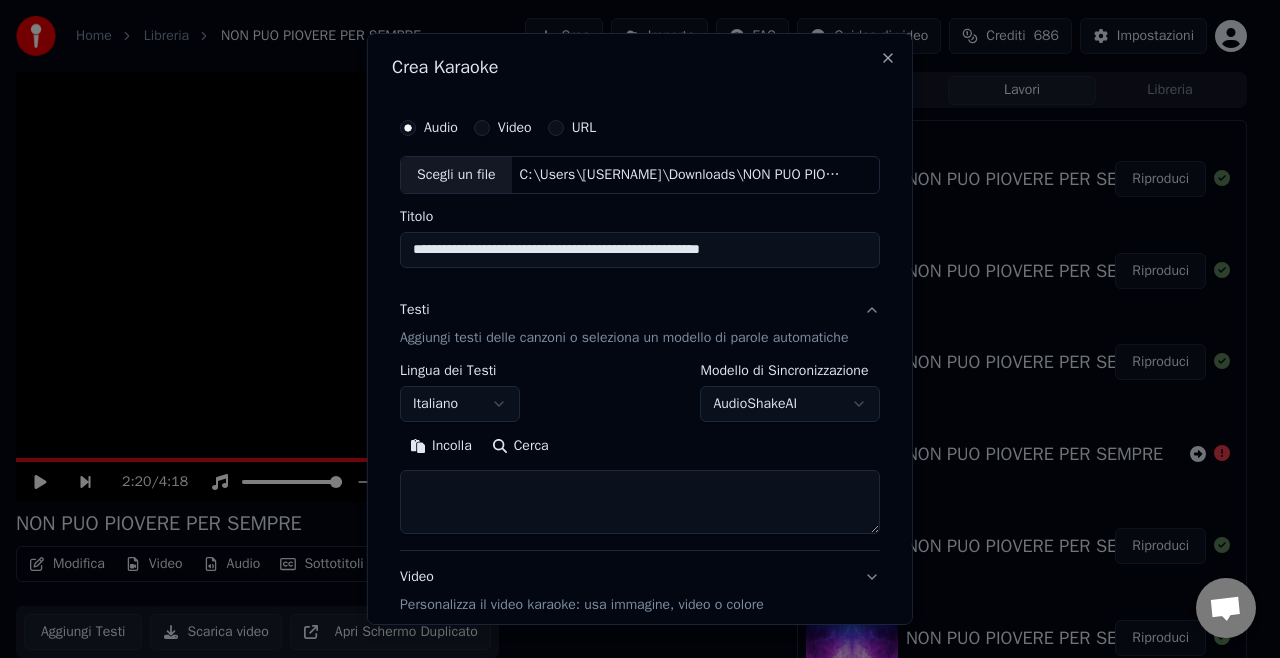 click at bounding box center [640, 502] 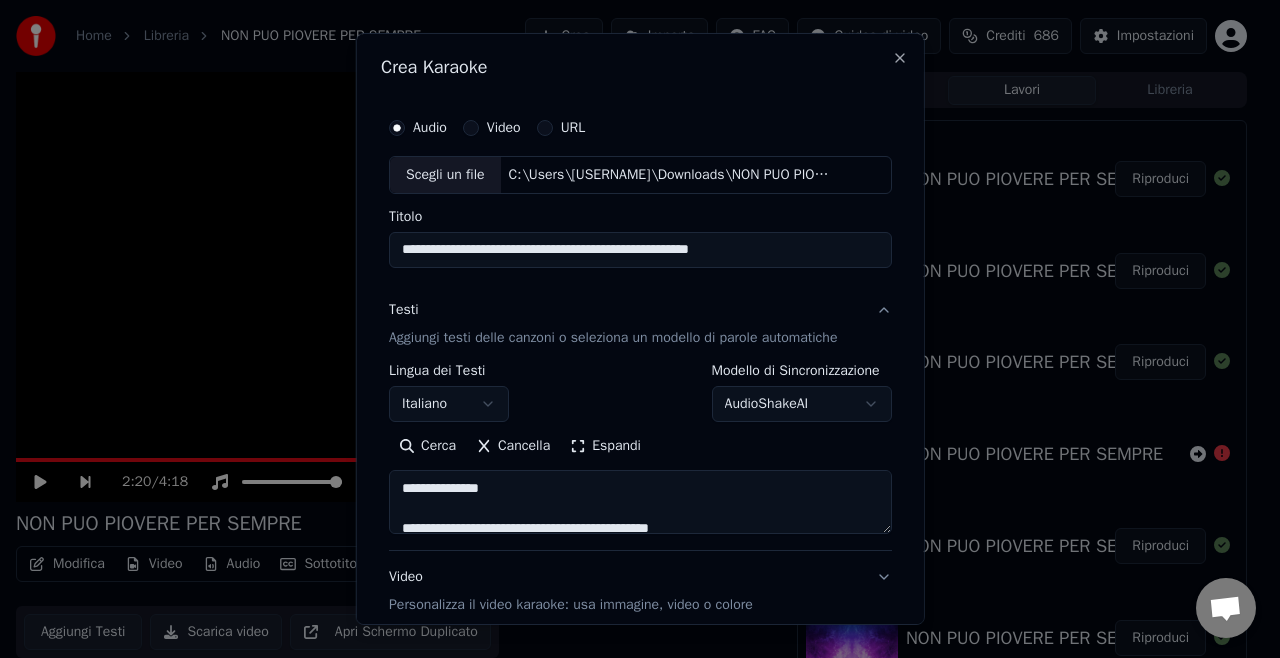 scroll, scrollTop: 1024, scrollLeft: 0, axis: vertical 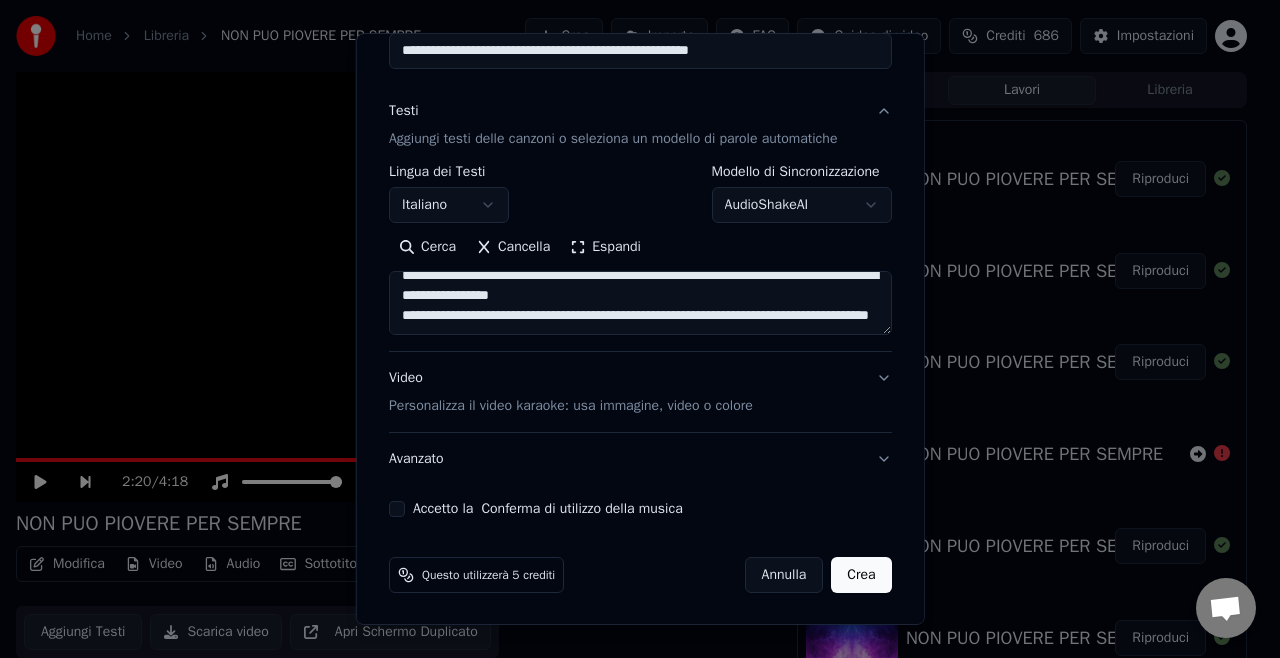 type on "**********" 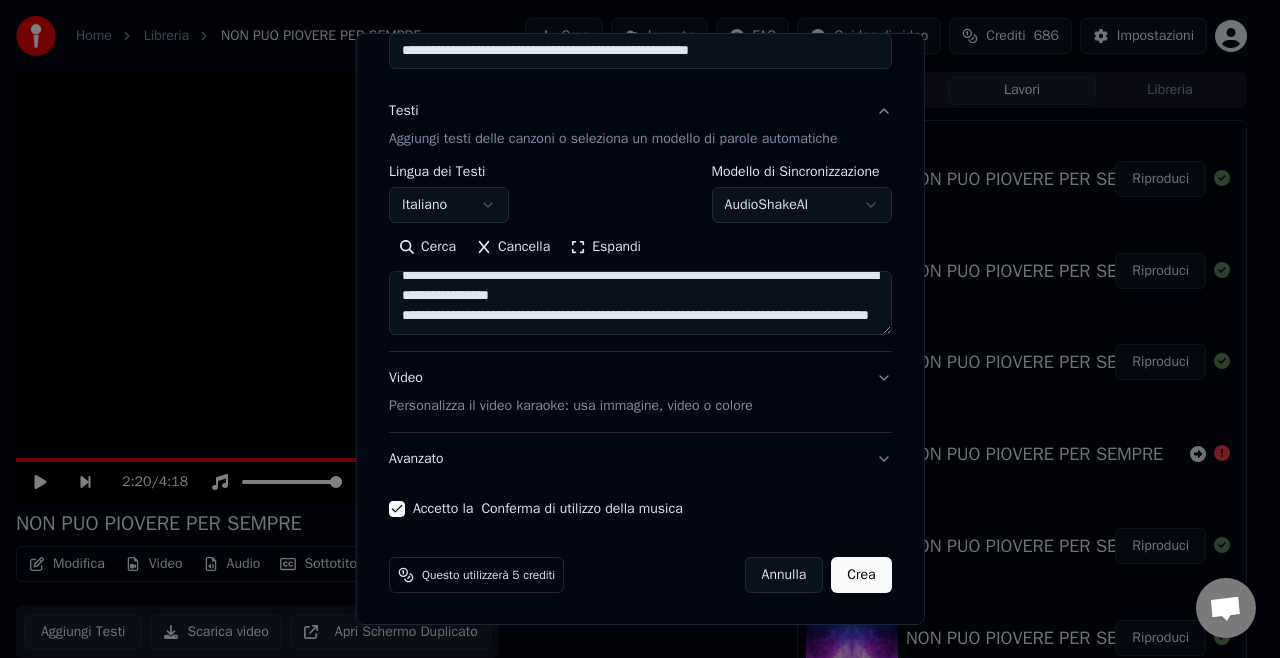 scroll, scrollTop: 99, scrollLeft: 0, axis: vertical 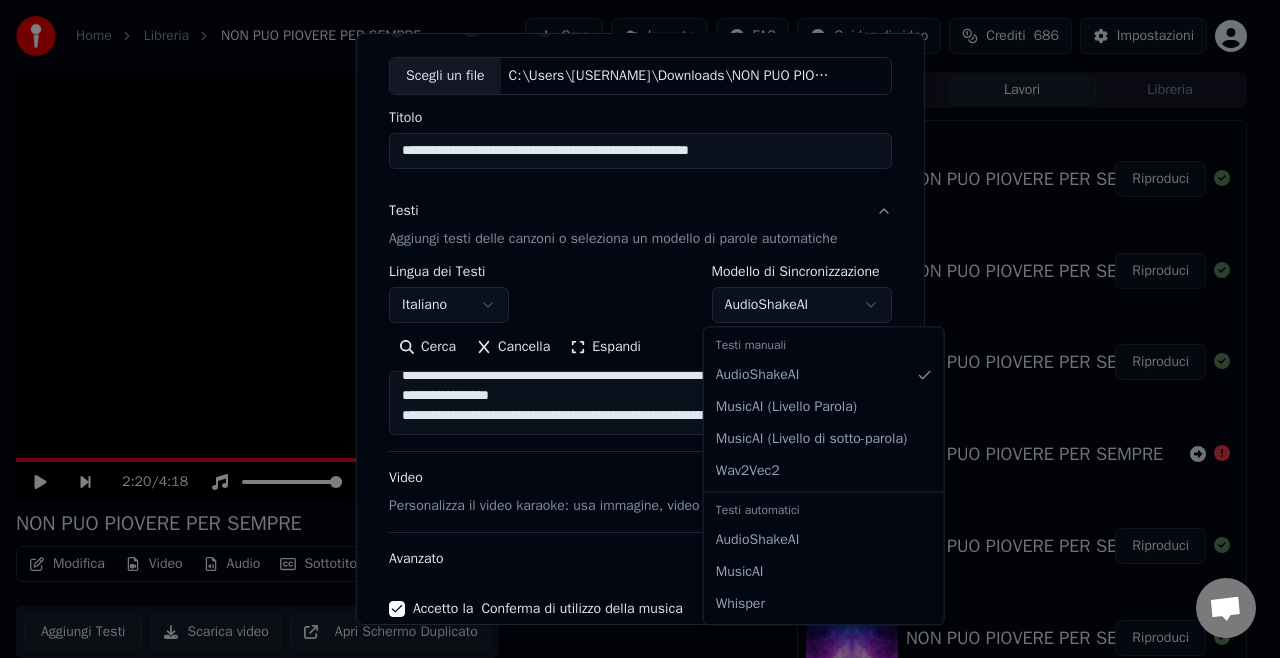 click on "**********" at bounding box center (631, 329) 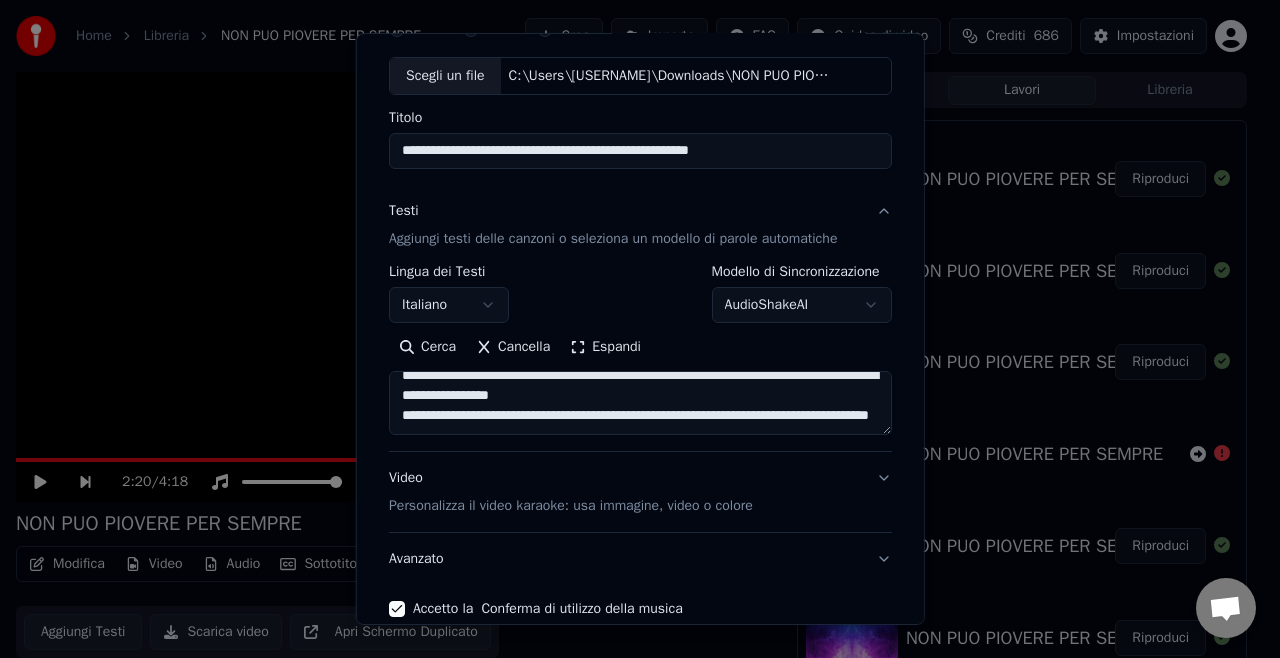 click on "**********" at bounding box center [631, 329] 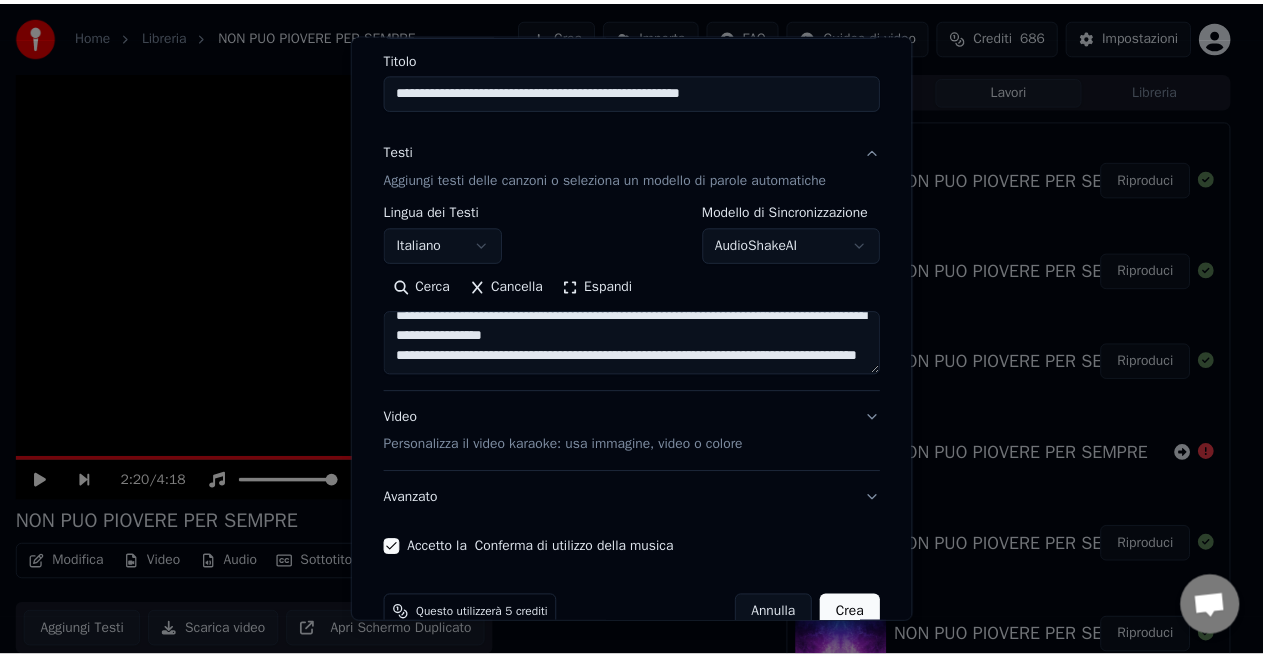 scroll, scrollTop: 199, scrollLeft: 0, axis: vertical 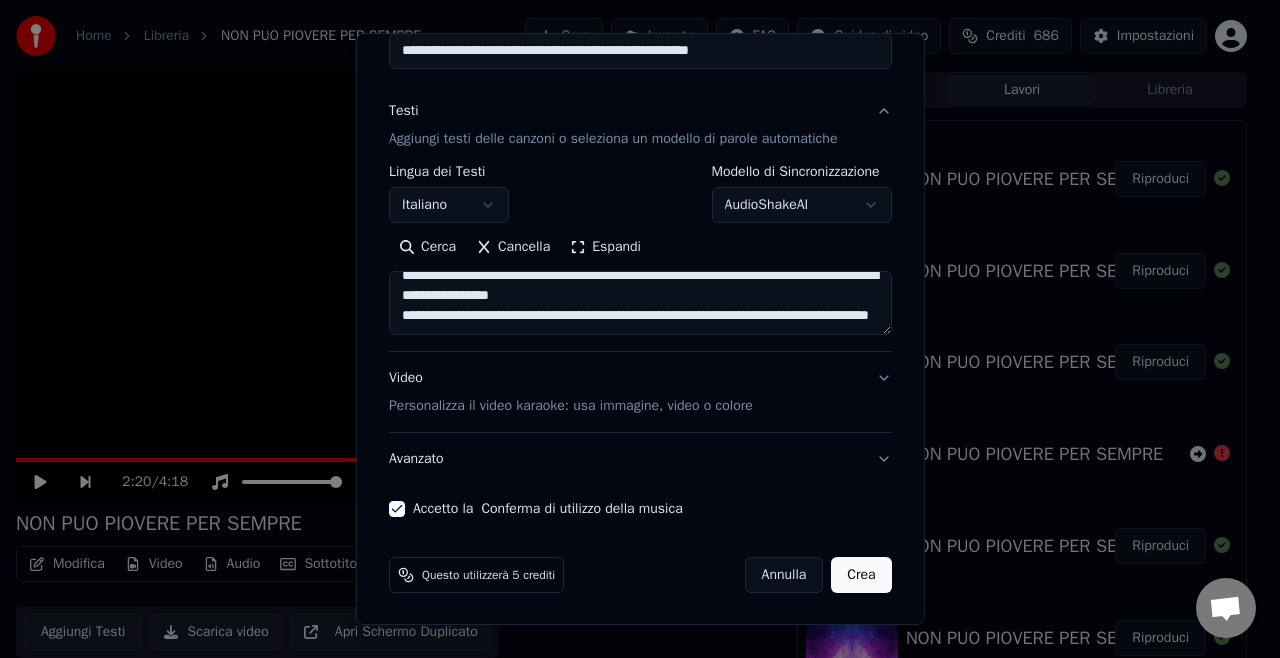 type 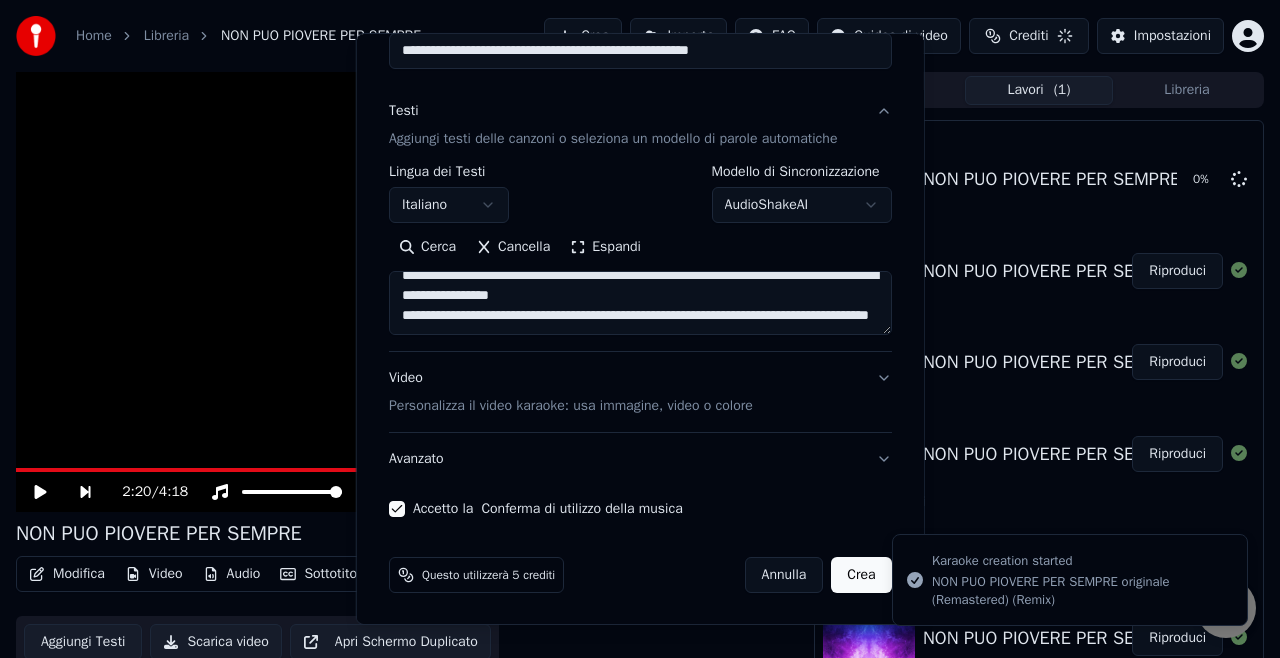 type 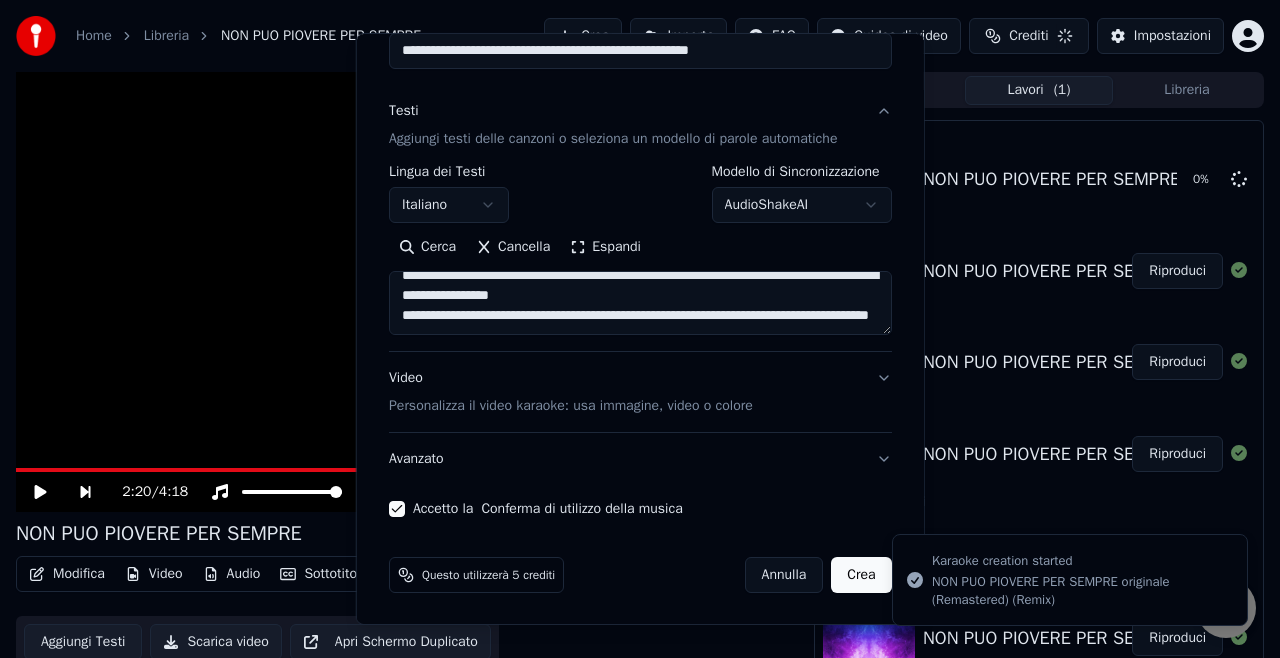 type 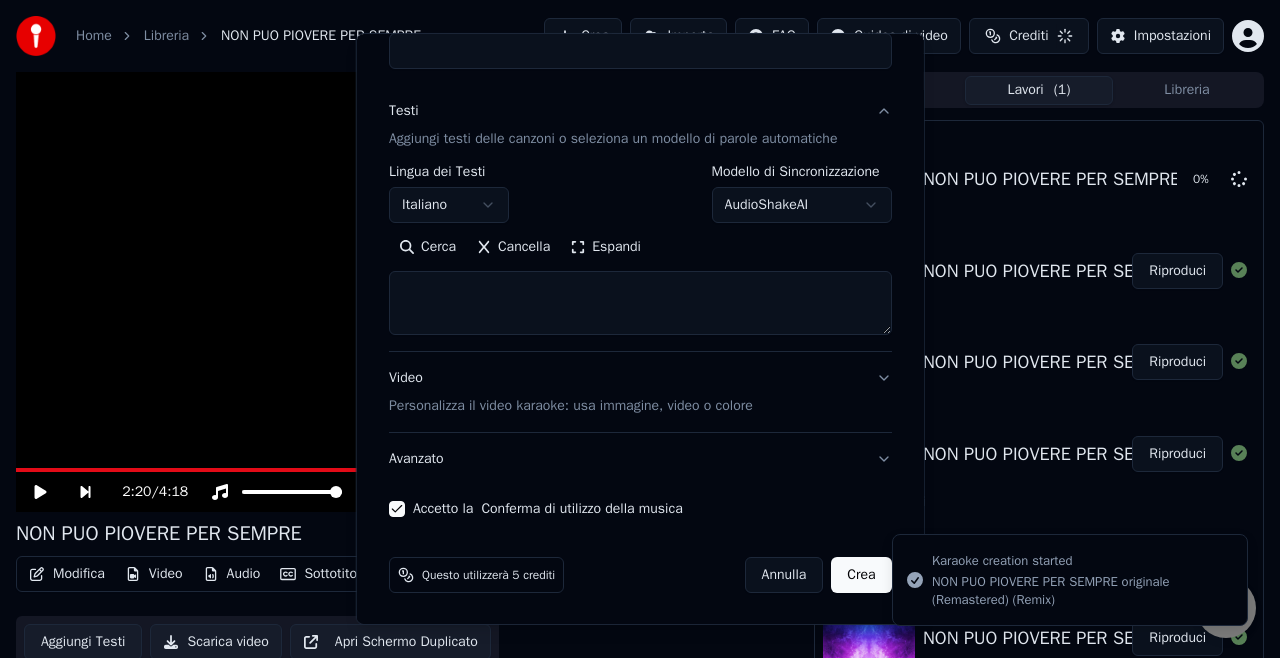 select 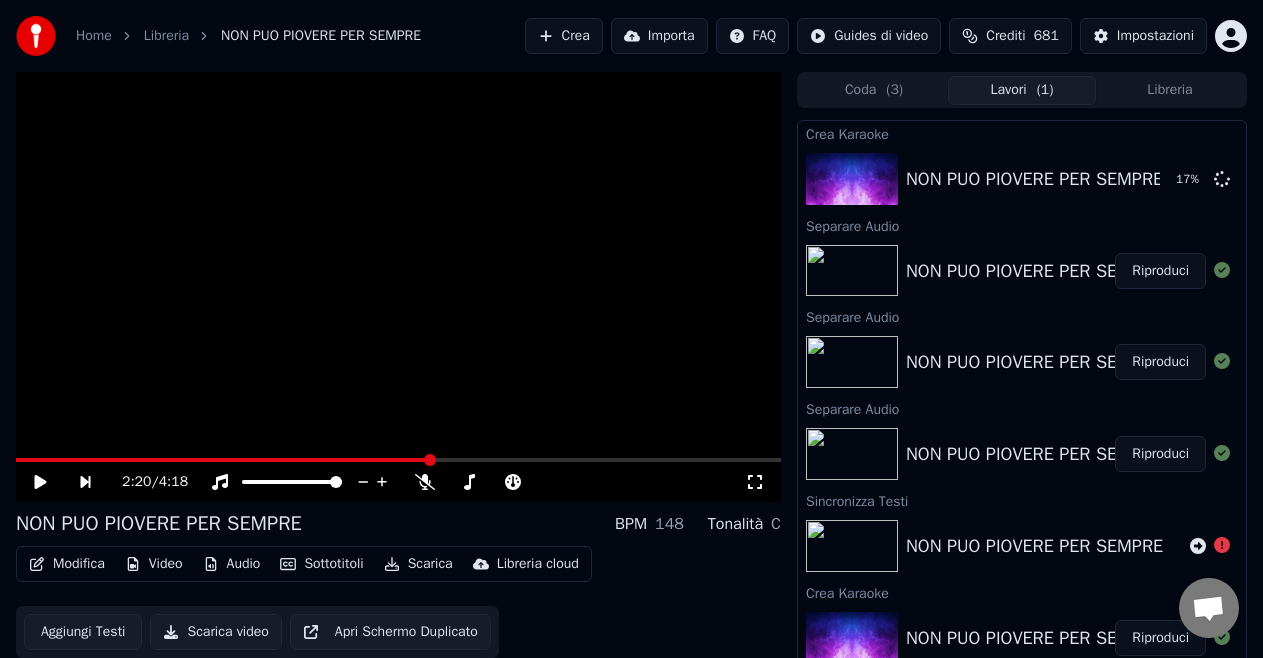 click at bounding box center (852, 546) 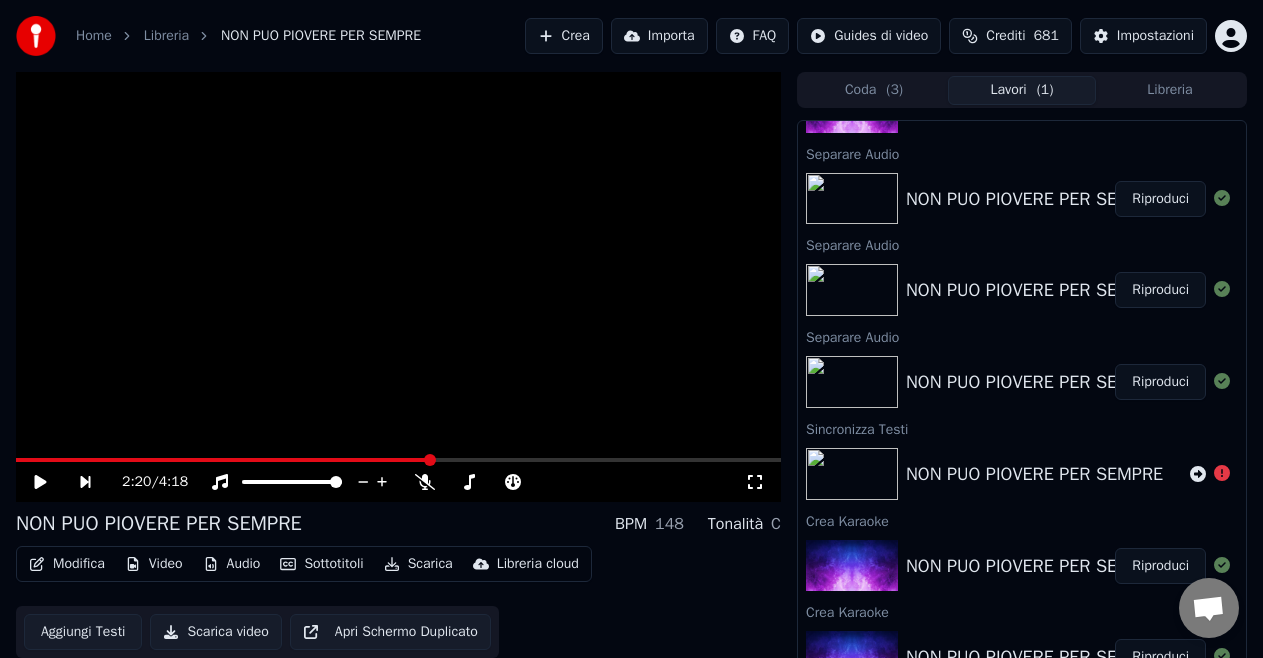 scroll, scrollTop: 85, scrollLeft: 0, axis: vertical 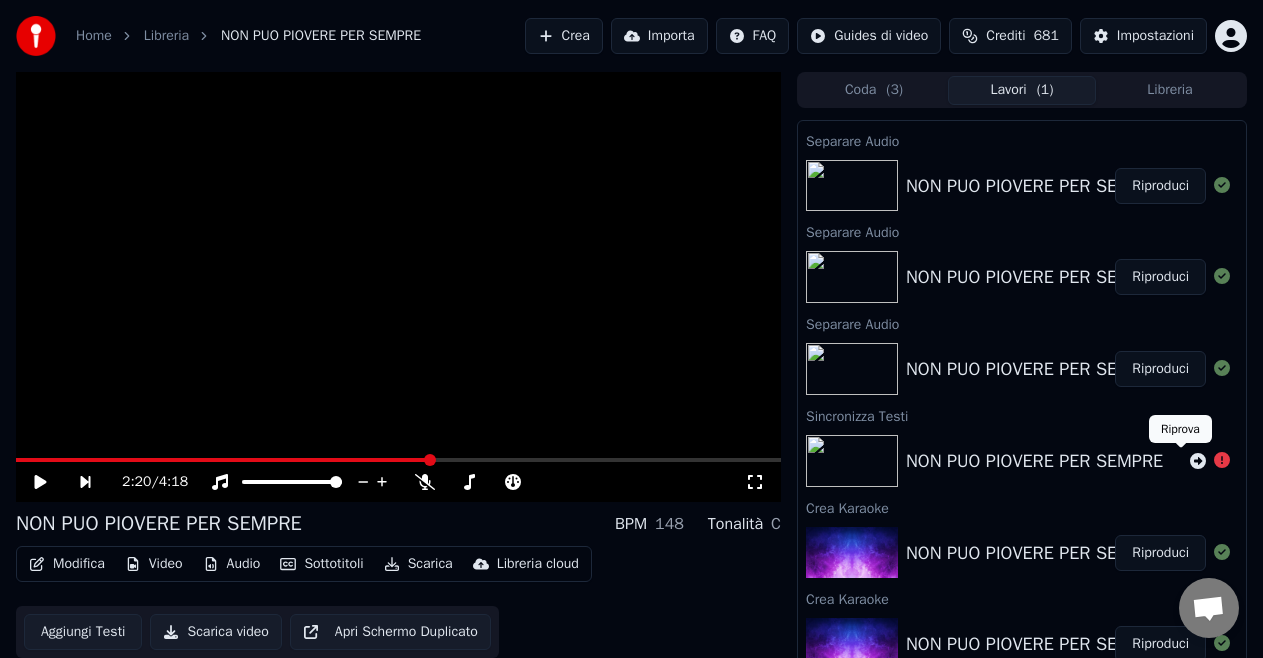 click 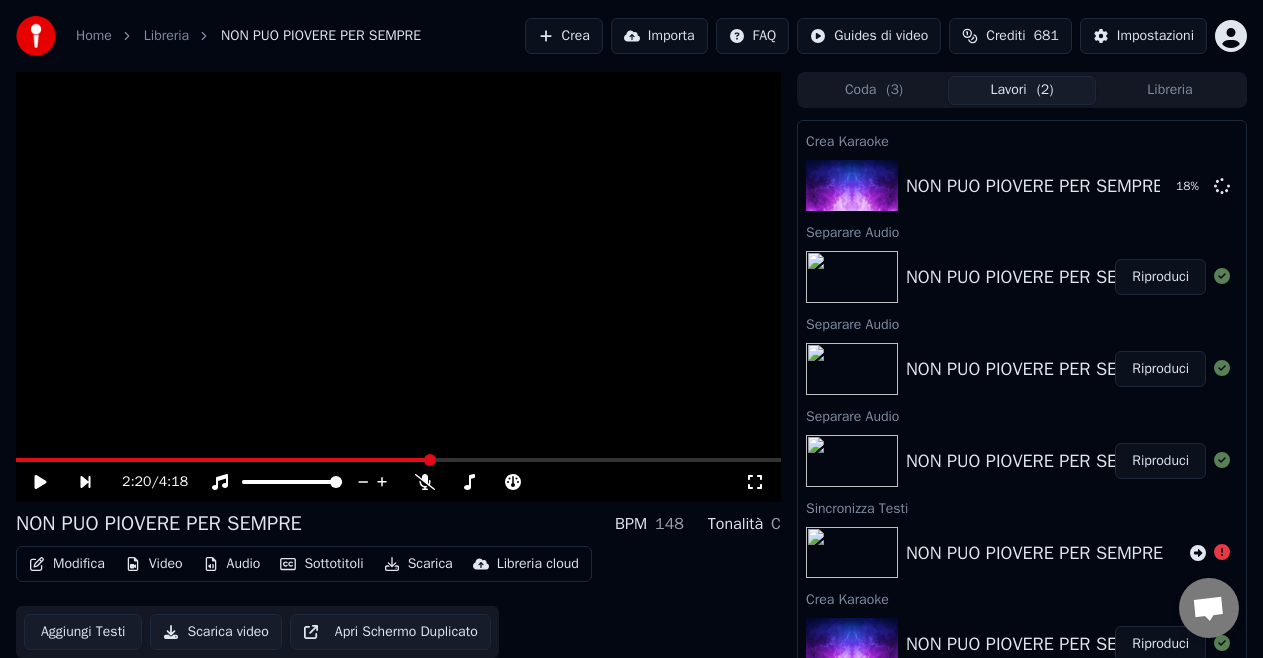 scroll, scrollTop: 176, scrollLeft: 0, axis: vertical 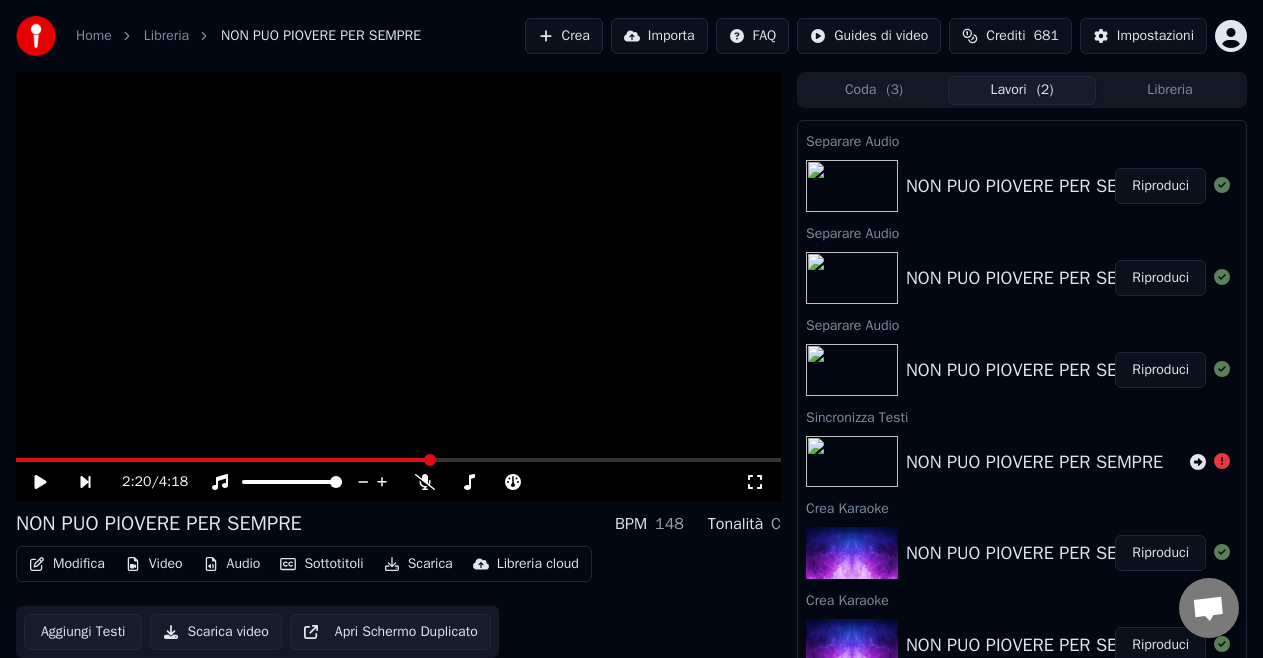 click 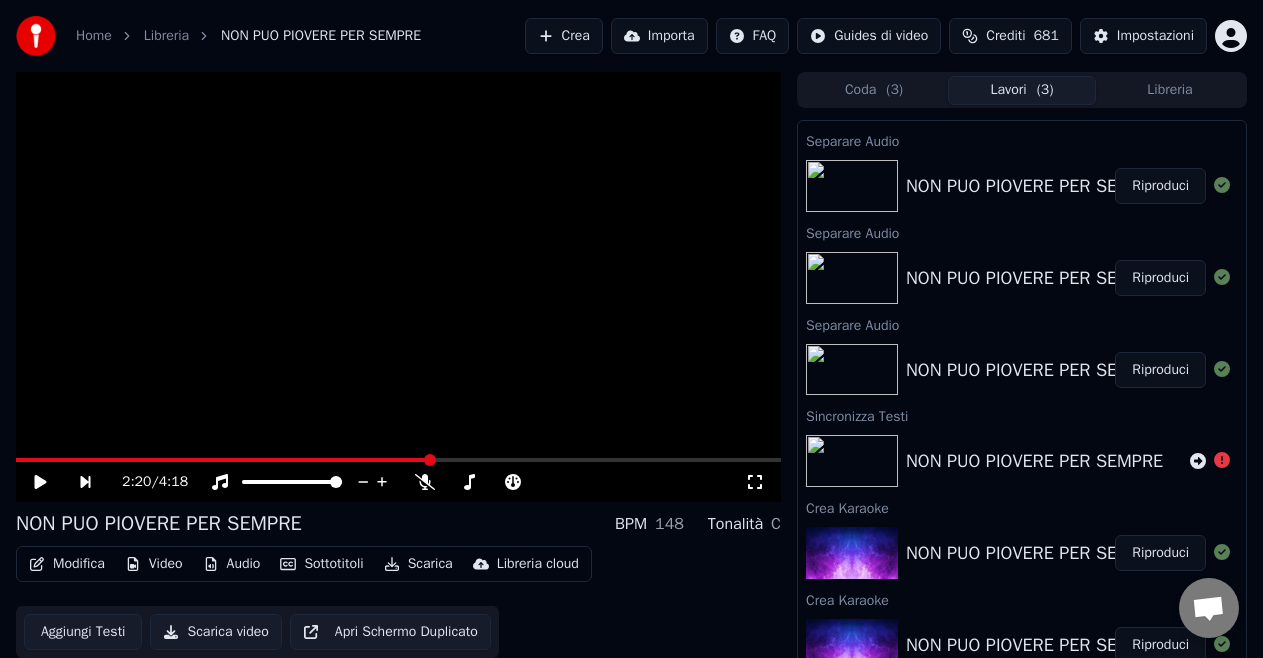 scroll, scrollTop: 0, scrollLeft: 0, axis: both 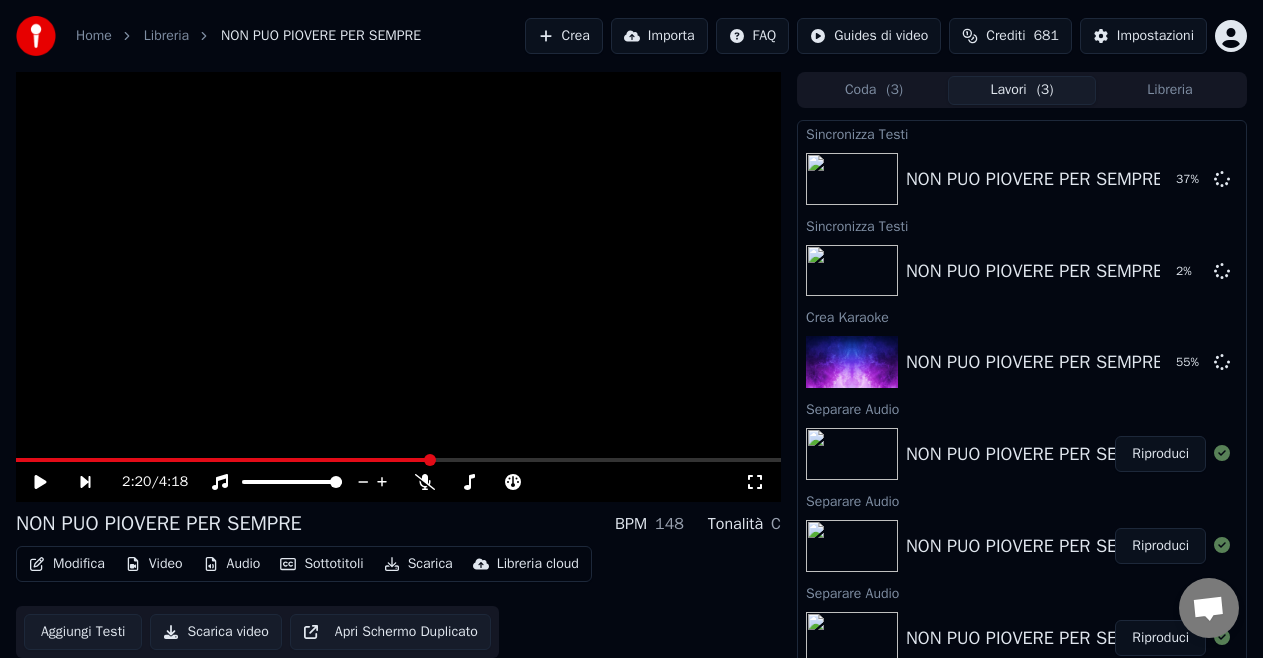 click at bounding box center [1208, 610] 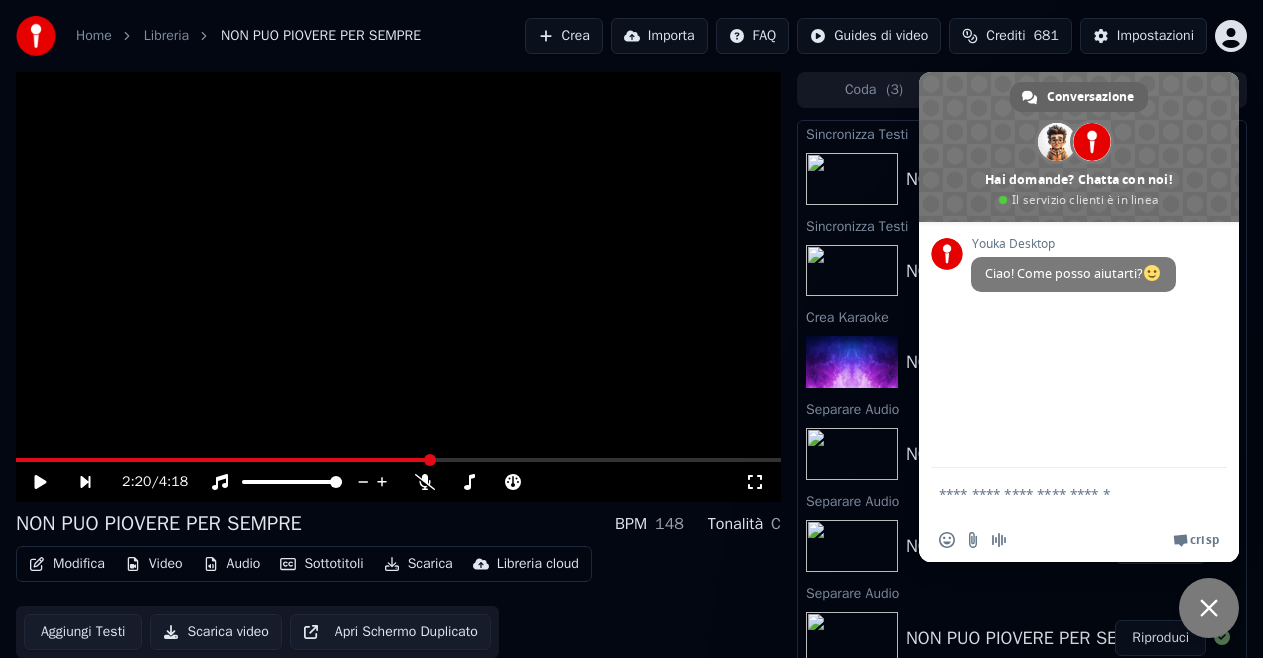 click at bounding box center [1209, 608] 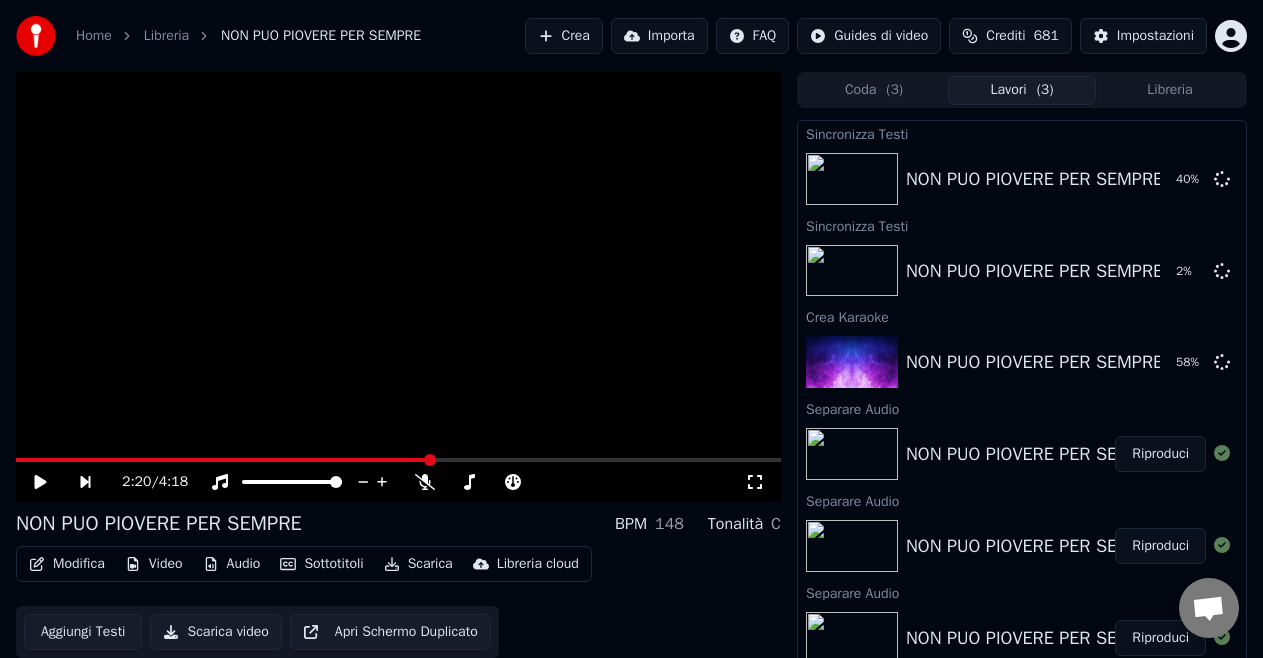 click at bounding box center (1208, 610) 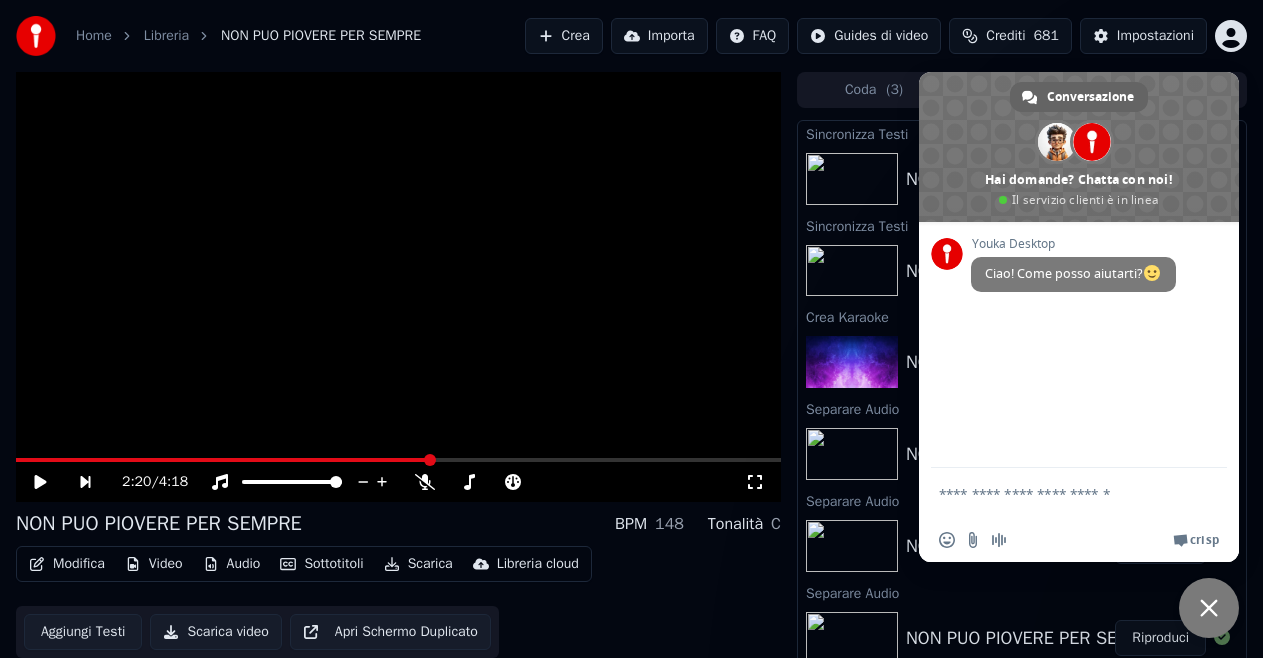 click at bounding box center (1059, 493) 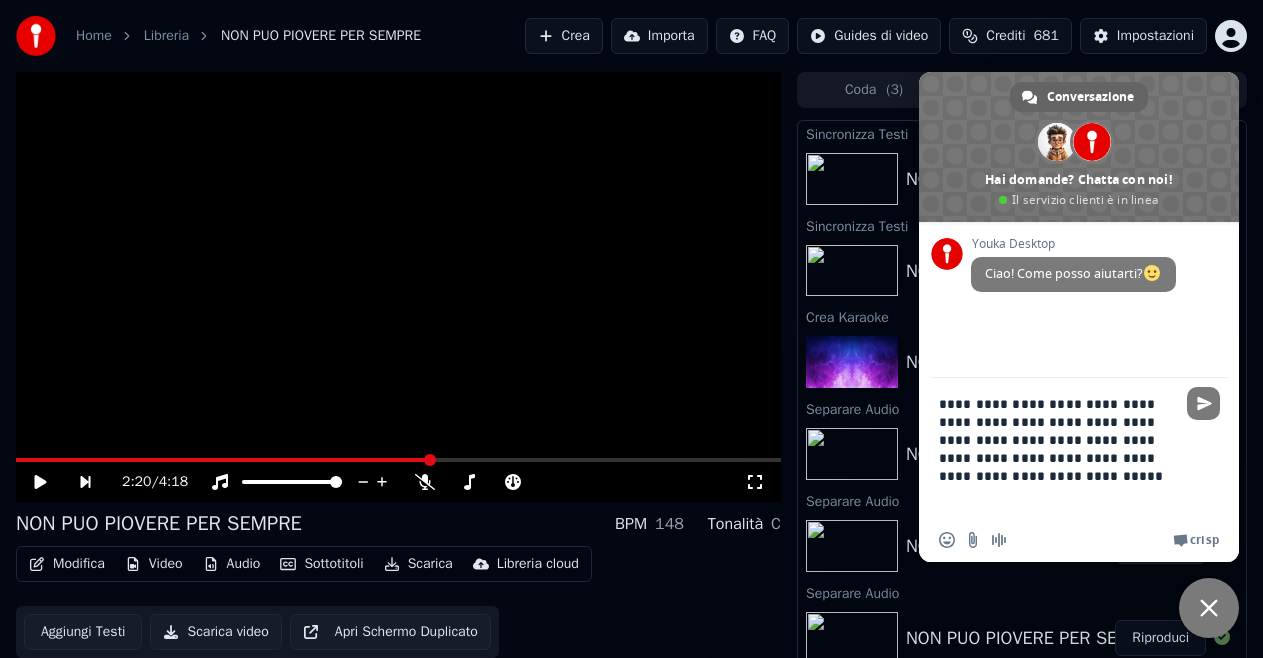 type on "**********" 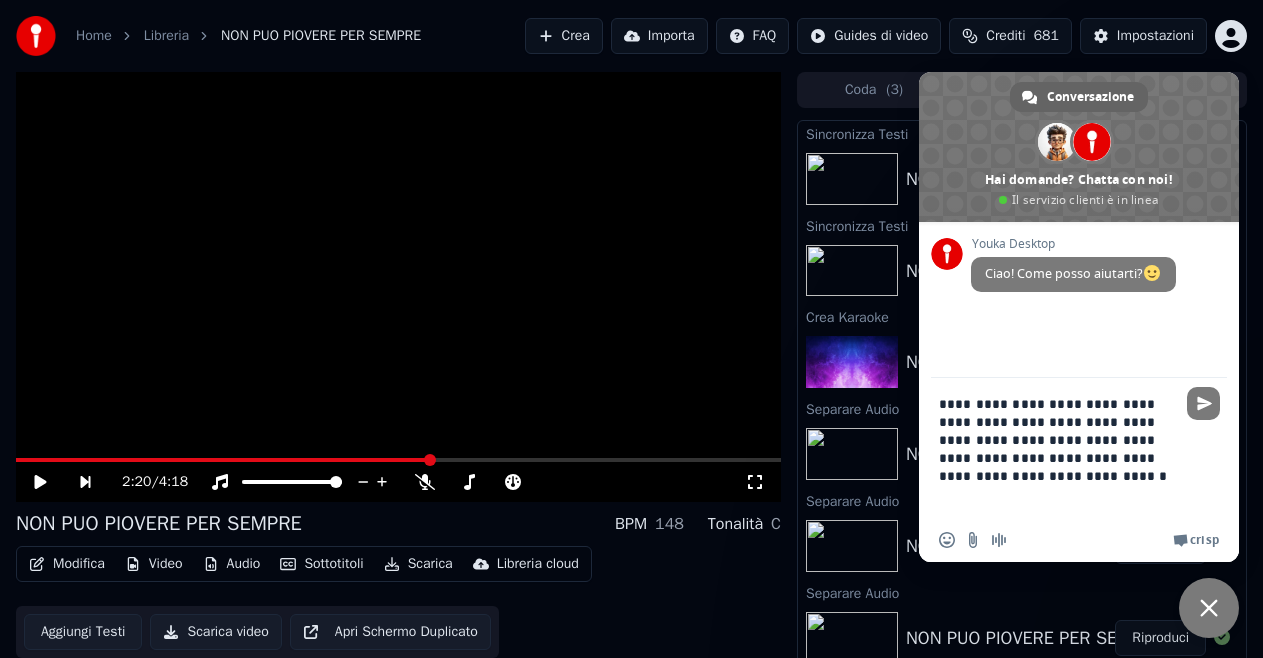 type 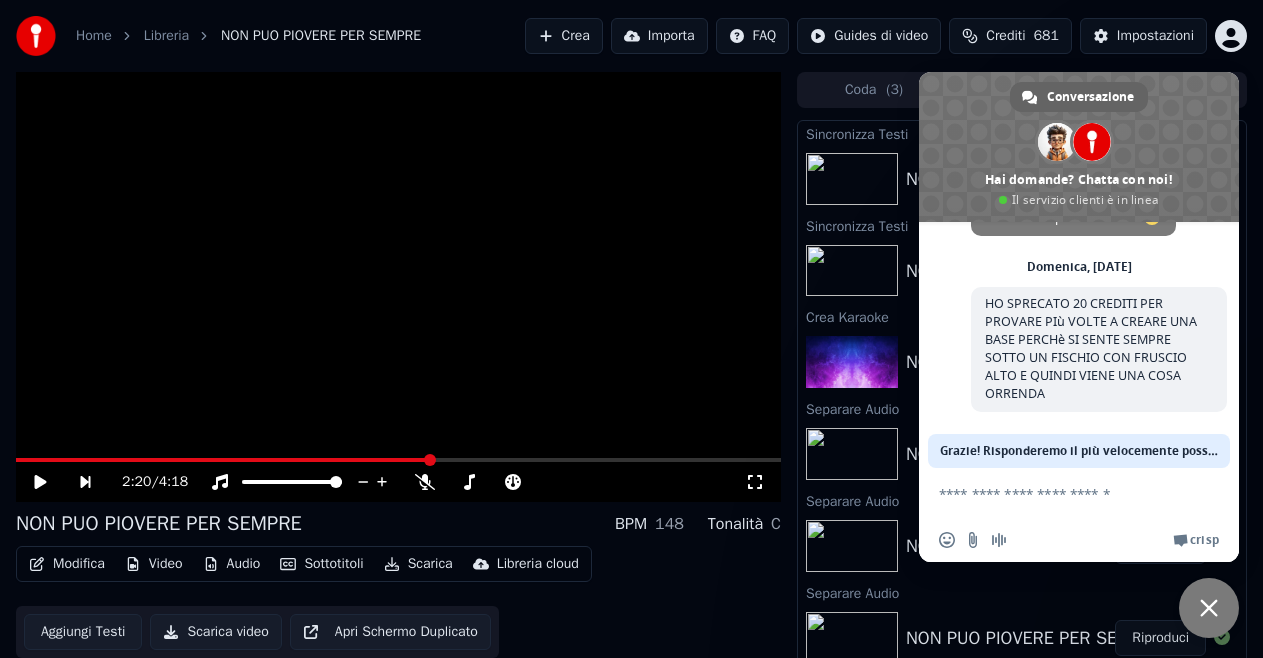 scroll, scrollTop: 60, scrollLeft: 0, axis: vertical 